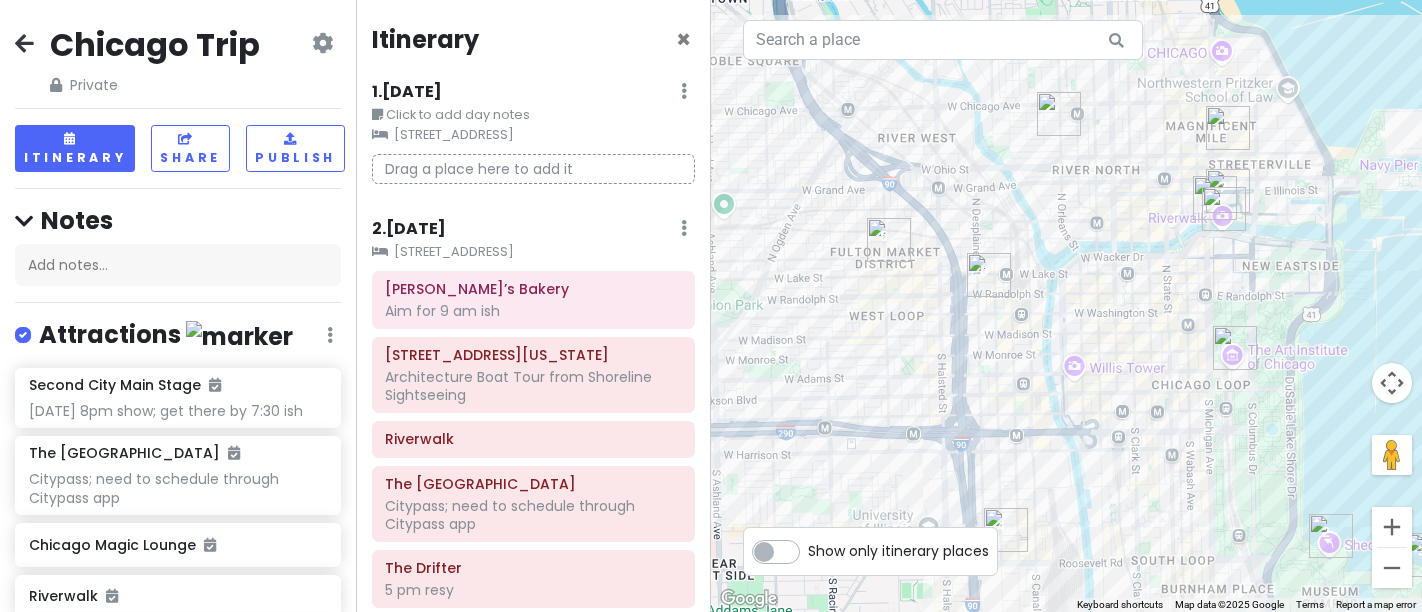 scroll, scrollTop: 0, scrollLeft: 0, axis: both 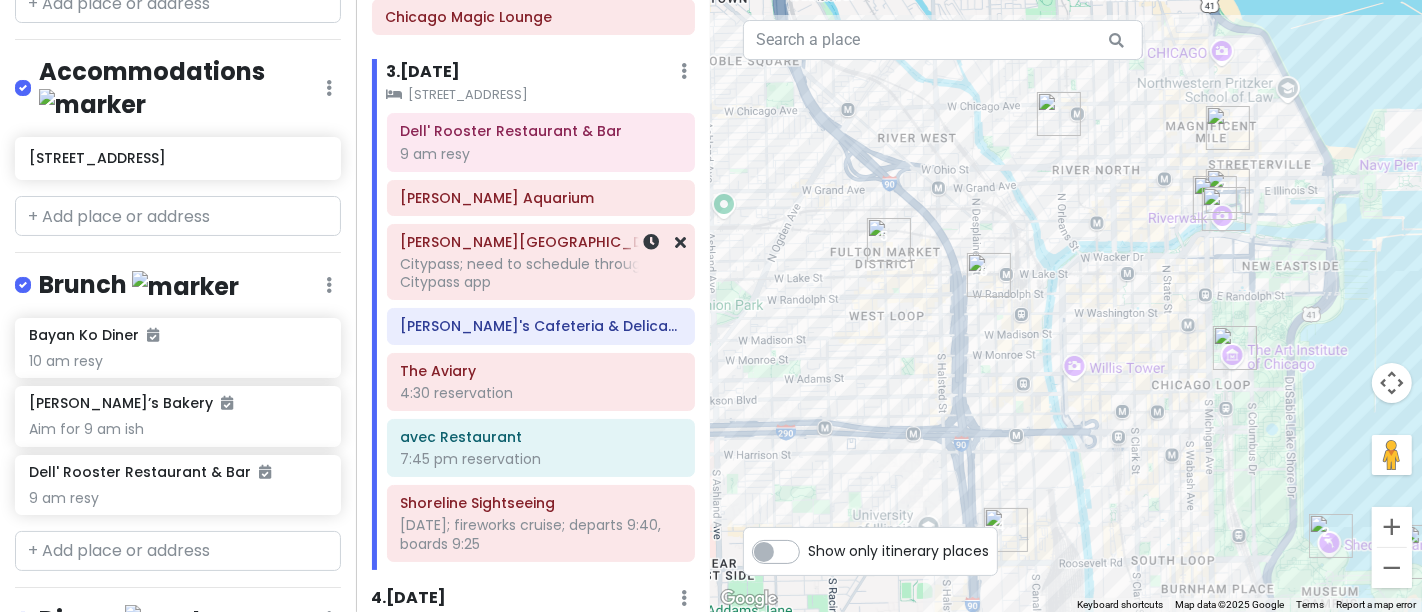 click on "[PERSON_NAME][GEOGRAPHIC_DATA]; need to schedule through Citypass app" at bounding box center (541, 262) 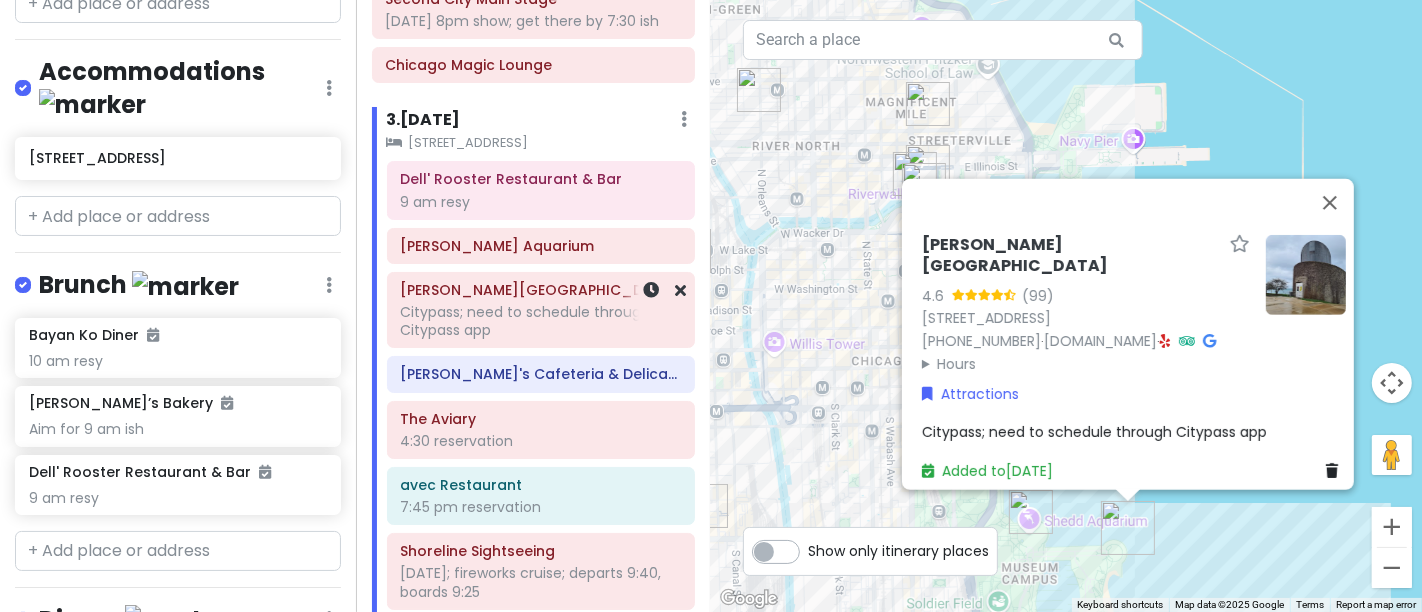 scroll, scrollTop: 528, scrollLeft: 0, axis: vertical 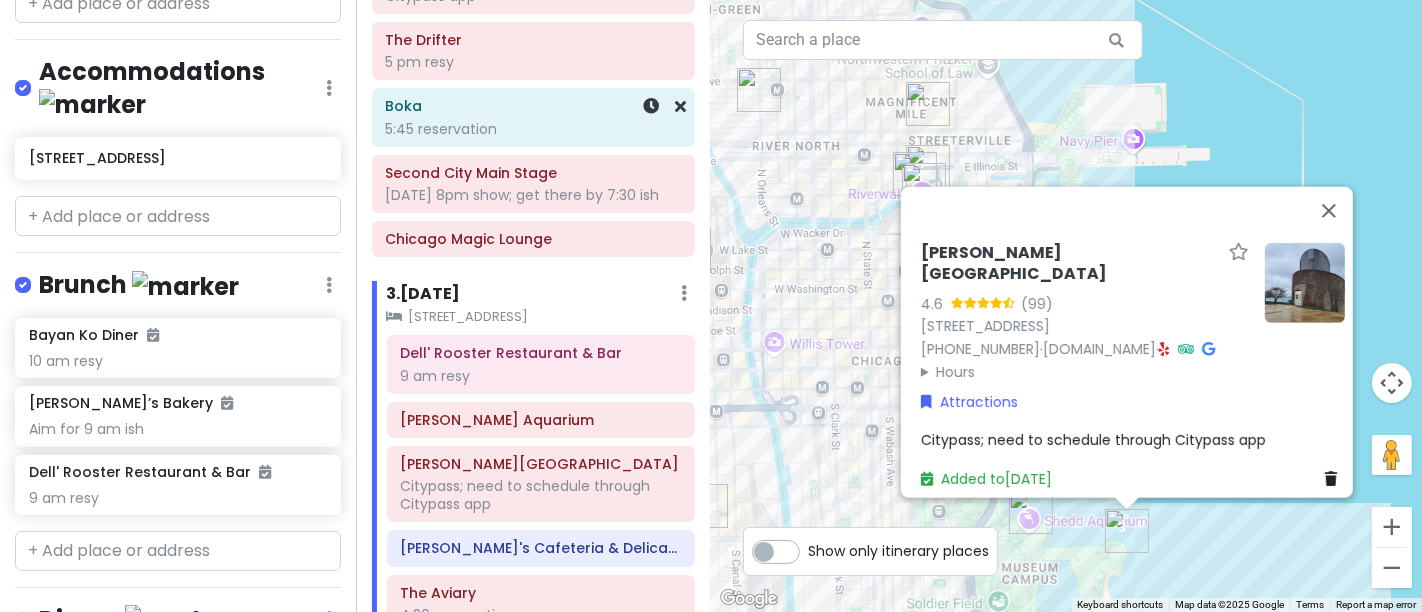 click on "5:45 reservation" at bounding box center [533, 129] 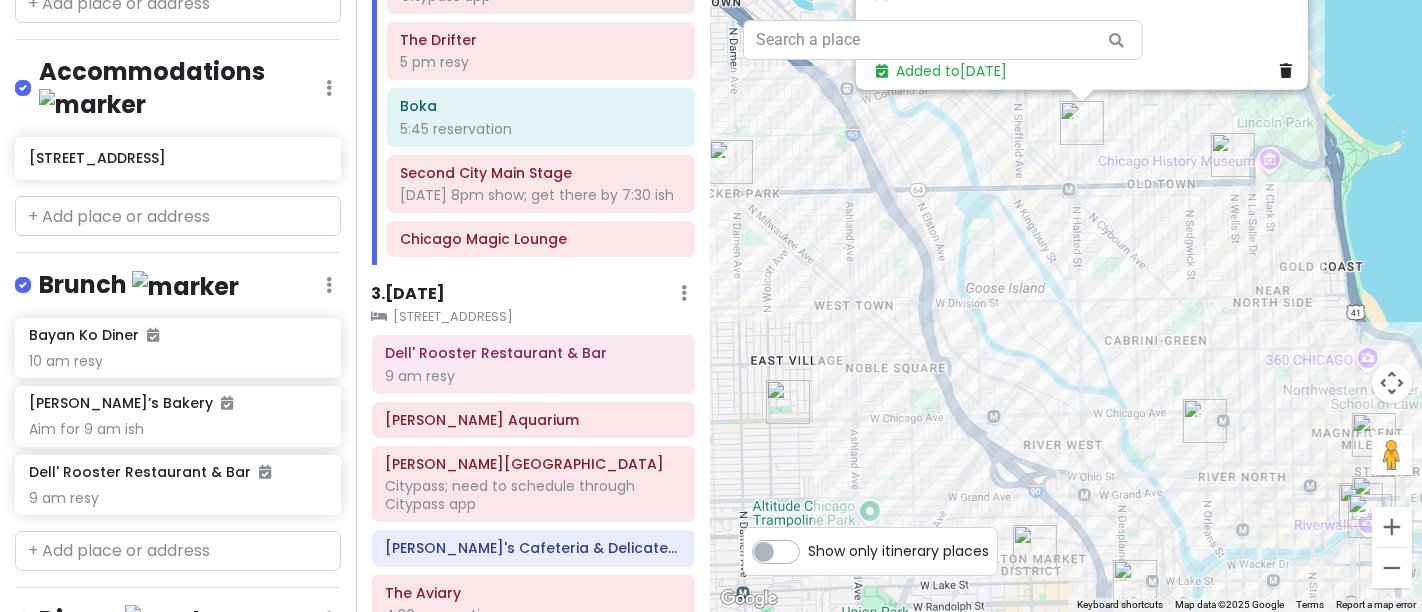 drag, startPoint x: 889, startPoint y: 485, endPoint x: 980, endPoint y: 230, distance: 270.7508 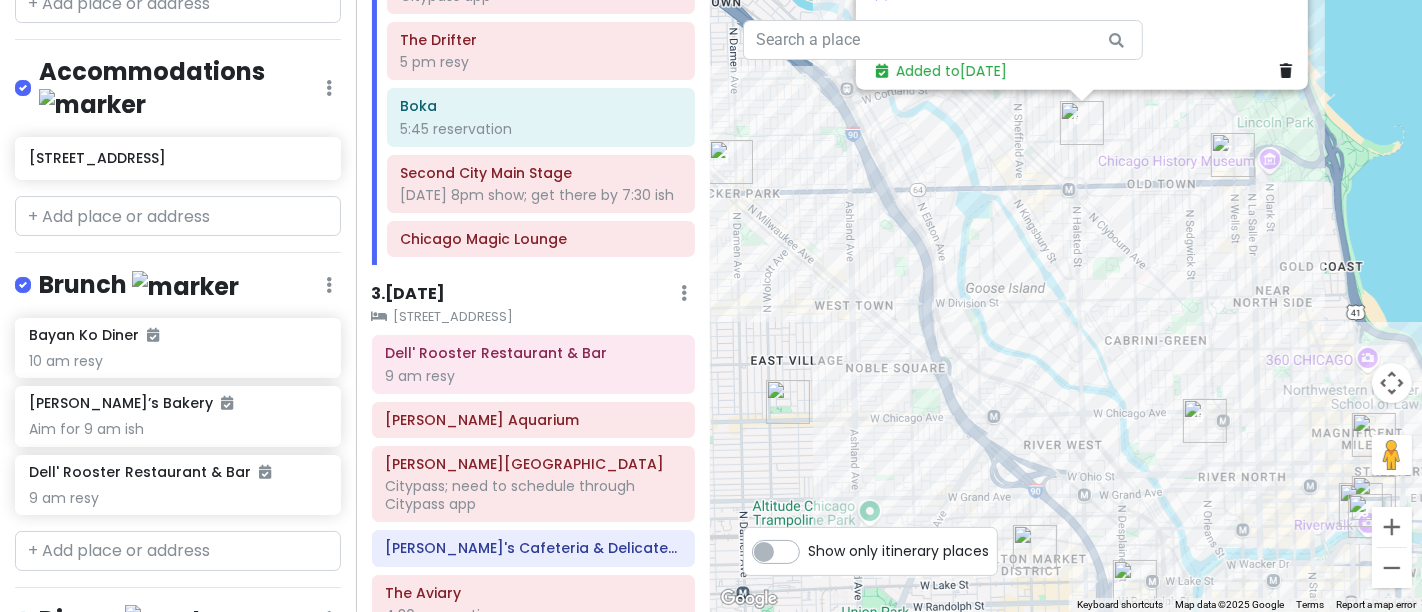 click on "To navigate, press the arrow keys. Boka 4.7        (1,848)    ·    [STREET_ADDRESS] [PHONE_NUMBER]   ·   [DOMAIN_NAME]   ·   Hours [DATE]  5:00 – 9:00 PM [DATE]  5:00 – 9:00 PM [DATE]  5:00 – 9:00 PM [DATE]  5:00 – 9:00 PM [DATE]  5:00 – 10:00 PM [DATE]  5:00 – 10:00 PM [DATE]  5:00 – 9:00 PM Dinner 5:45 reservation Added to  [DATE]" at bounding box center [1066, 306] 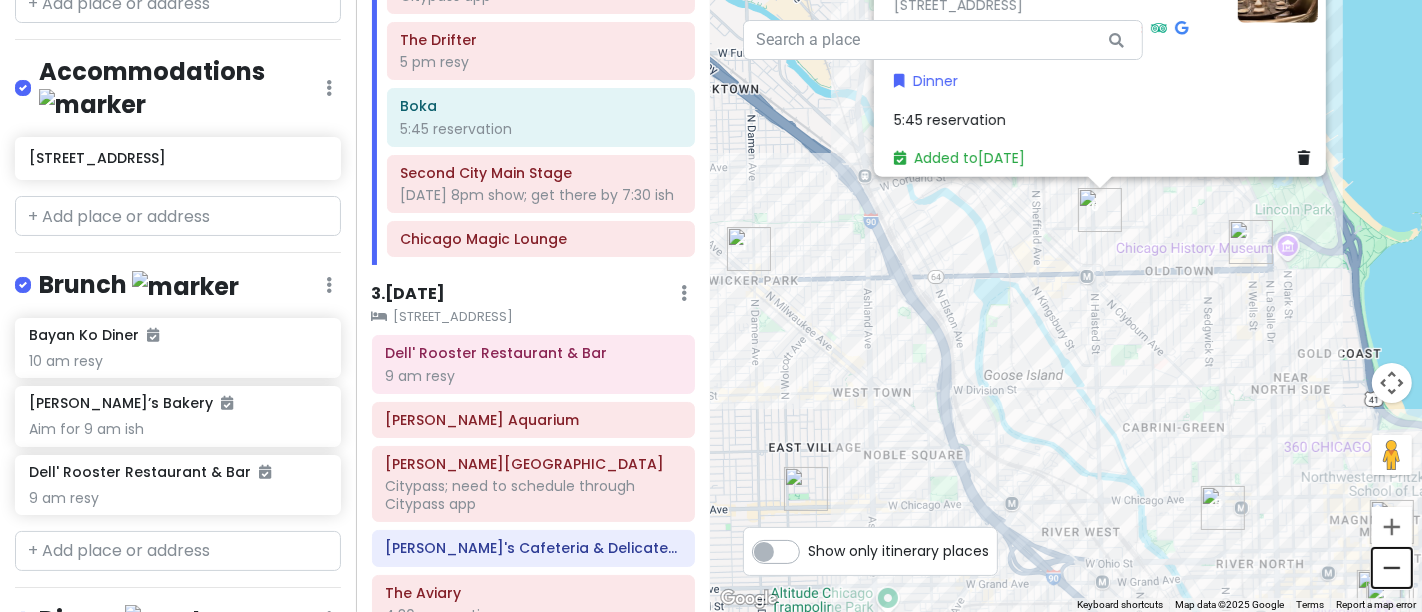 click at bounding box center [1392, 568] 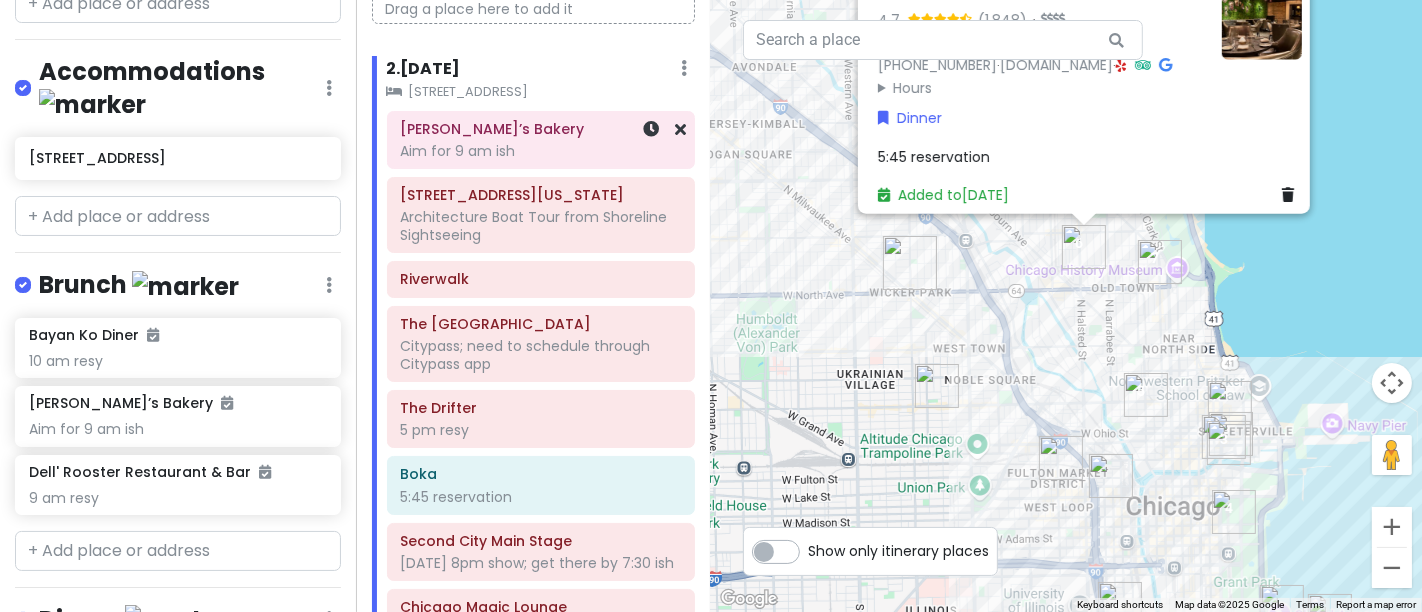 scroll, scrollTop: 194, scrollLeft: 0, axis: vertical 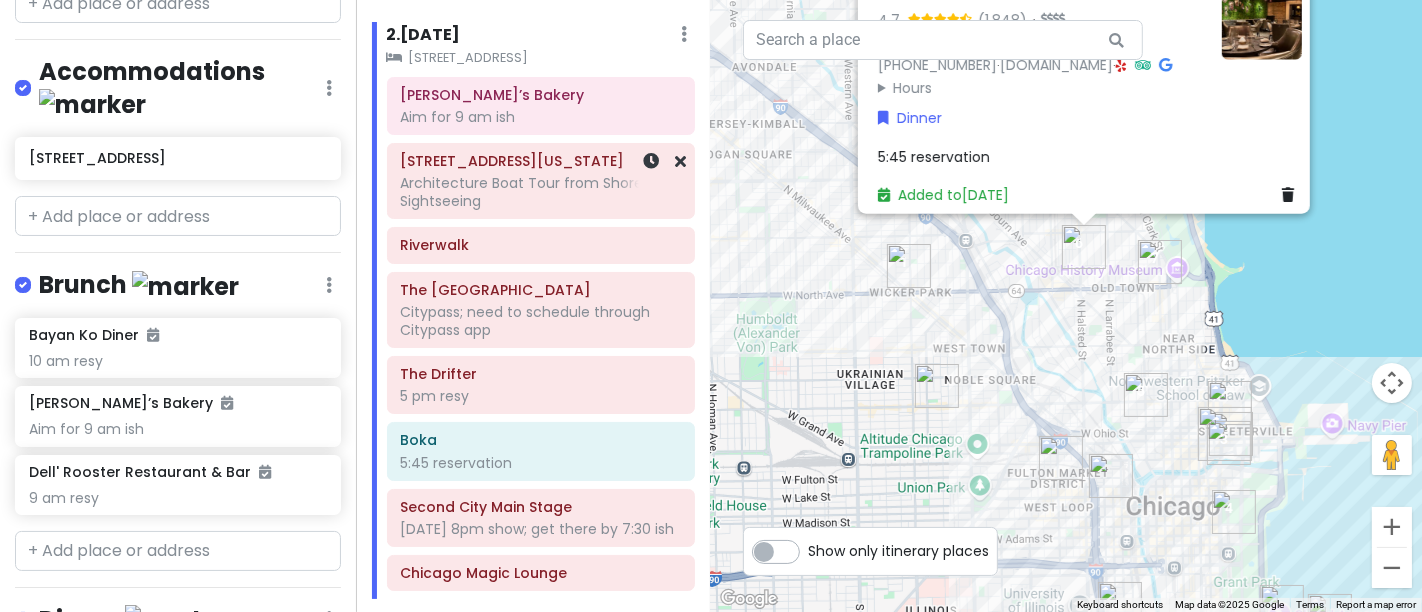 click on "Architecture Boat Tour from Shoreline Sightseeing" at bounding box center [540, 192] 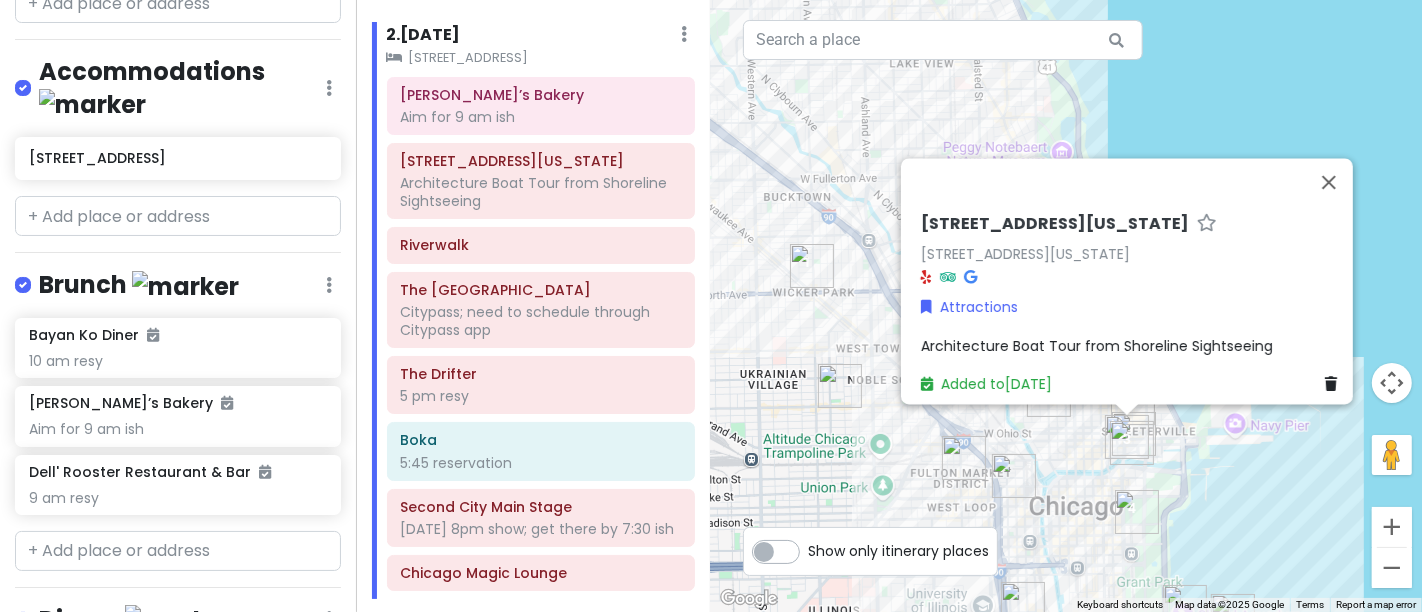 click on "Architecture Boat Tour from Shoreline Sightseeing" at bounding box center [1097, 346] 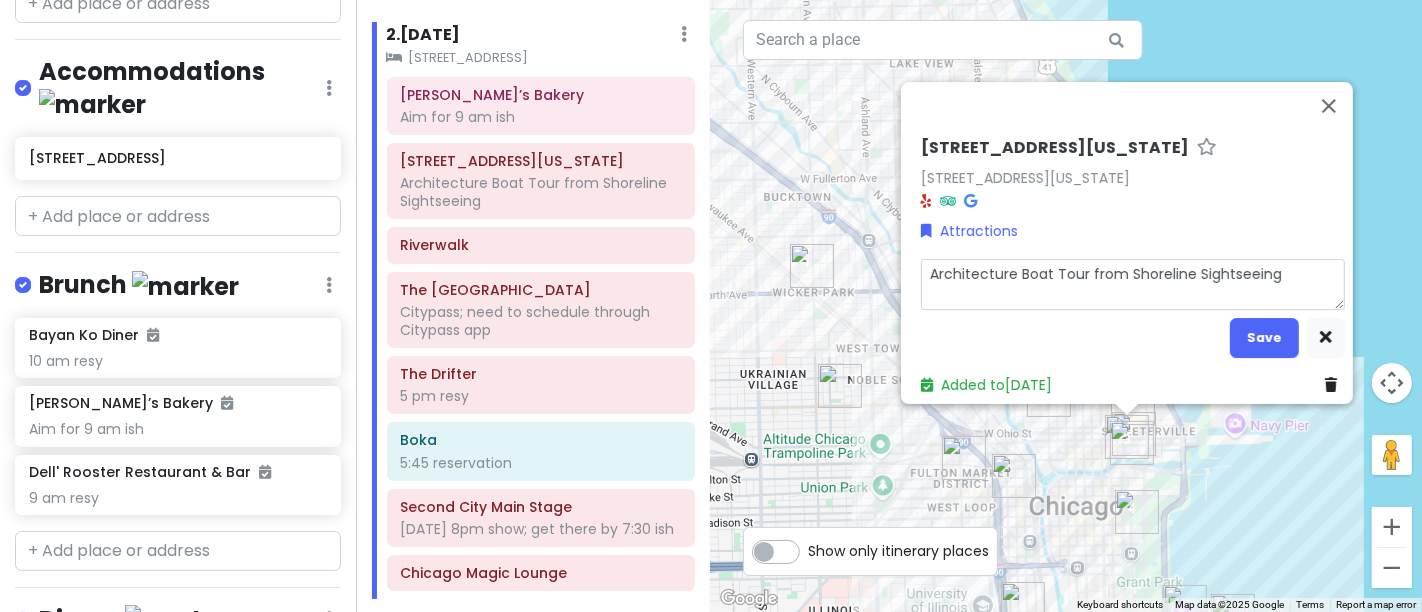 click on "Architecture Boat Tour from Shoreline Sightseeing" at bounding box center [1133, 284] 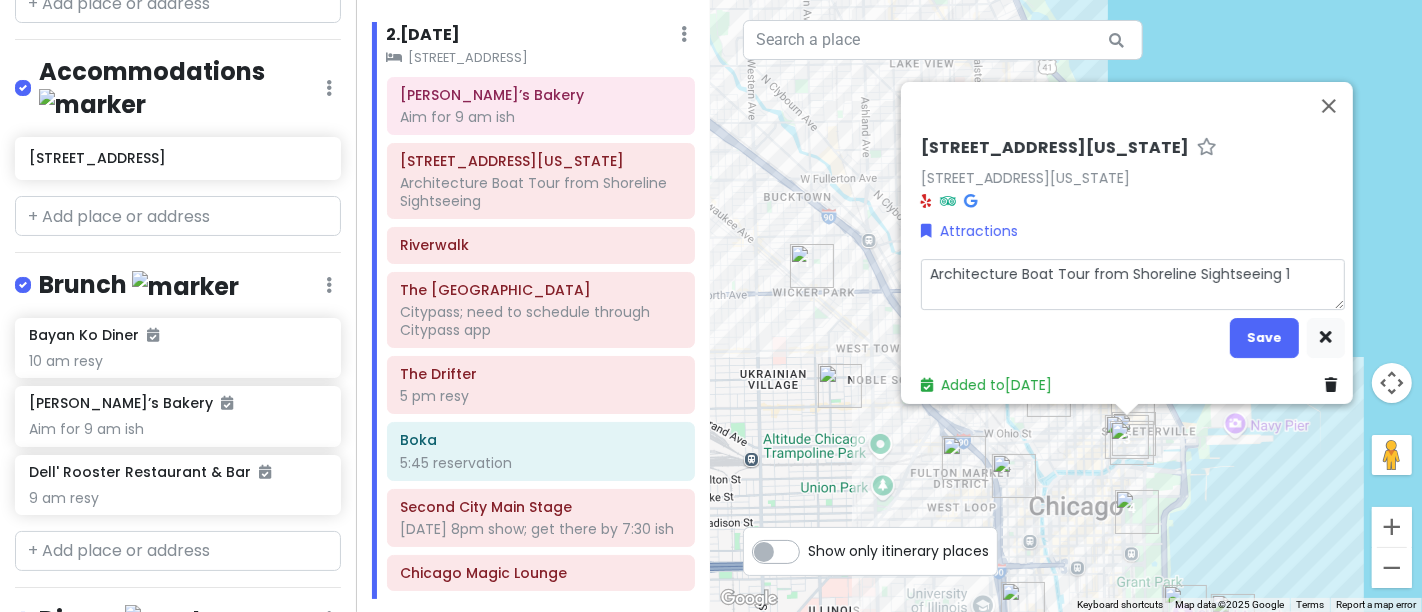 type on "x" 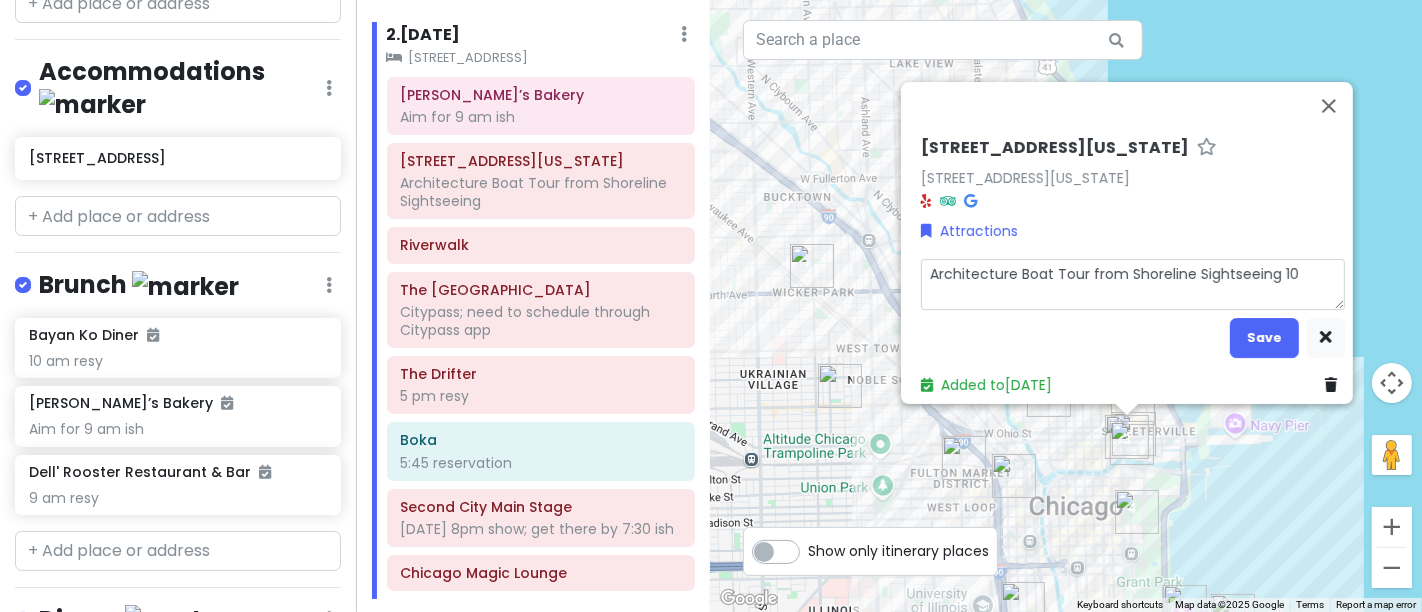 type on "x" 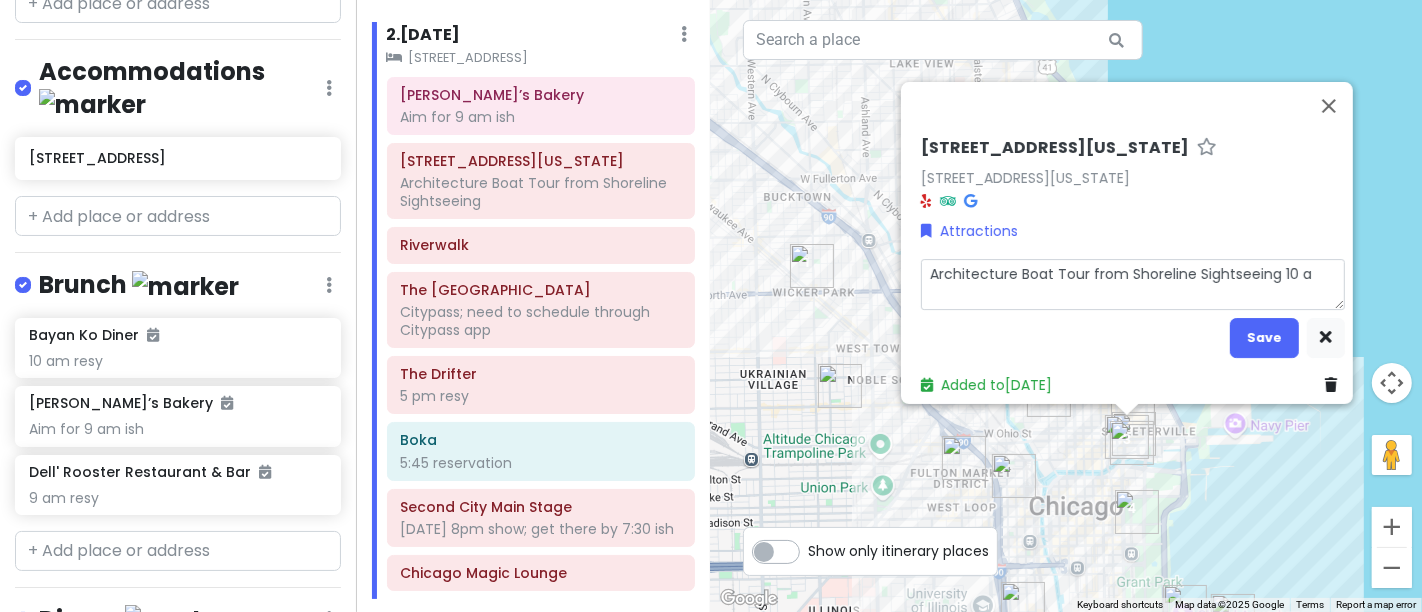type on "x" 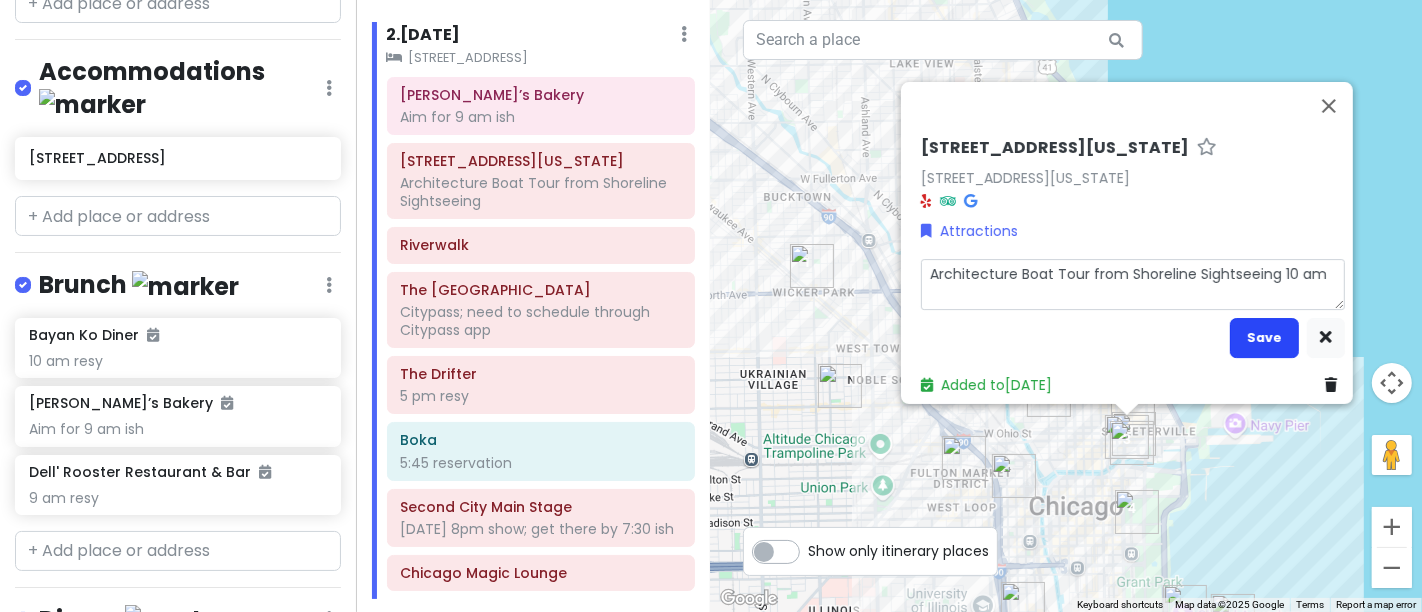 type on "Architecture Boat Tour from Shoreline Sightseeing 10 am" 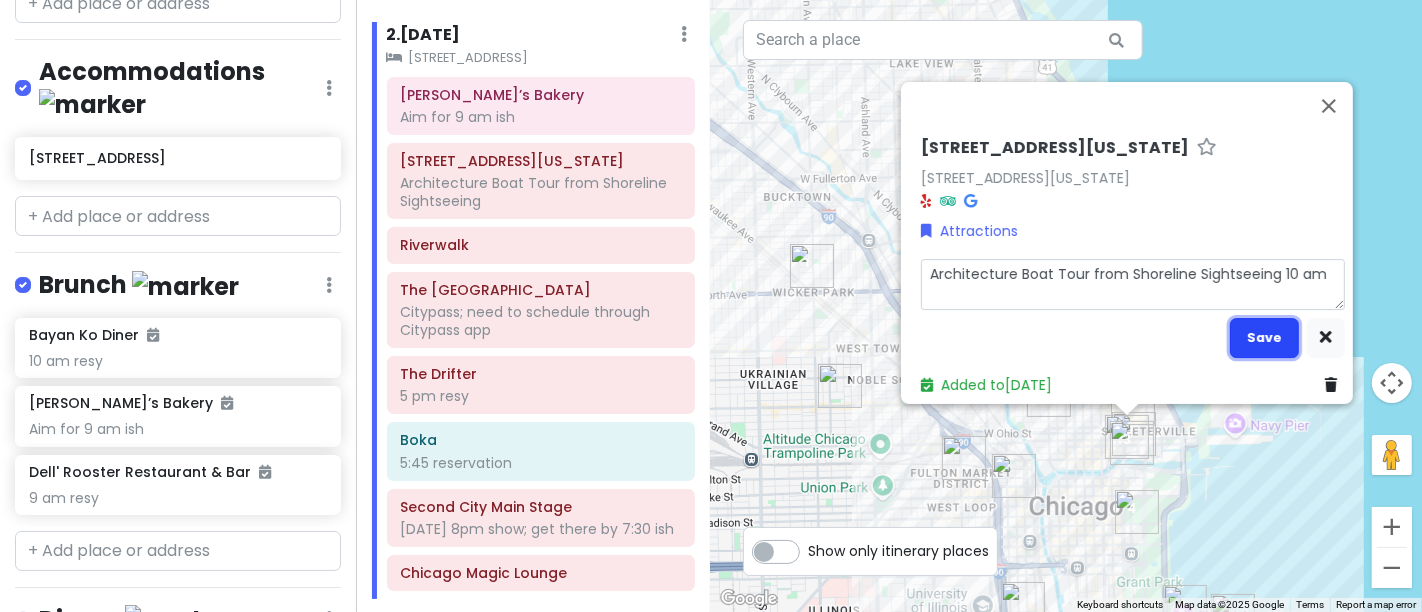 click on "Save" at bounding box center (1264, 337) 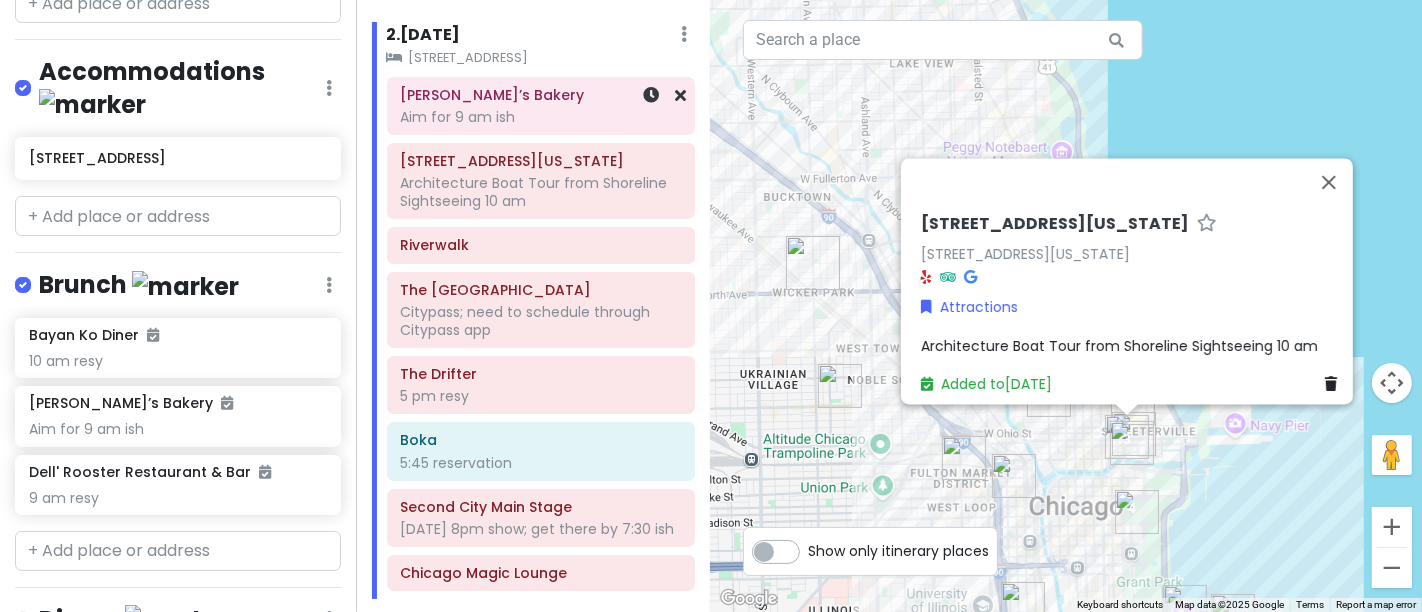 click on "[PERSON_NAME]’s Bakery" at bounding box center [540, 95] 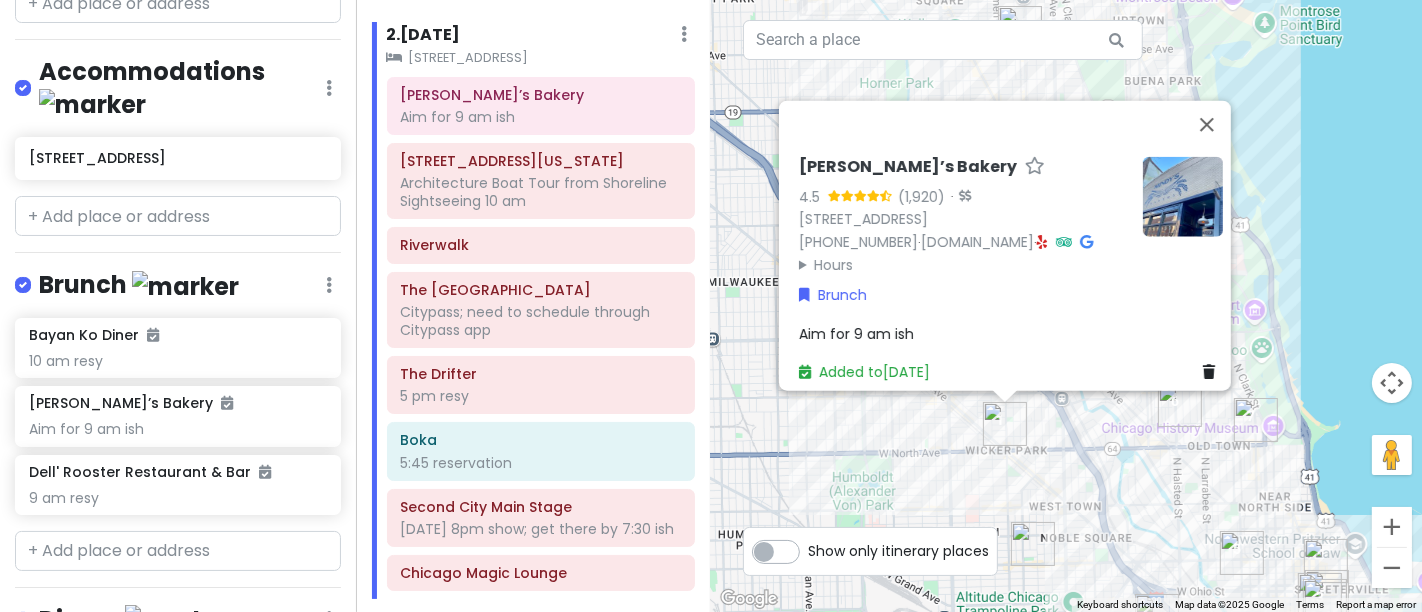 click on "Aim for 9 am ish" at bounding box center (856, 333) 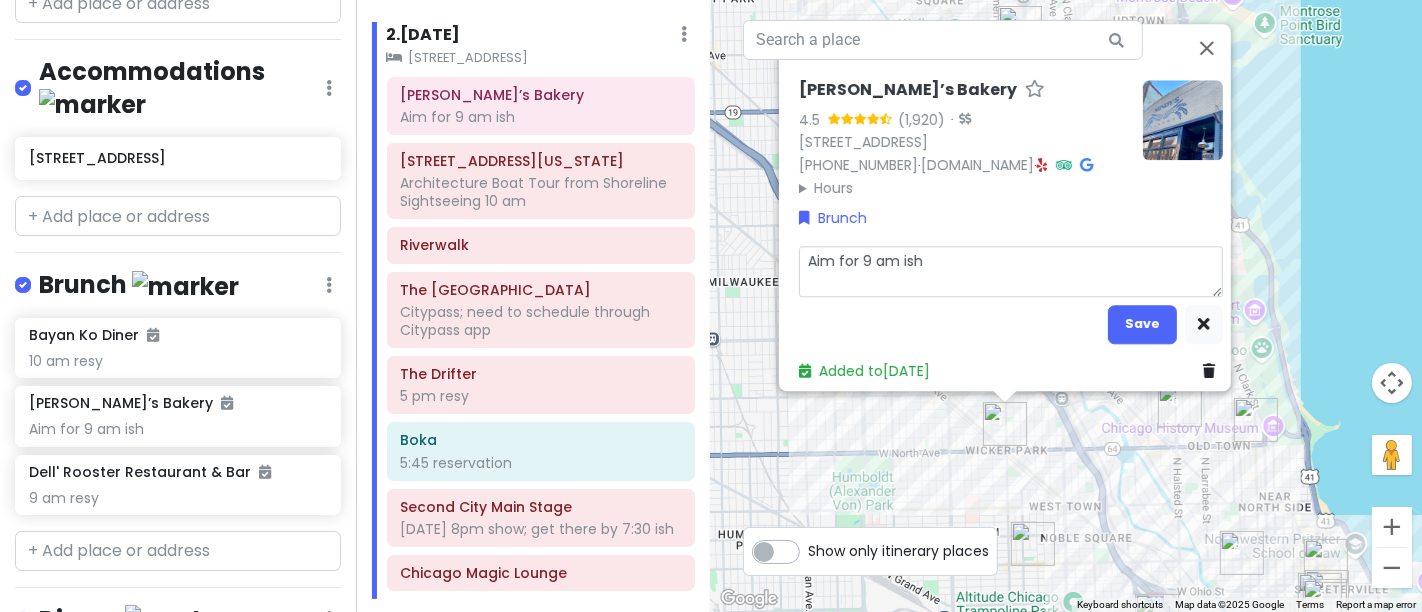 click on "Aim for 9 am ish" at bounding box center (1011, 271) 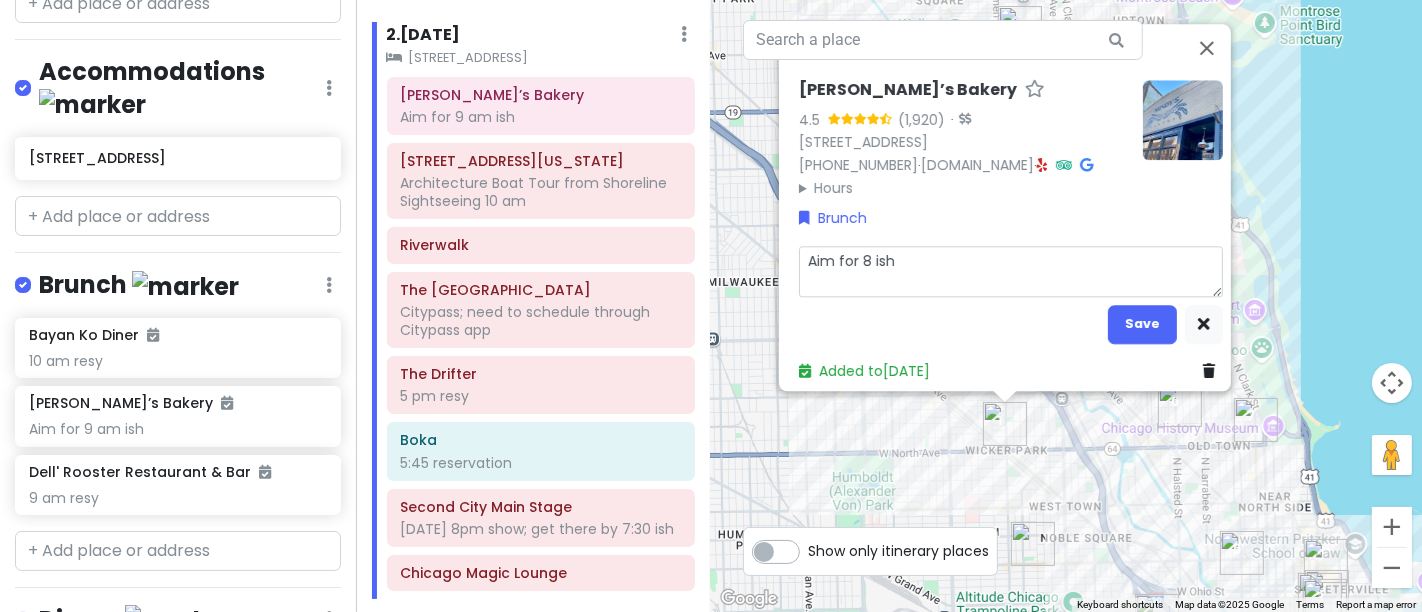 type on "x" 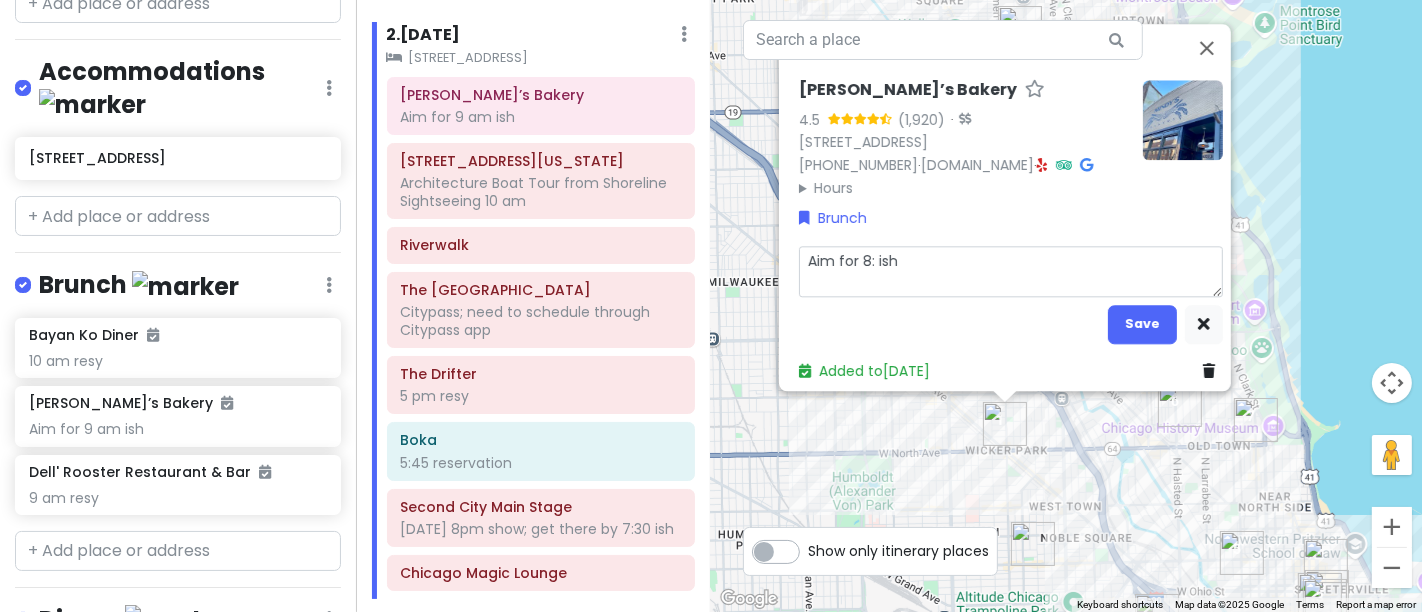 type on "x" 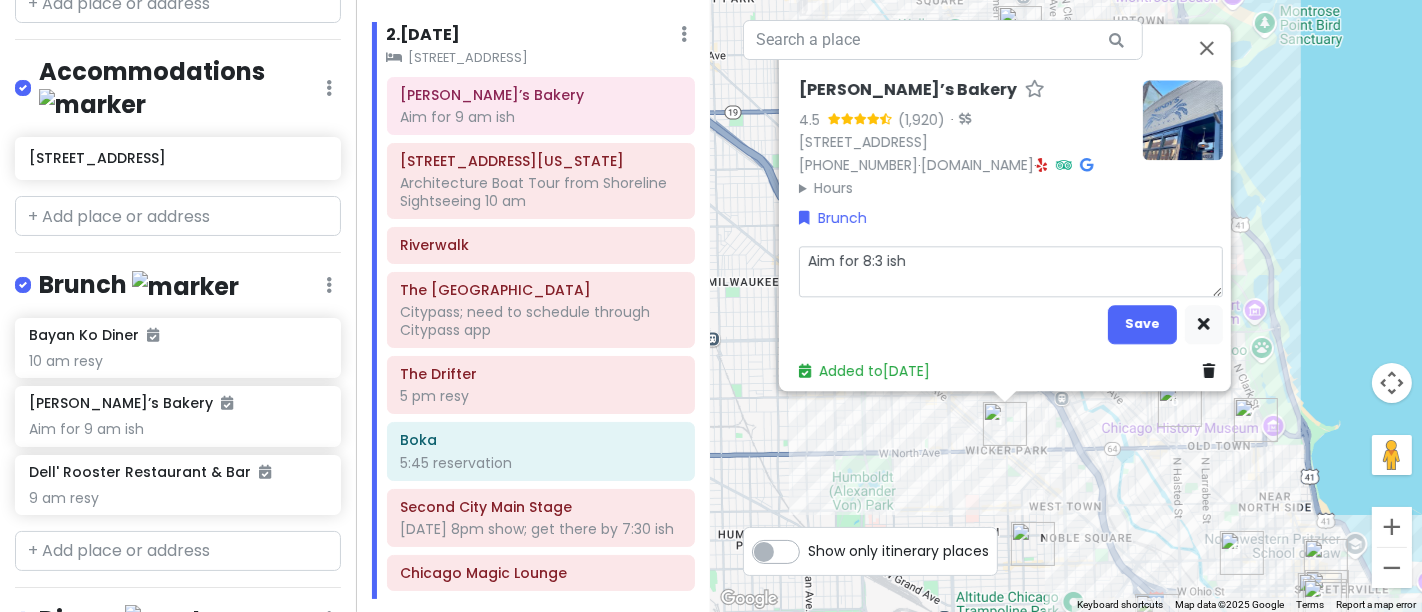 type on "x" 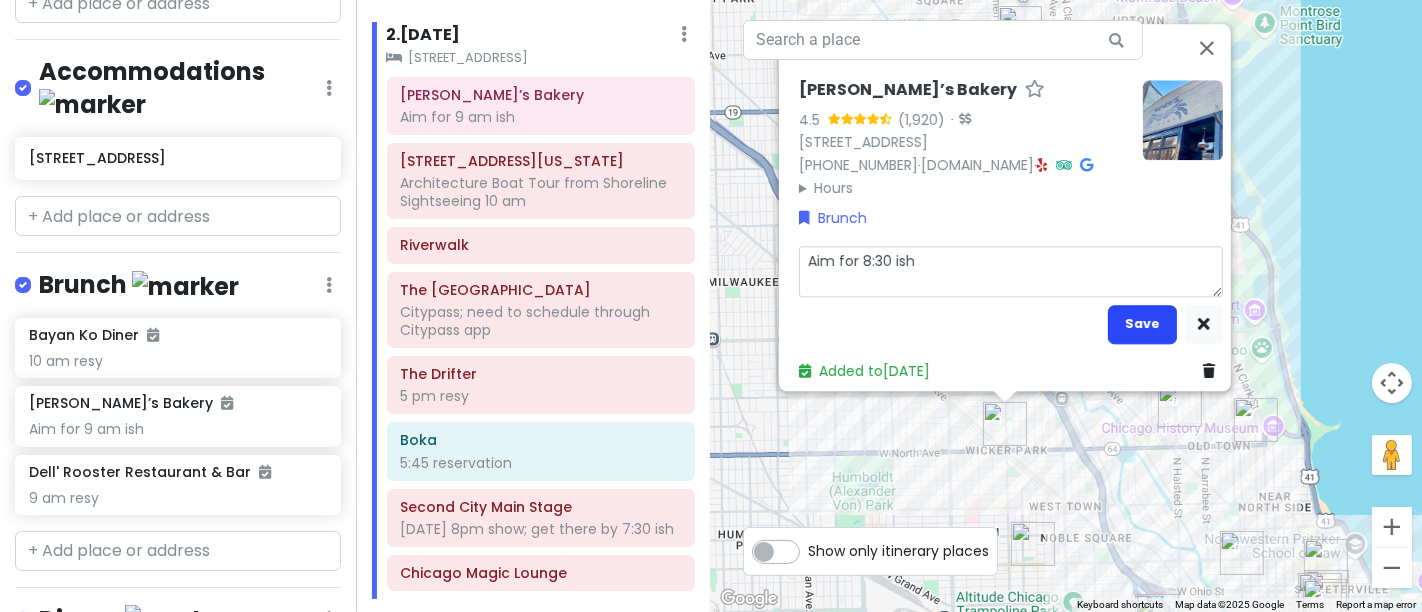type on "Aim for 8:30 ish" 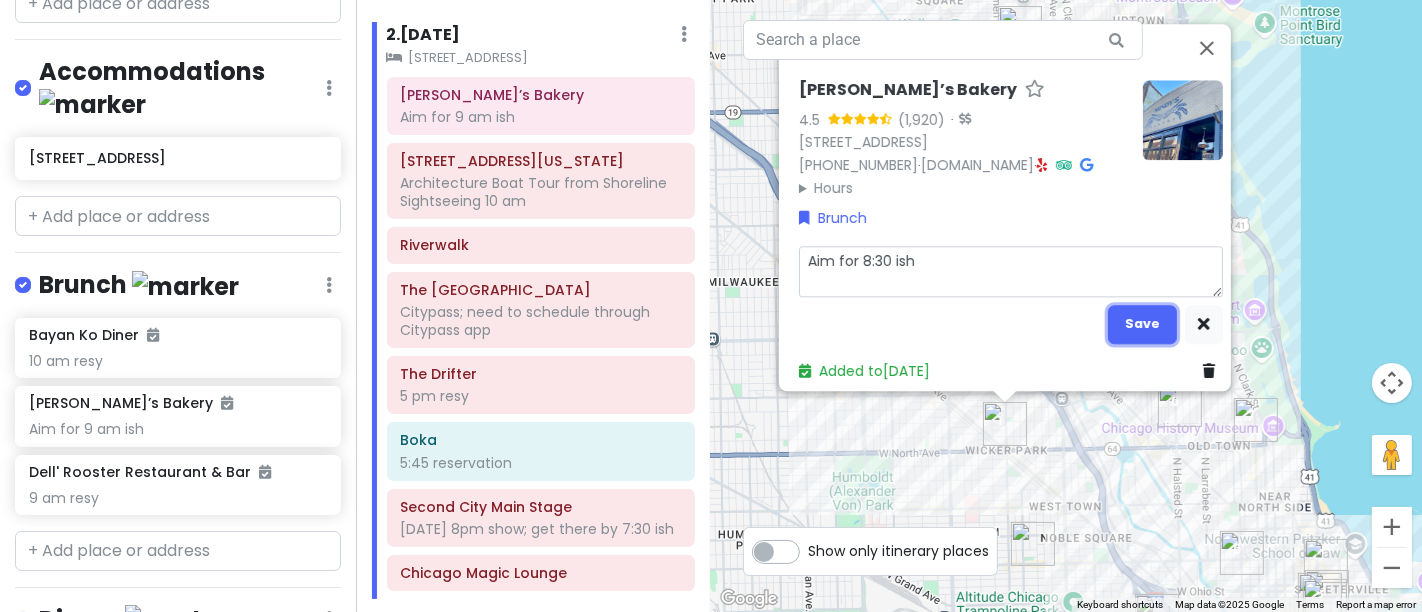 drag, startPoint x: 1138, startPoint y: 321, endPoint x: 1122, endPoint y: 322, distance: 16.03122 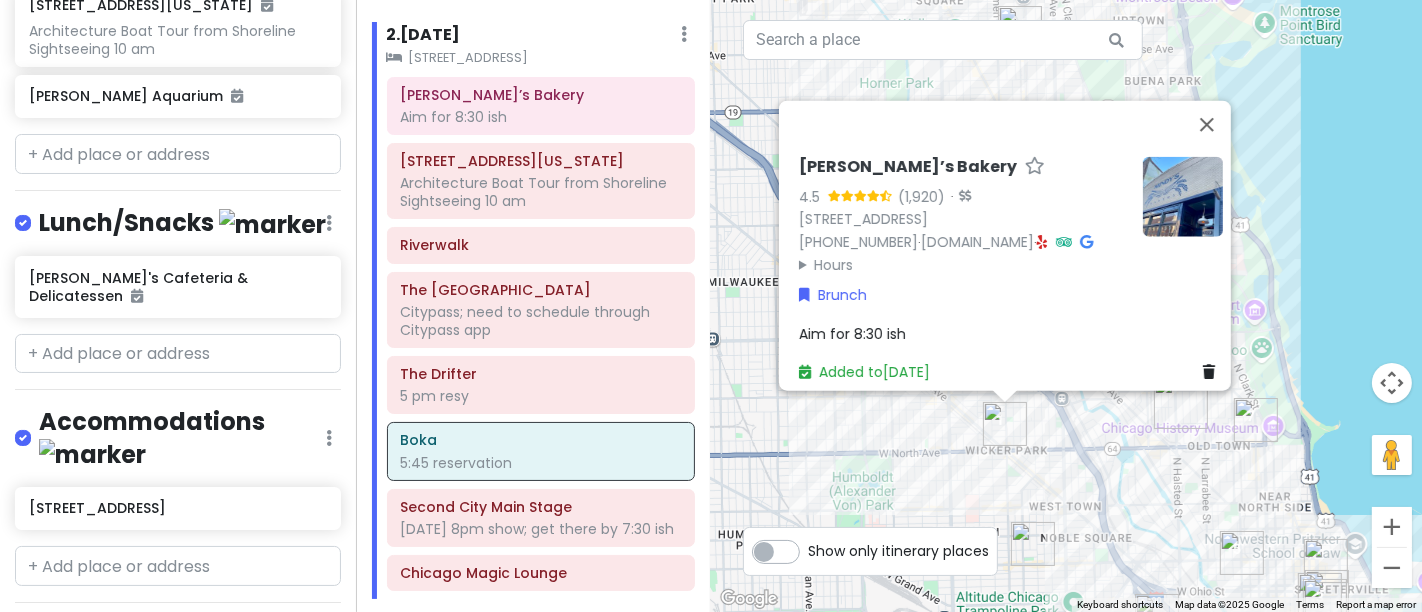 scroll, scrollTop: 803, scrollLeft: 0, axis: vertical 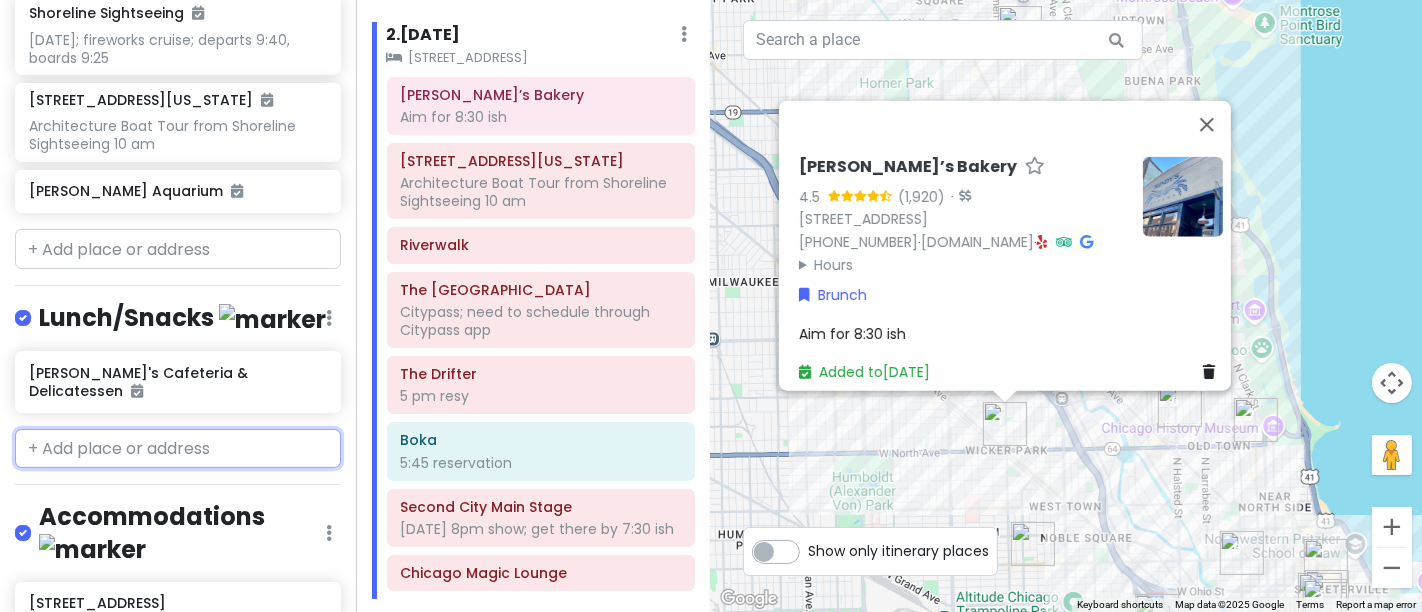 click at bounding box center [178, 449] 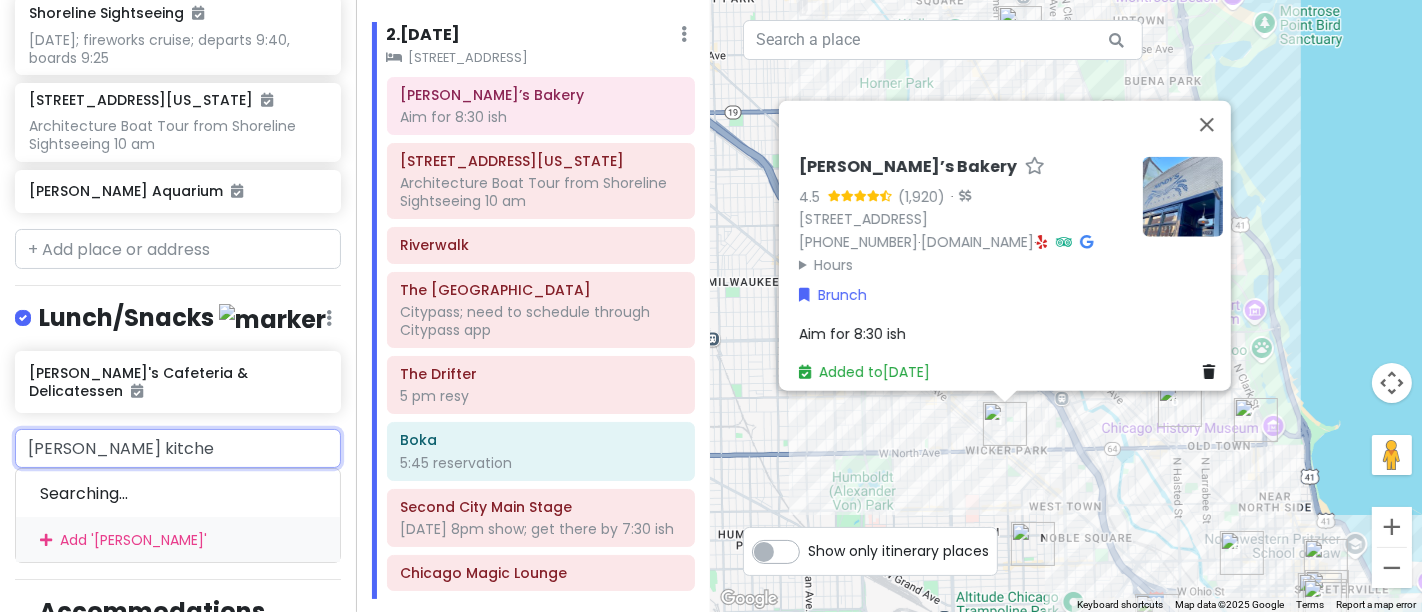 type on "[PERSON_NAME] kitchen" 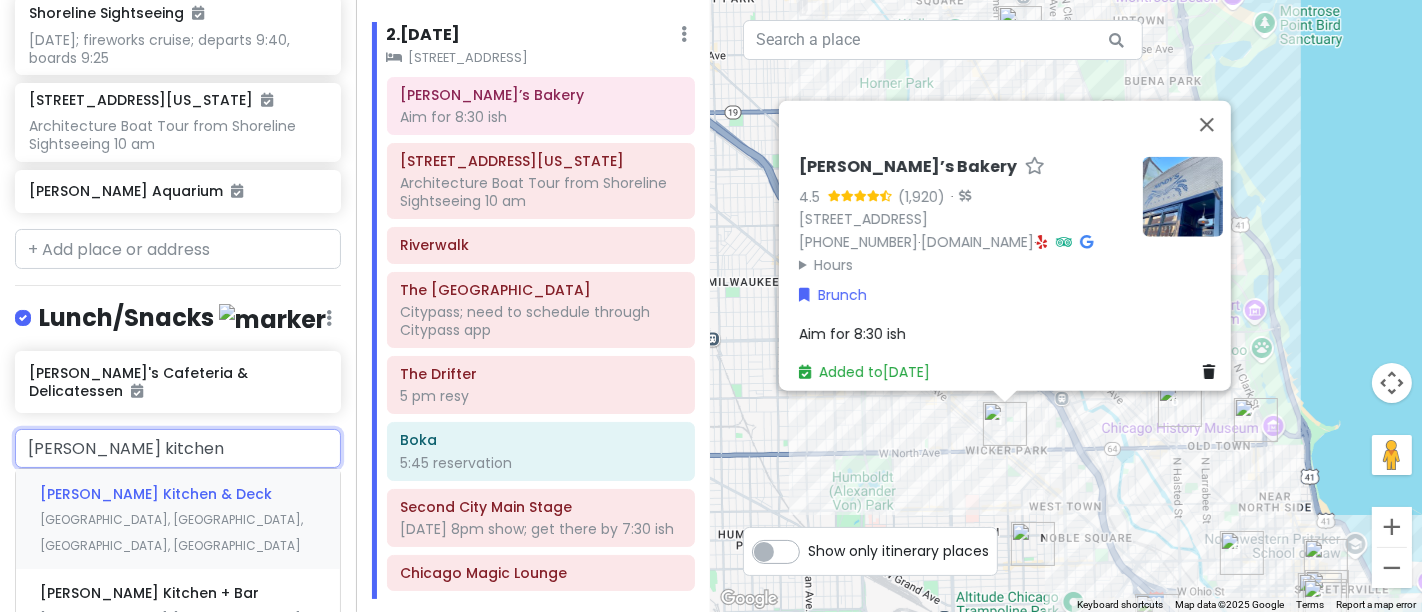 click on "[PERSON_NAME] Kitchen & Deck" at bounding box center [156, 494] 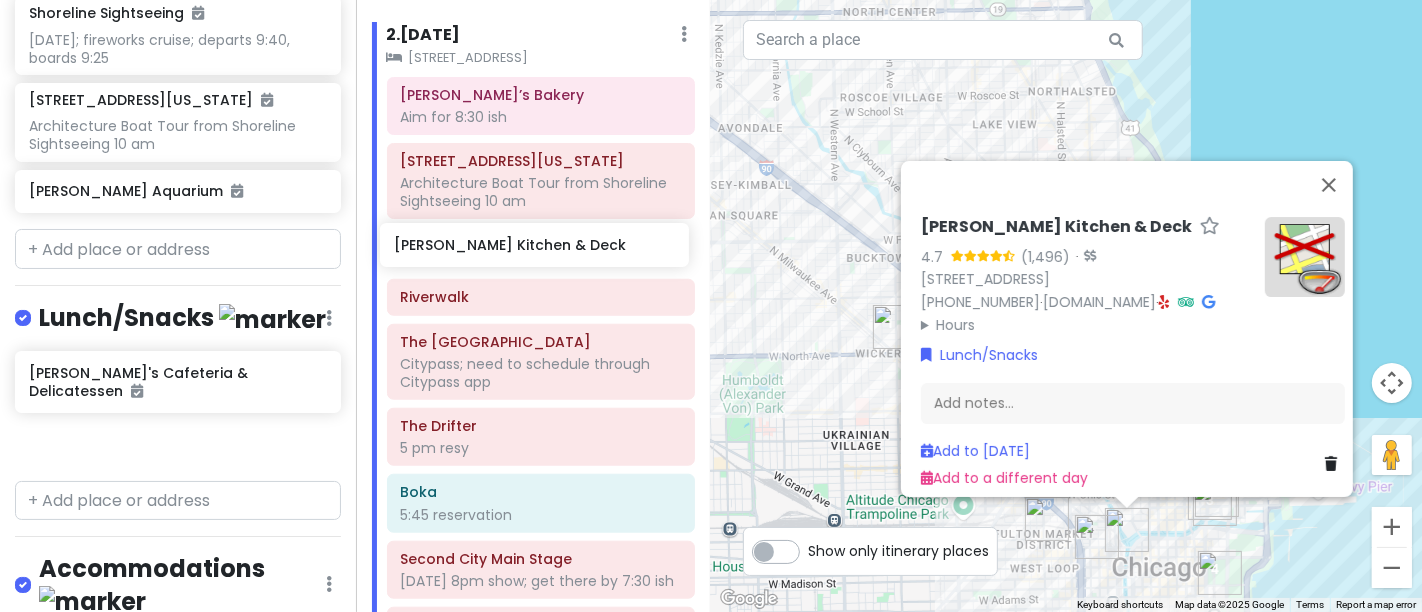 drag, startPoint x: 104, startPoint y: 410, endPoint x: 469, endPoint y: 254, distance: 396.93954 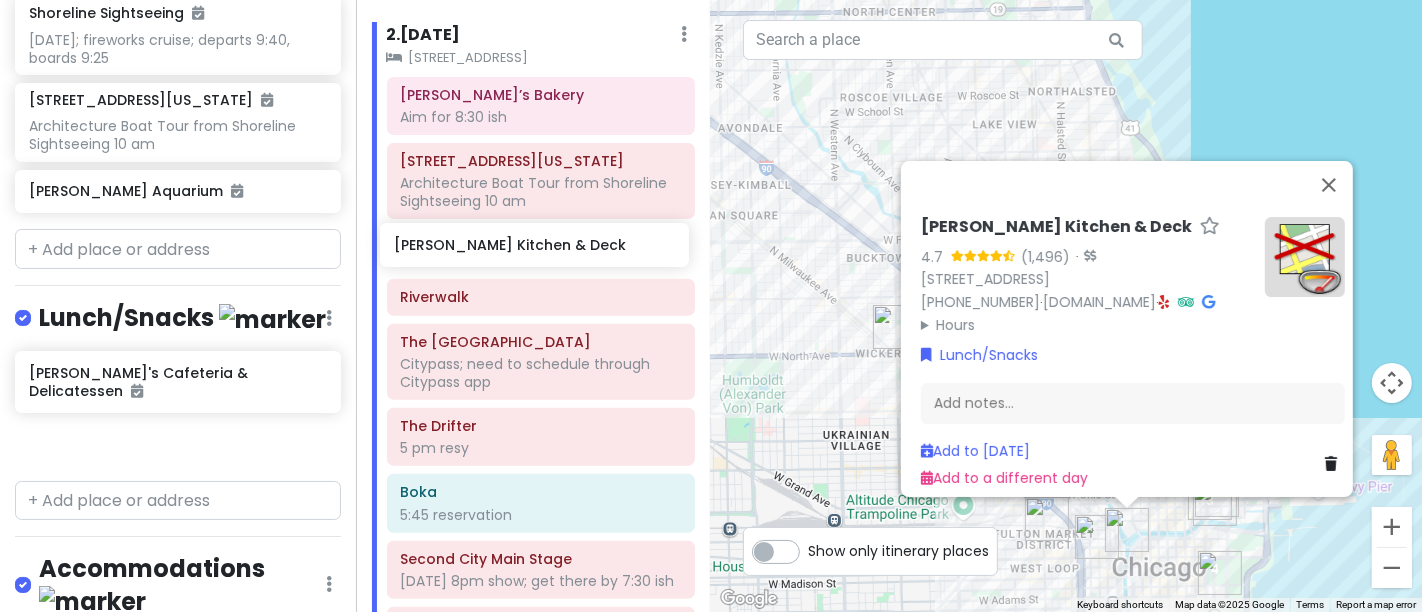 click on "Chicago Trip Private Change Dates Make a Copy Delete Trip Give Feedback 💡 Support Scout ☕️ Itinerary Share Publish Notes Add notes... Attractions   Edit Reorder Delete List Second City Main Stage [DATE] 8pm show; get there by 7:30 ish The Art Institute of [GEOGRAPHIC_DATA]; need to schedule through Citypass app [GEOGRAPHIC_DATA] Mammoth Opens noon [PERSON_NAME][GEOGRAPHIC_DATA]; need to schedule through Citypass app Shoreline Sightseeing [DATE]; fireworks cruise; departs 9:40, boards 9:25 401N [US_STATE] Ave Architecture Boat Tour from Shoreline Sightseeing 10 am [PERSON_NAME] Aquarium Lunch/Snacks   Edit Reorder Delete List [PERSON_NAME]'s Cafeteria & Delicatessen [PERSON_NAME] Kitchen & Deck Accommodations   Edit Reorder Delete List [STREET_ADDRESS]   Edit Reorder Delete List Bayan Ko Diner 10 am resy Mindy’s Bakery Aim for 8:30 ish Dell' Rooster Restaurant & Bar 9 am resy Dinner   Edit Reorder Delete List avec Restaurant 7:45 pm reservation Boka 5:45 reservation Bars   Edit Reorder The Aviary" at bounding box center (711, 306) 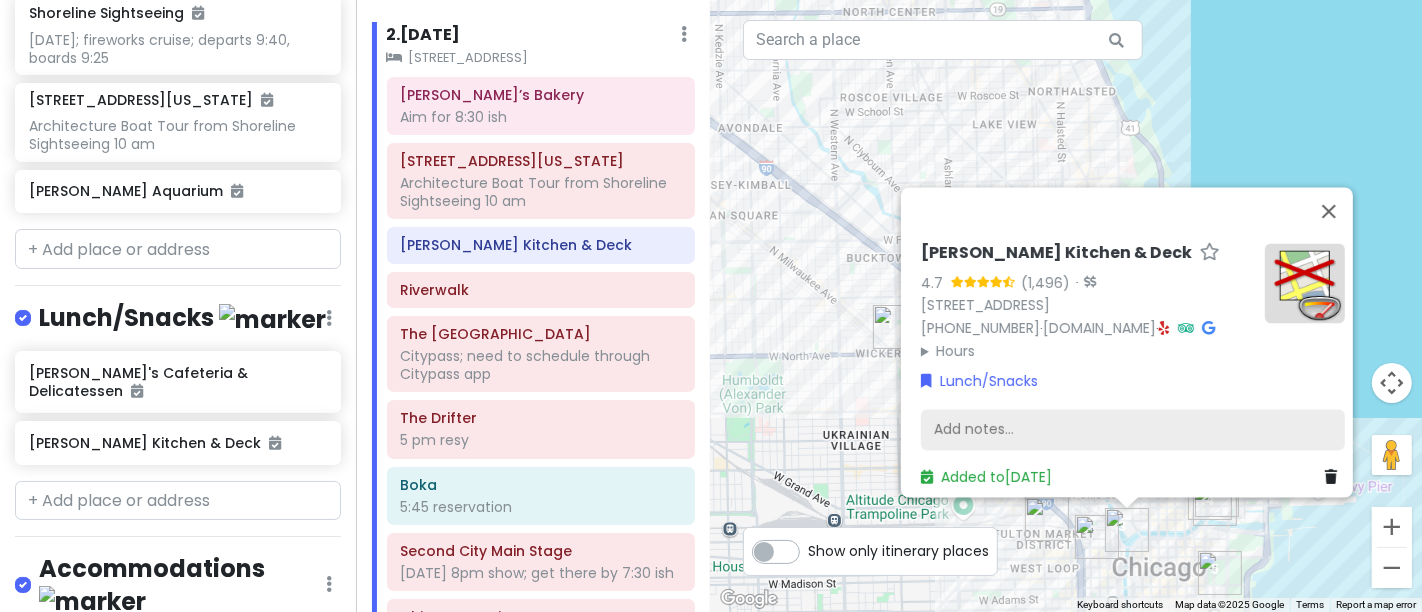 click on "Add notes..." at bounding box center (1133, 430) 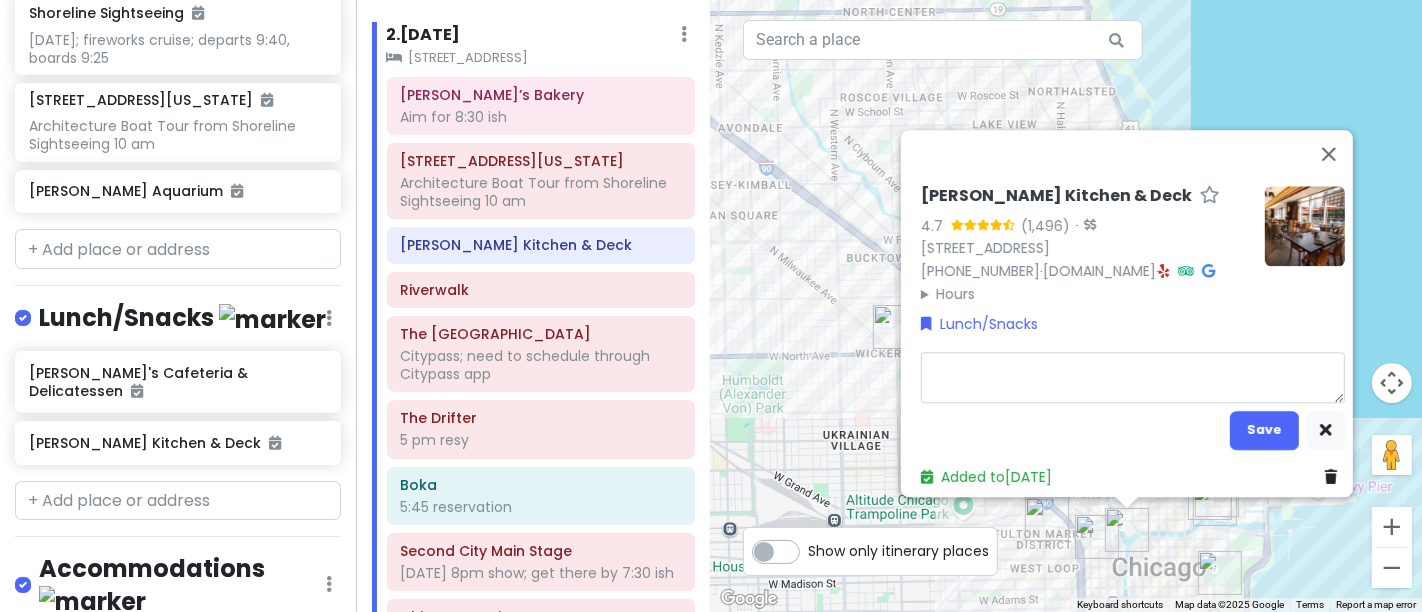 type on "x" 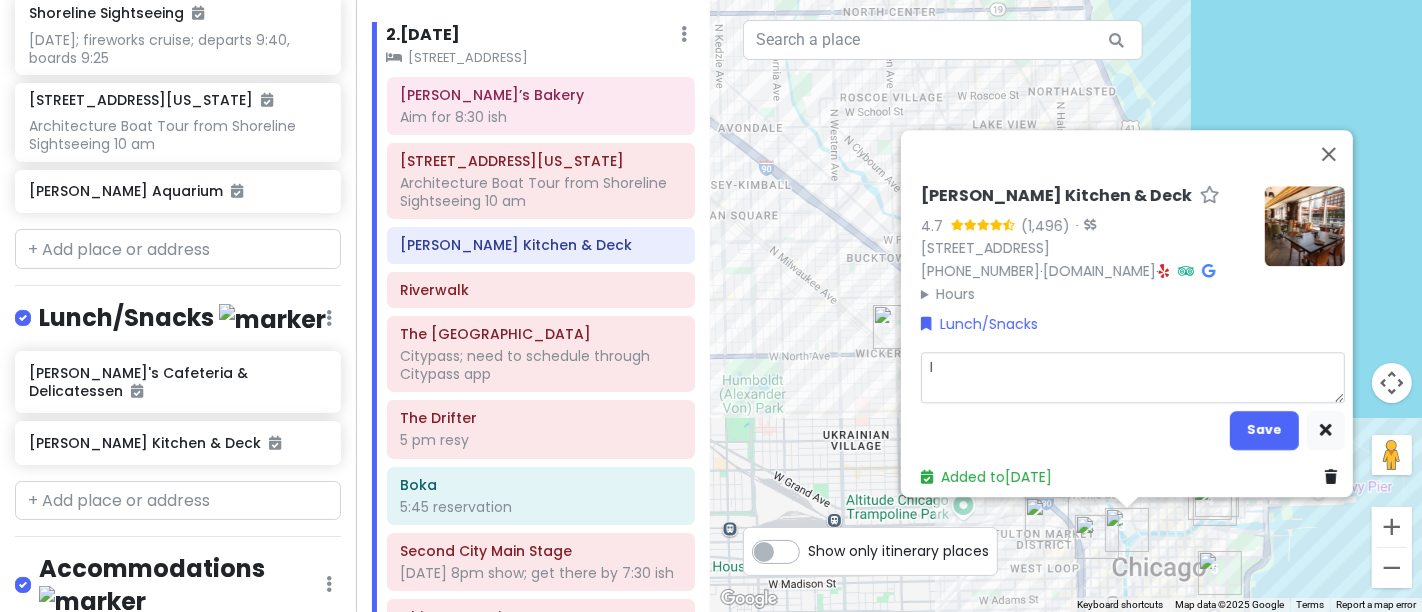 type on "IF" 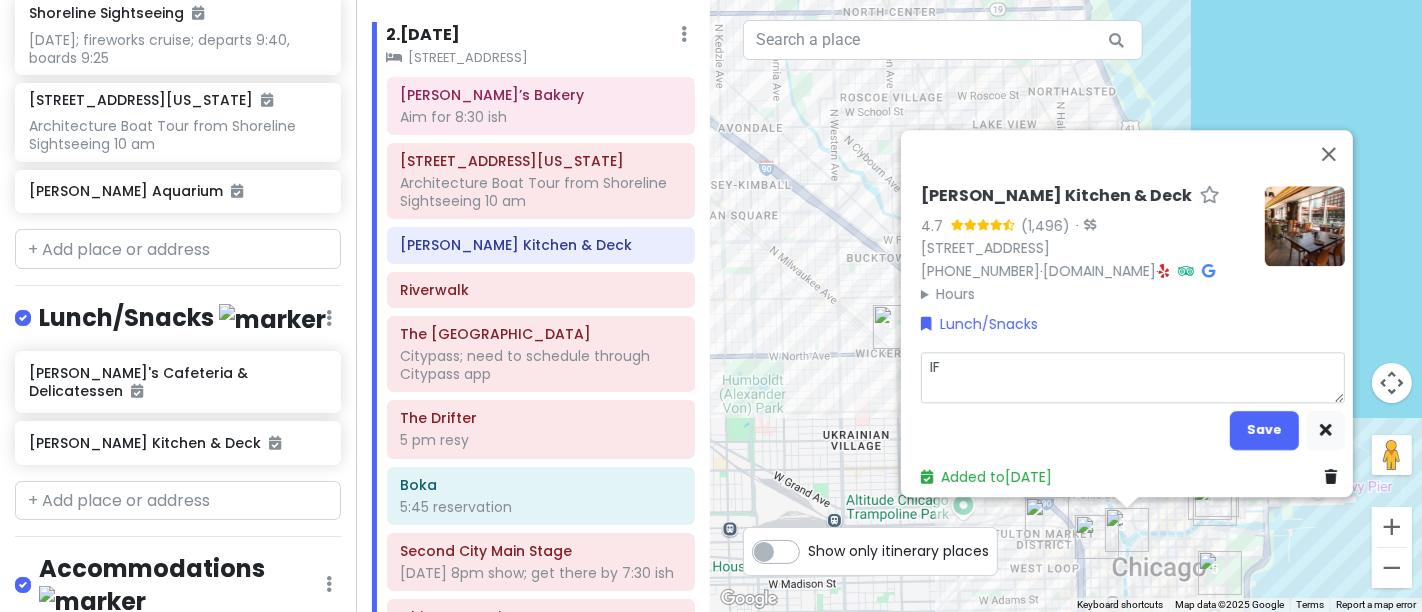 type on "x" 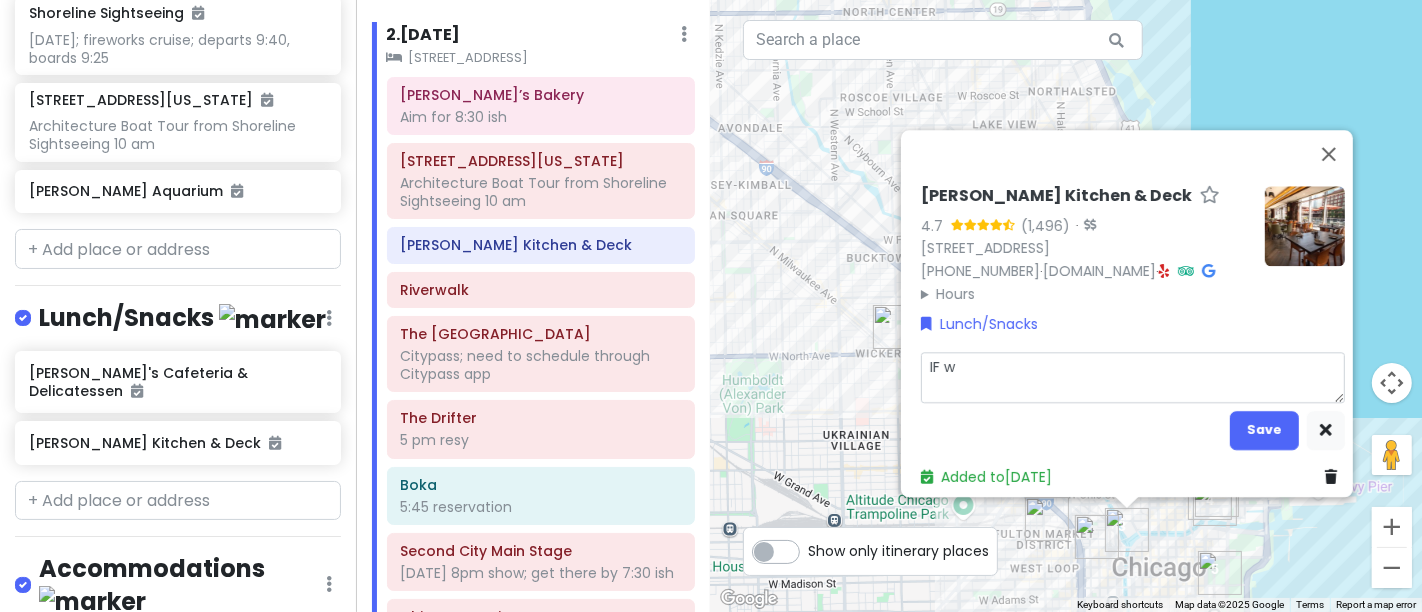 type on "x" 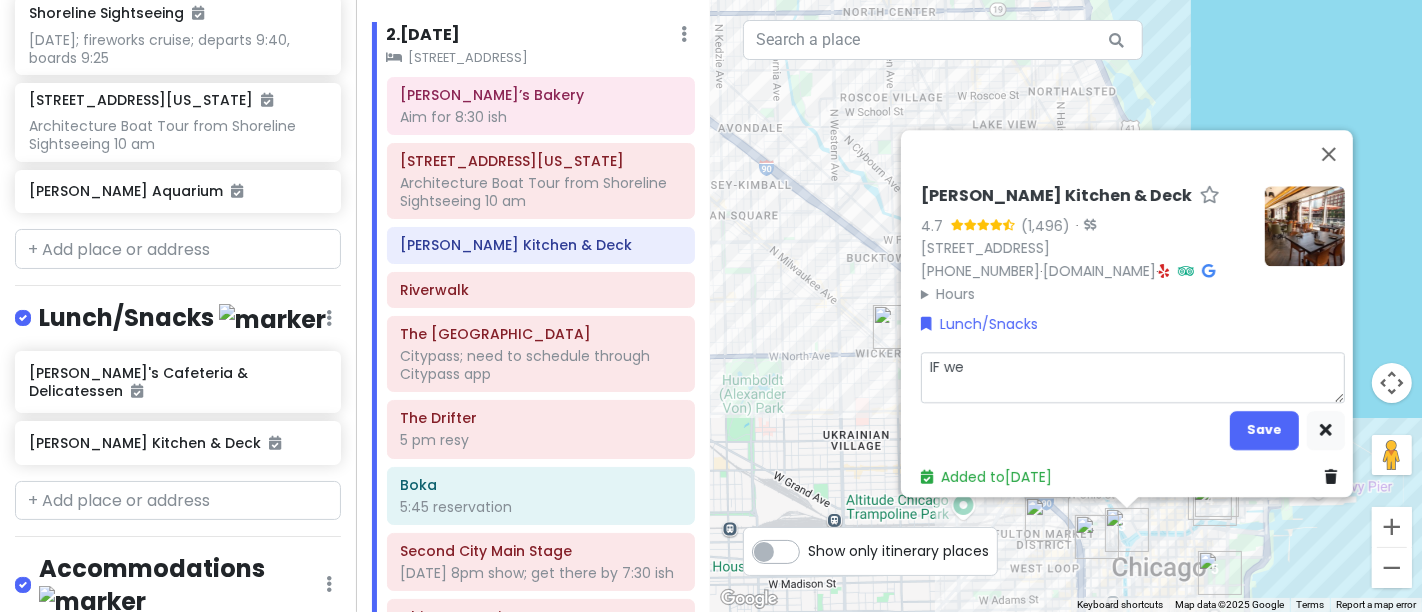 type on "x" 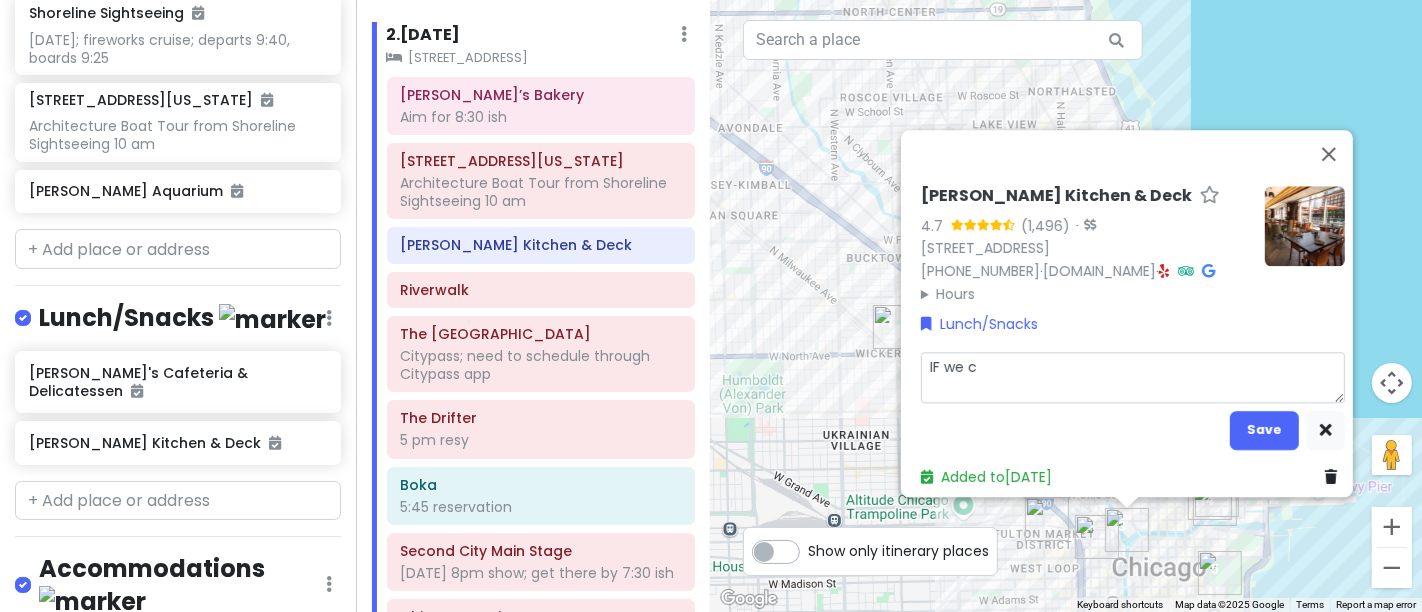 type on "x" 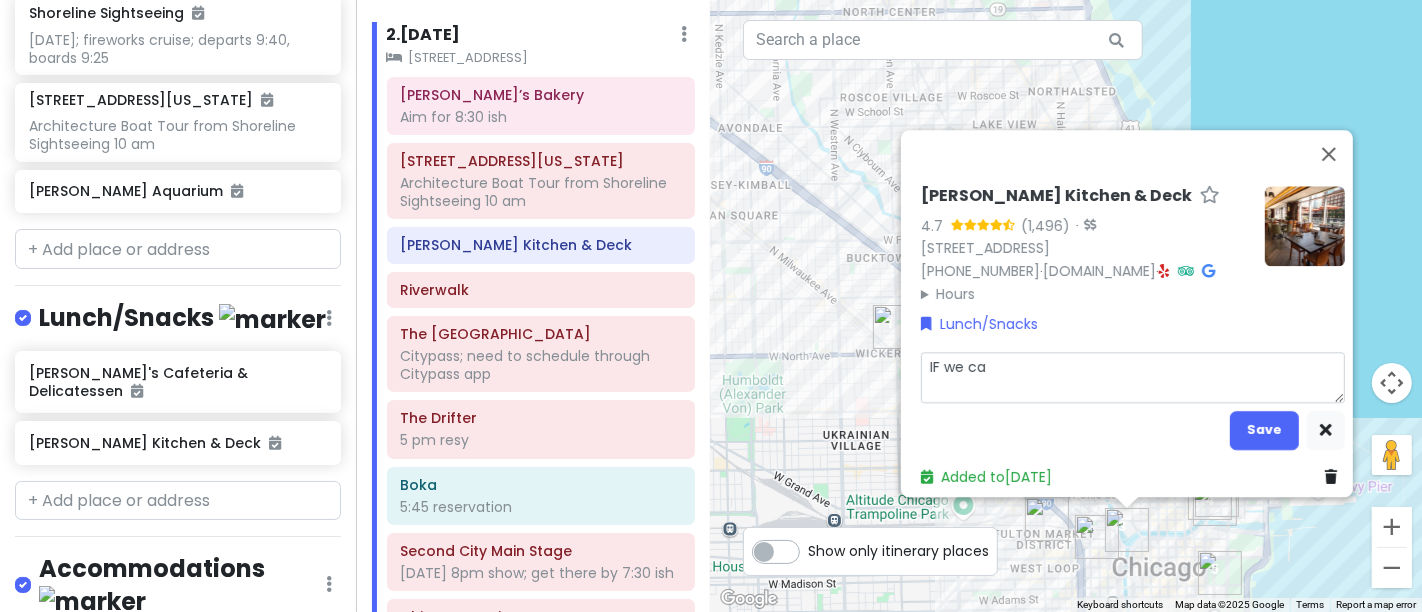 type on "x" 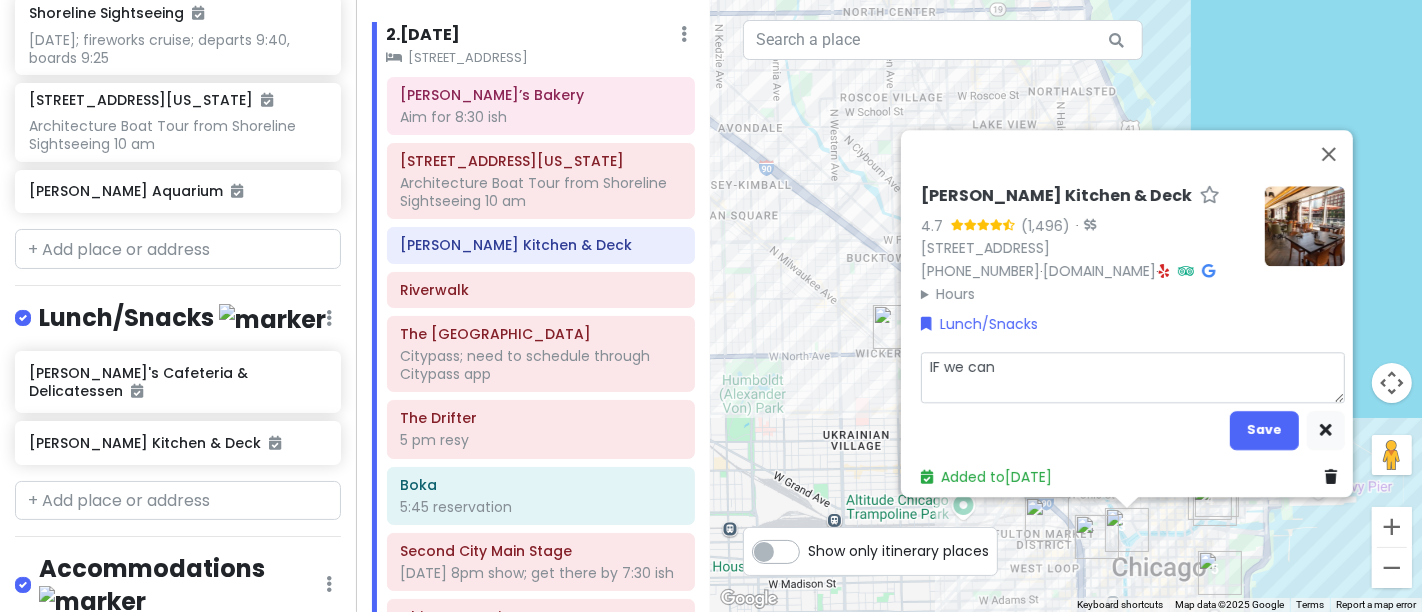 type on "x" 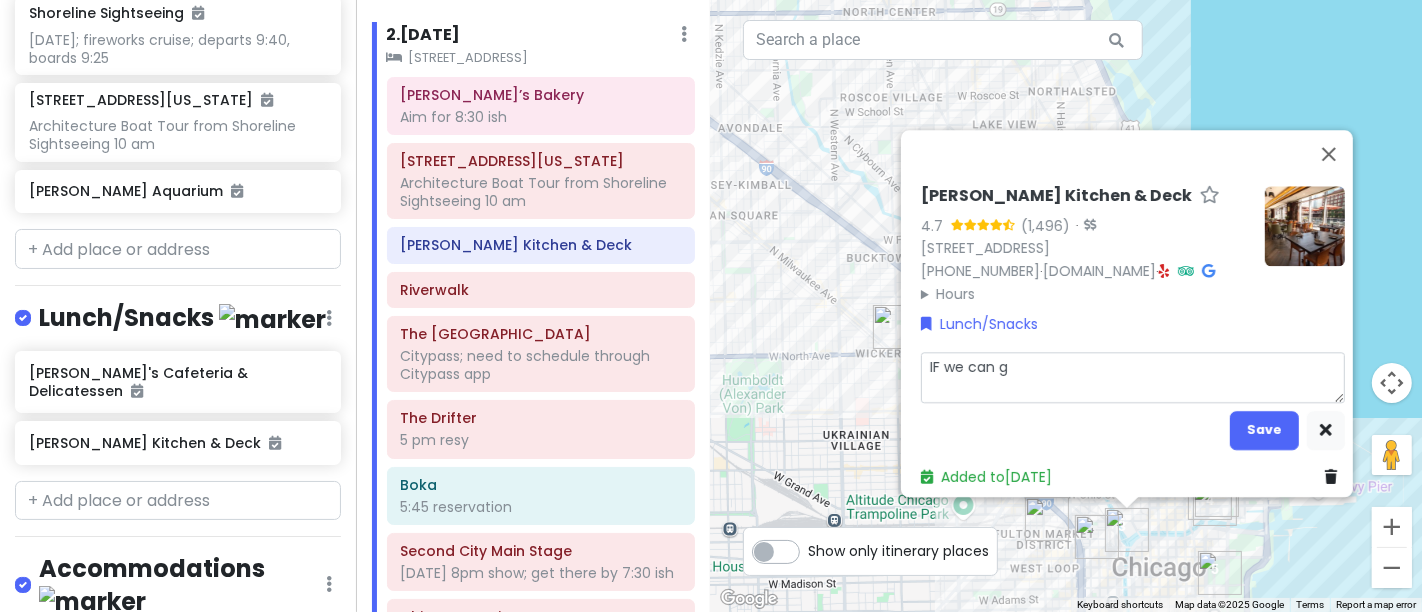 type on "x" 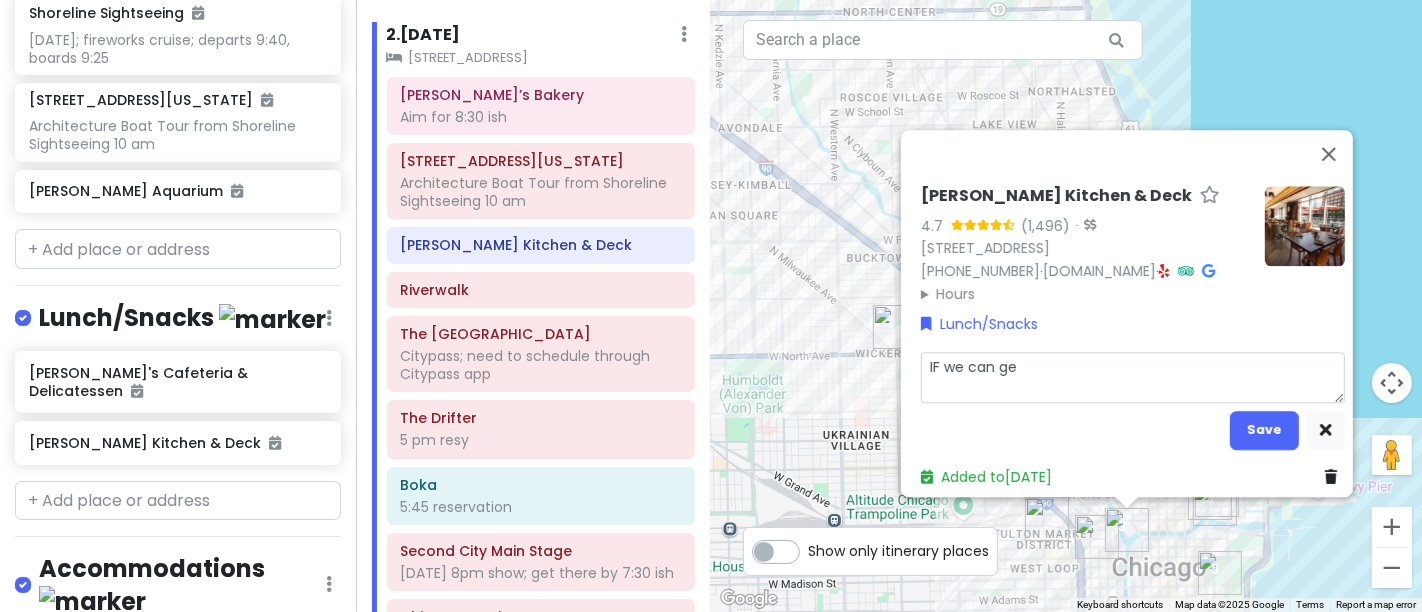 type on "x" 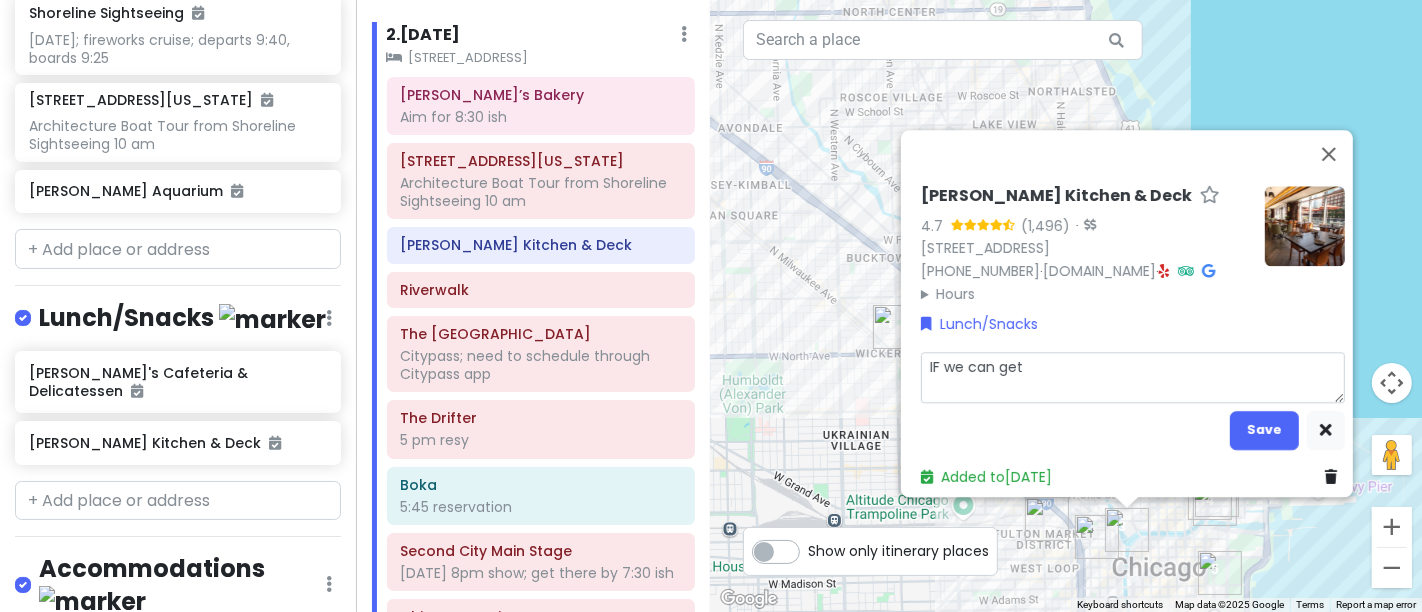 type on "x" 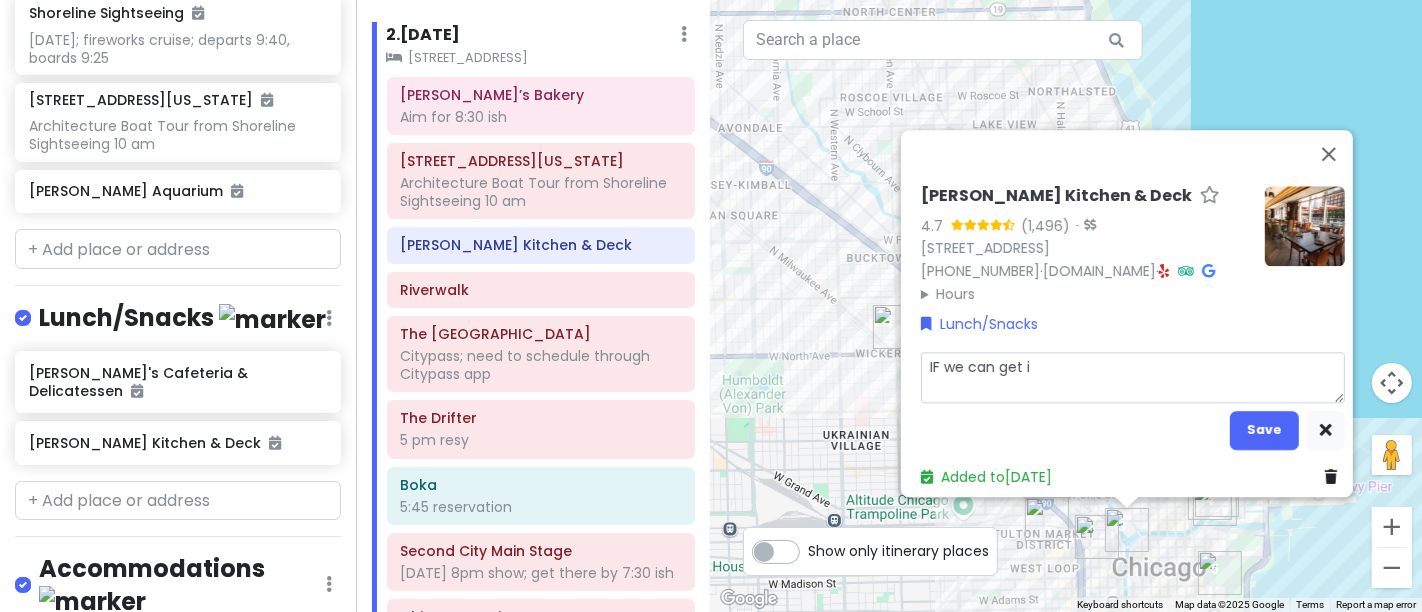 type on "x" 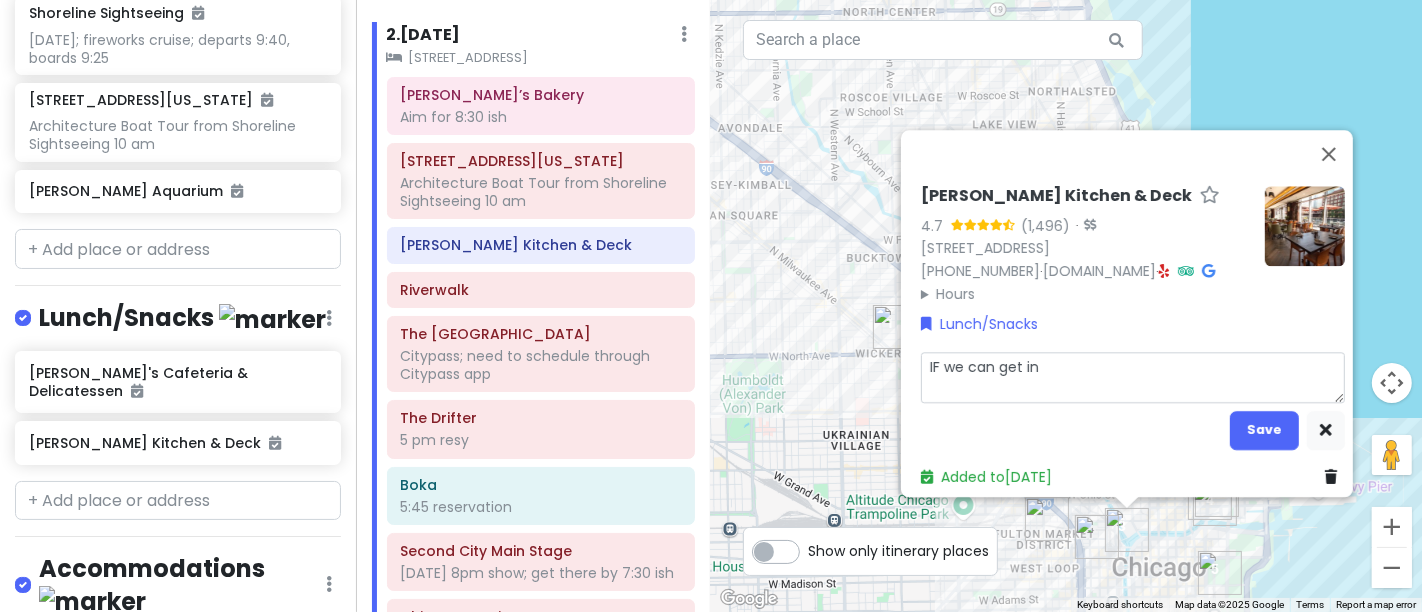 type on "x" 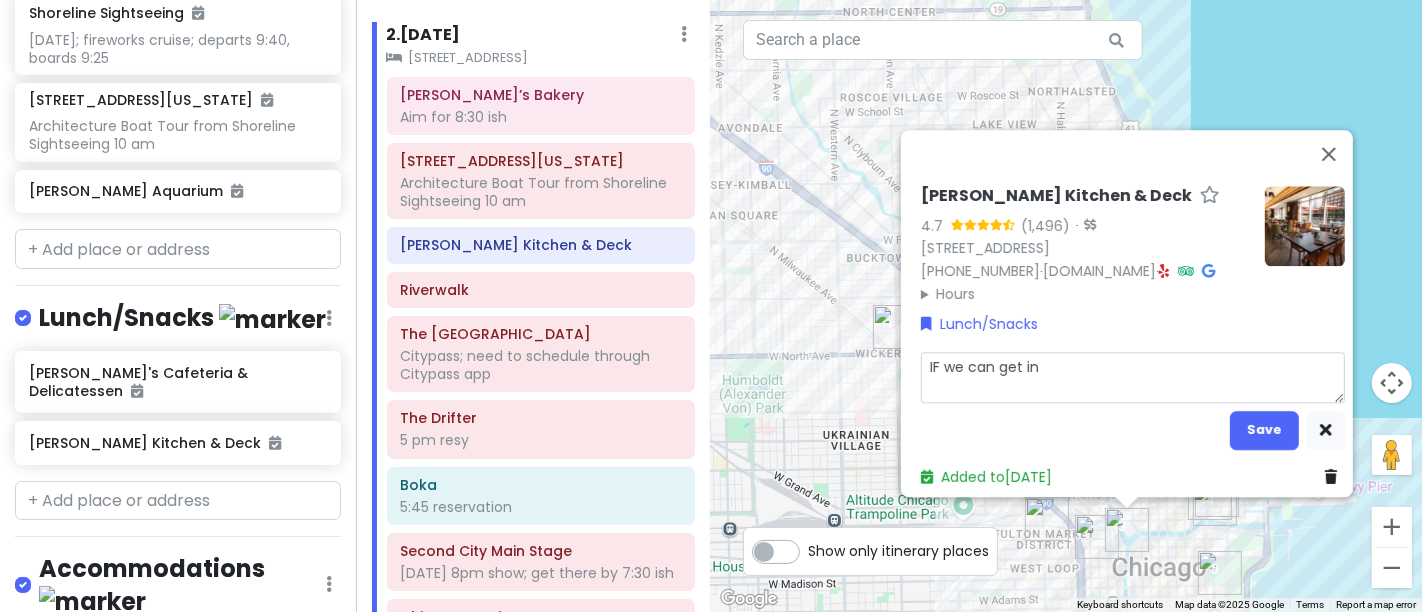 type on "IF we can get in?" 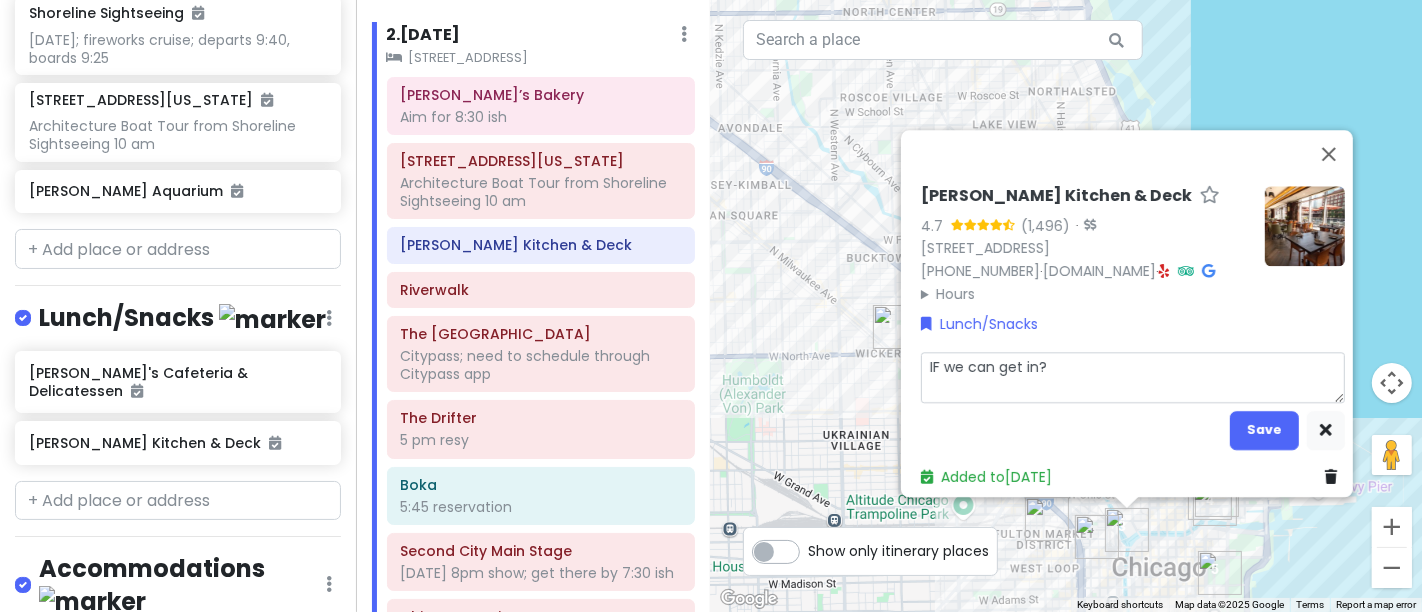 type on "x" 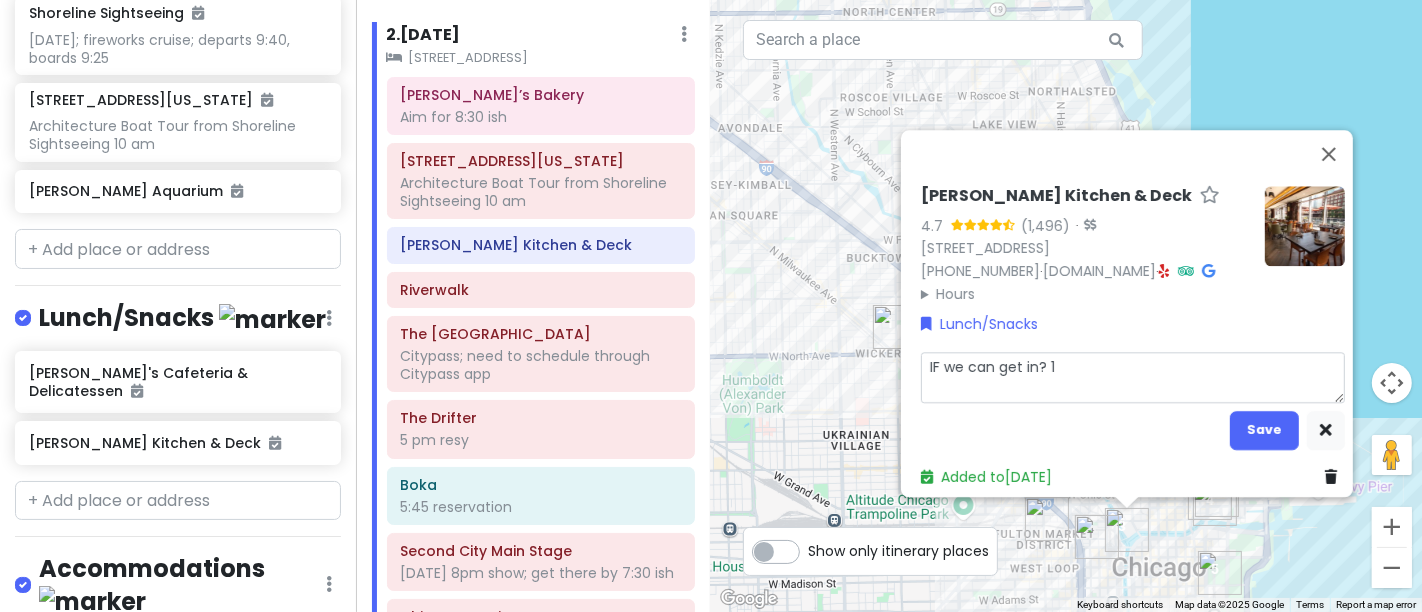 type on "x" 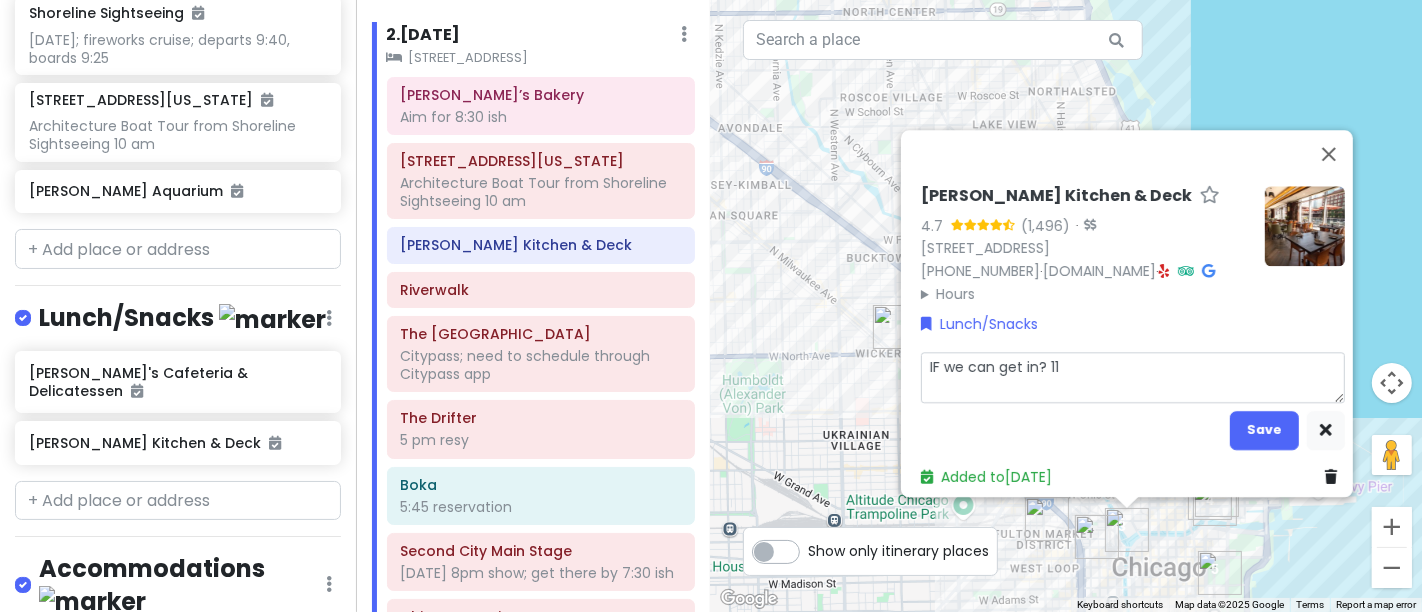 type on "x" 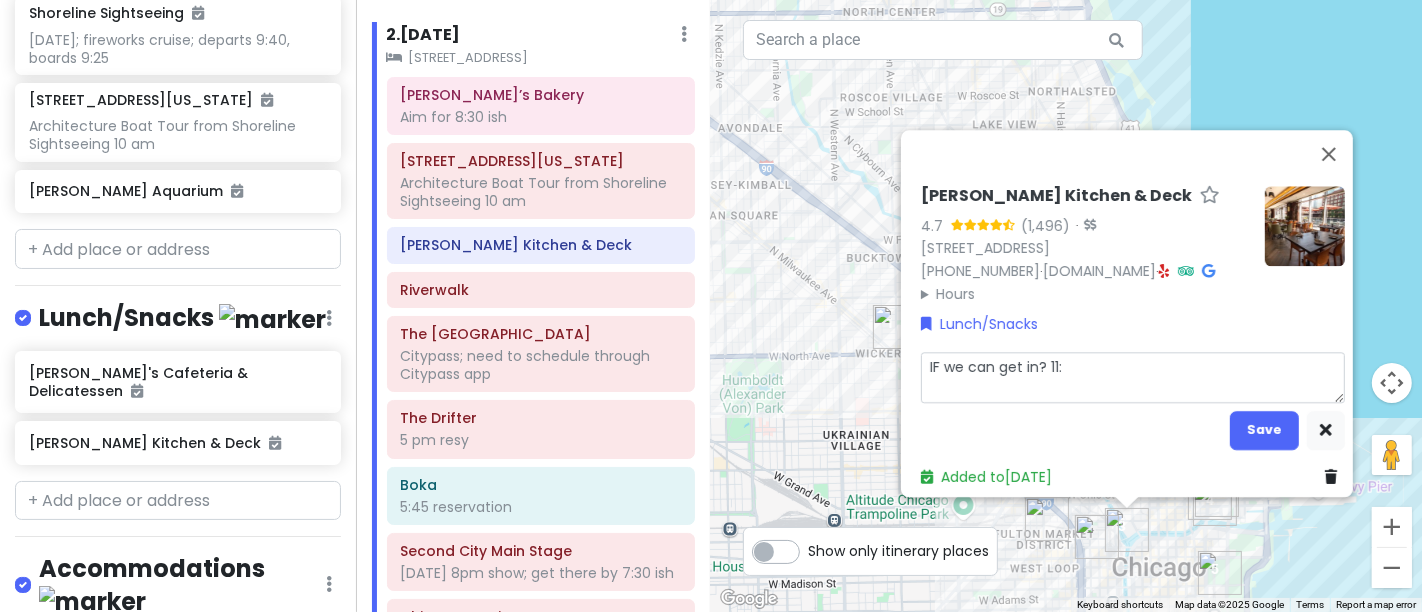 type on "x" 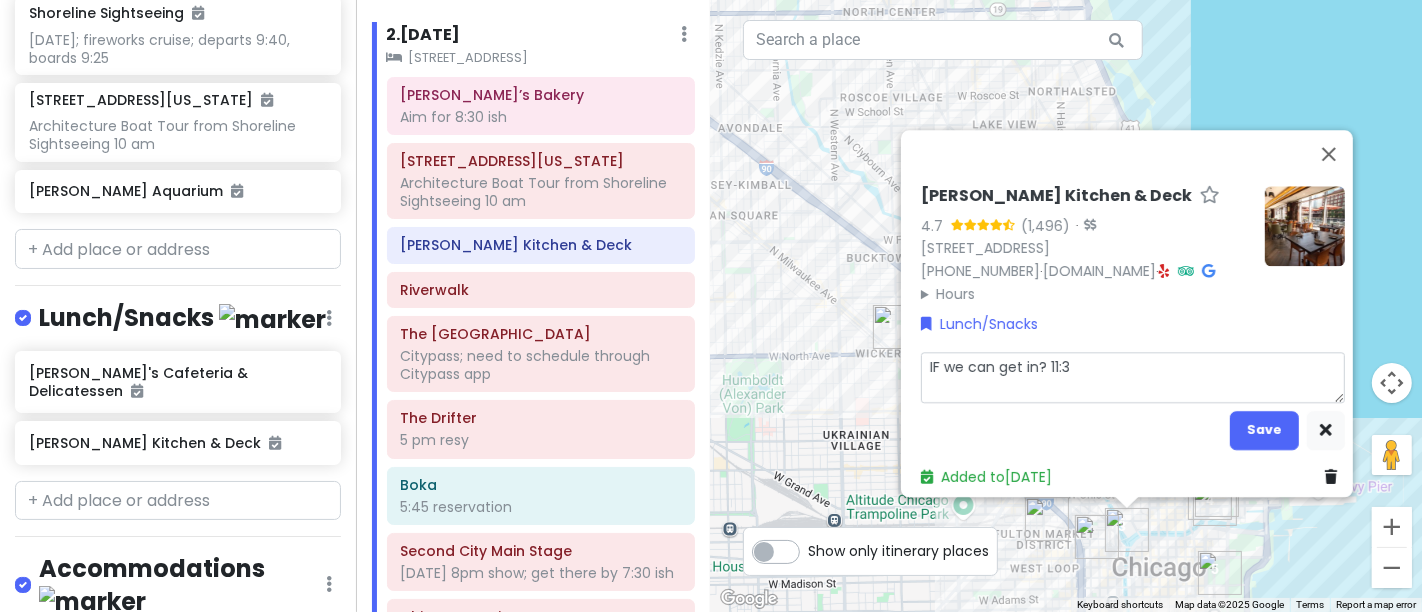 type on "x" 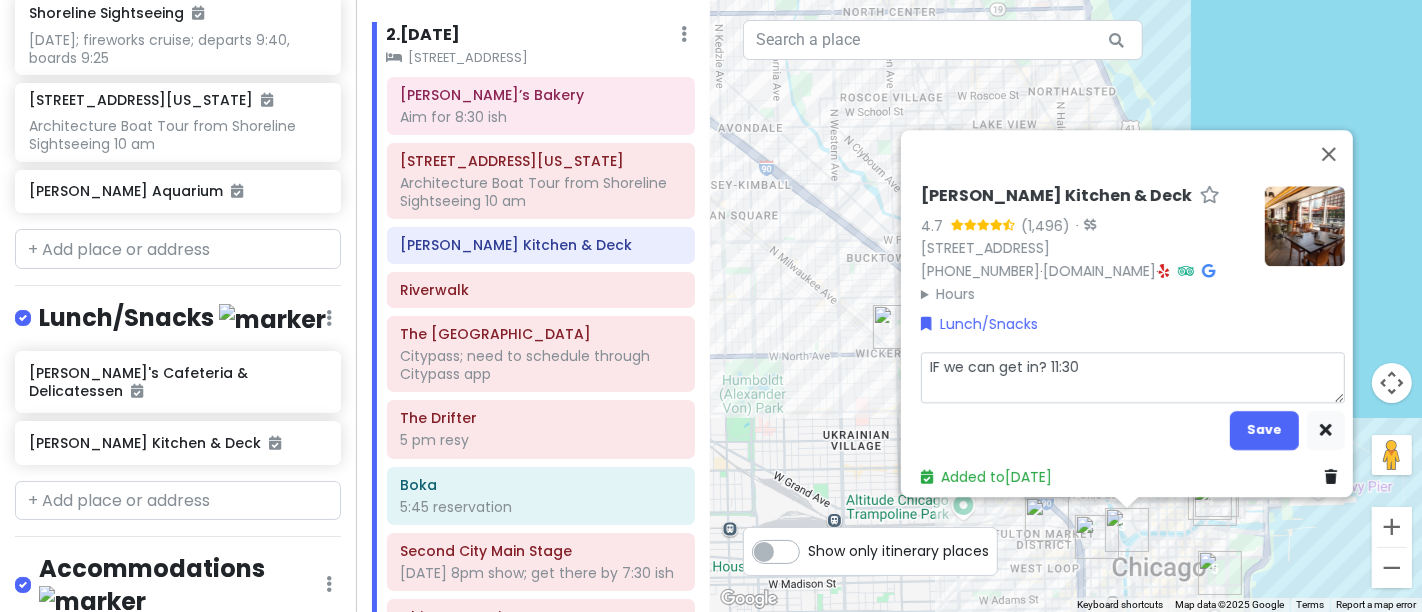 type on "x" 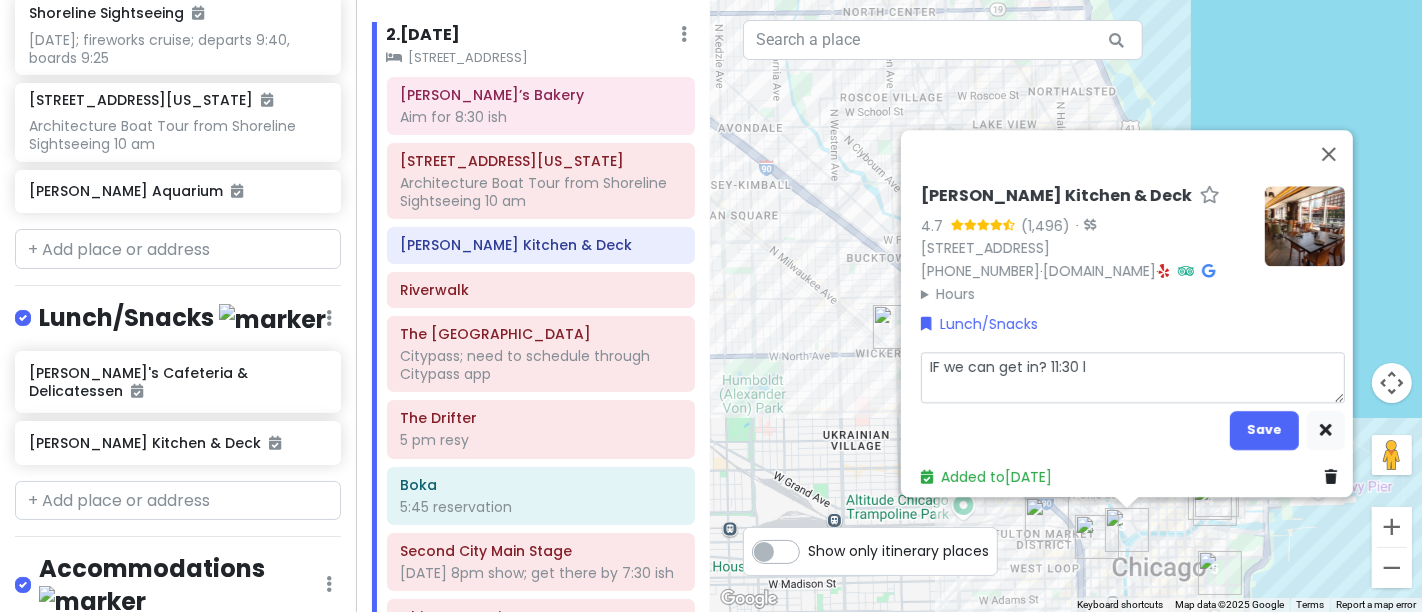 type on "x" 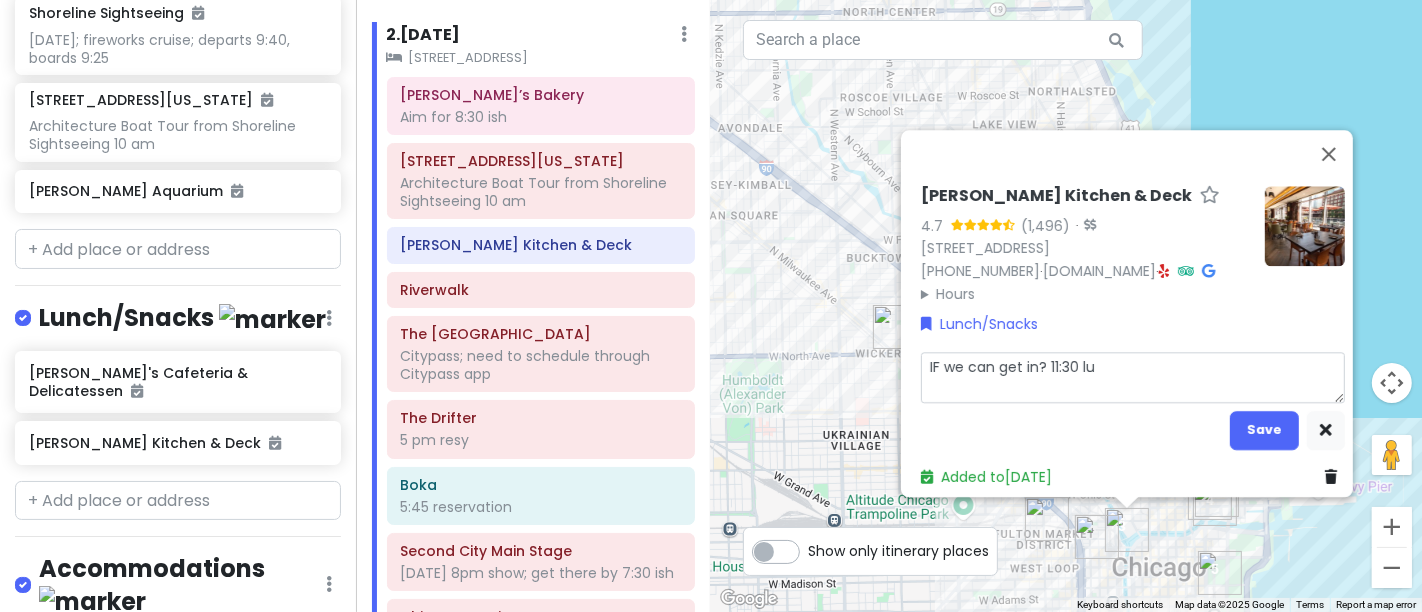 type on "x" 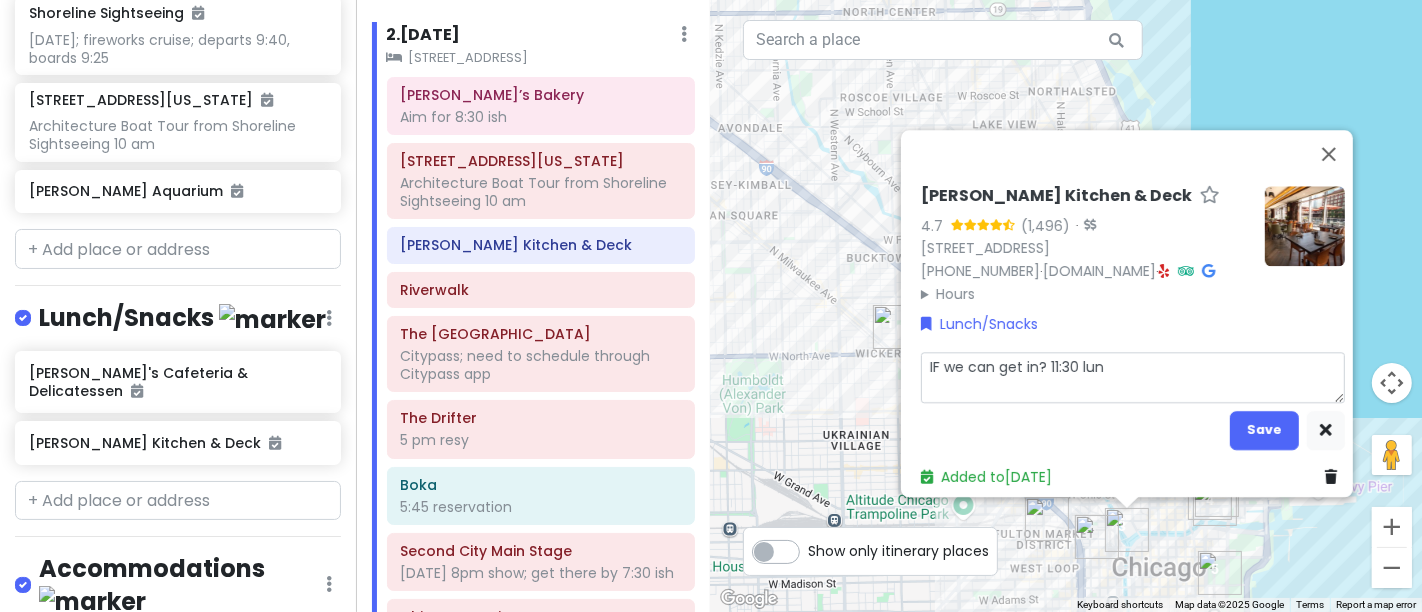 type on "IF we can get in? 11:30 lunc" 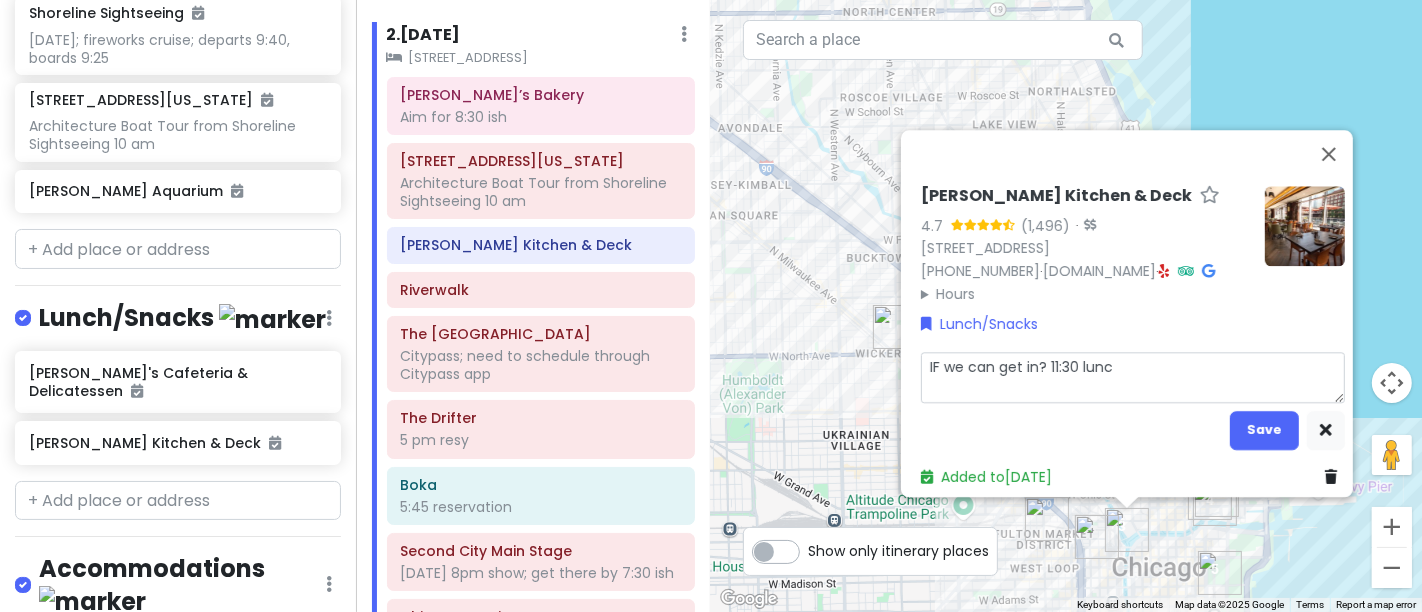 type on "x" 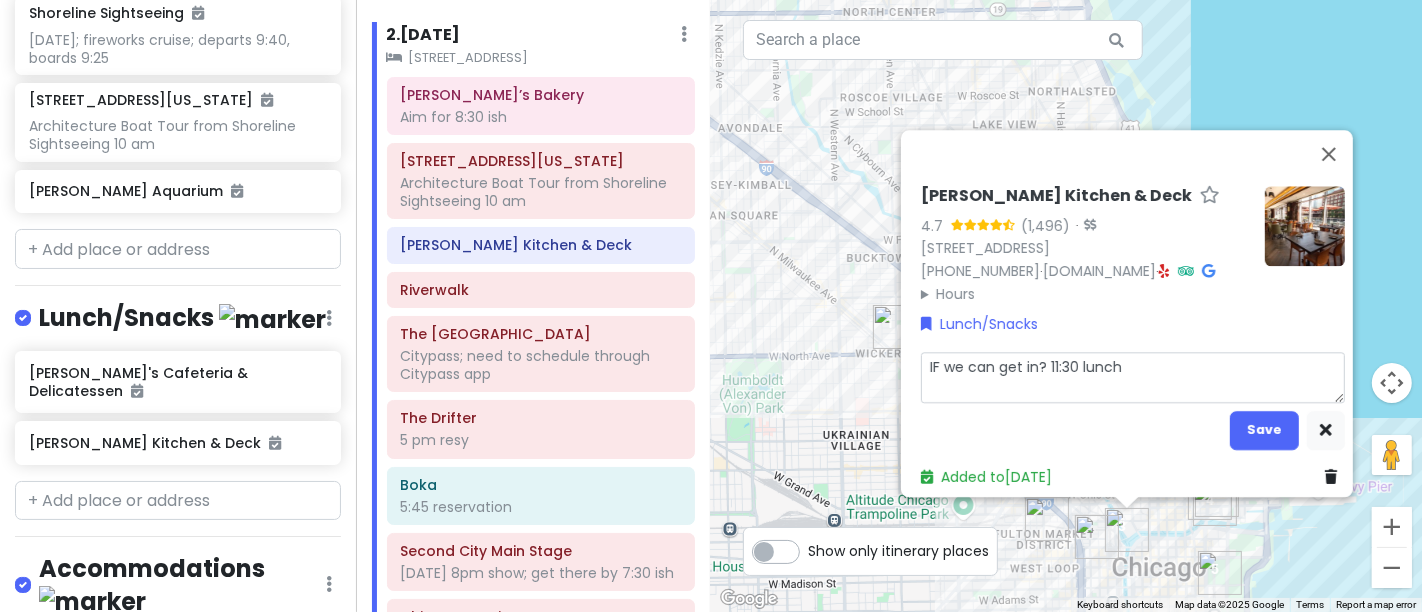 type on "x" 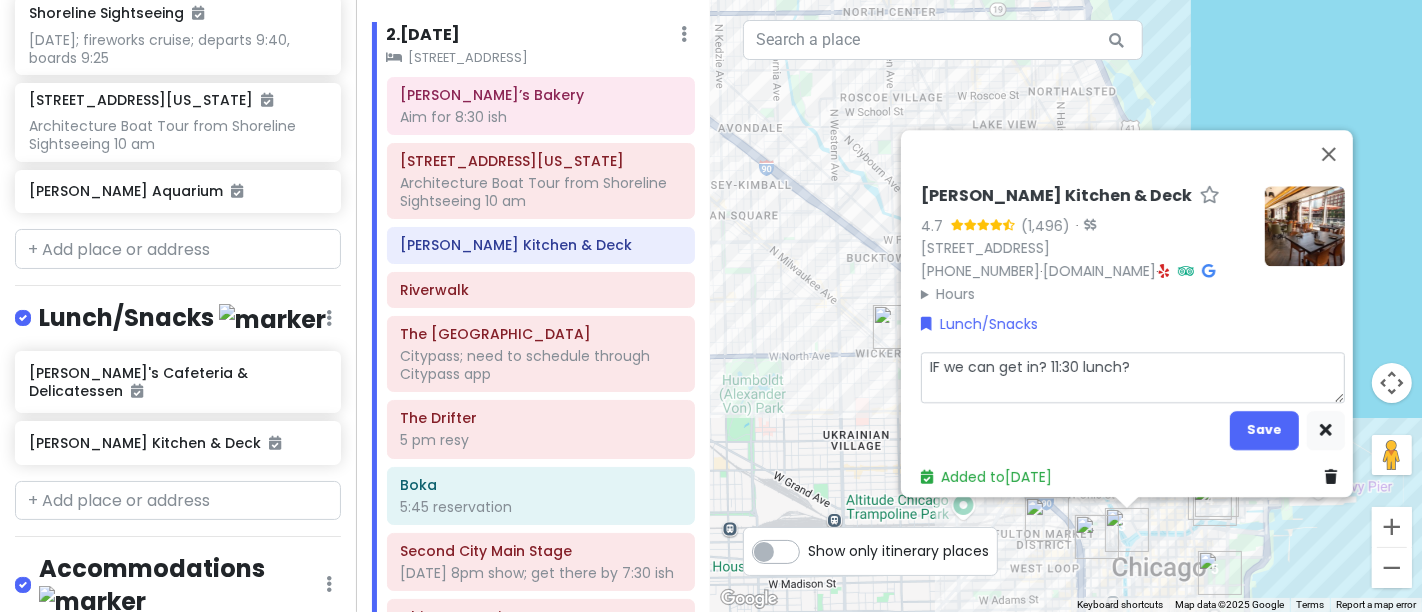 click on "IF we can get in? 11:30 lunch?" at bounding box center (1133, 377) 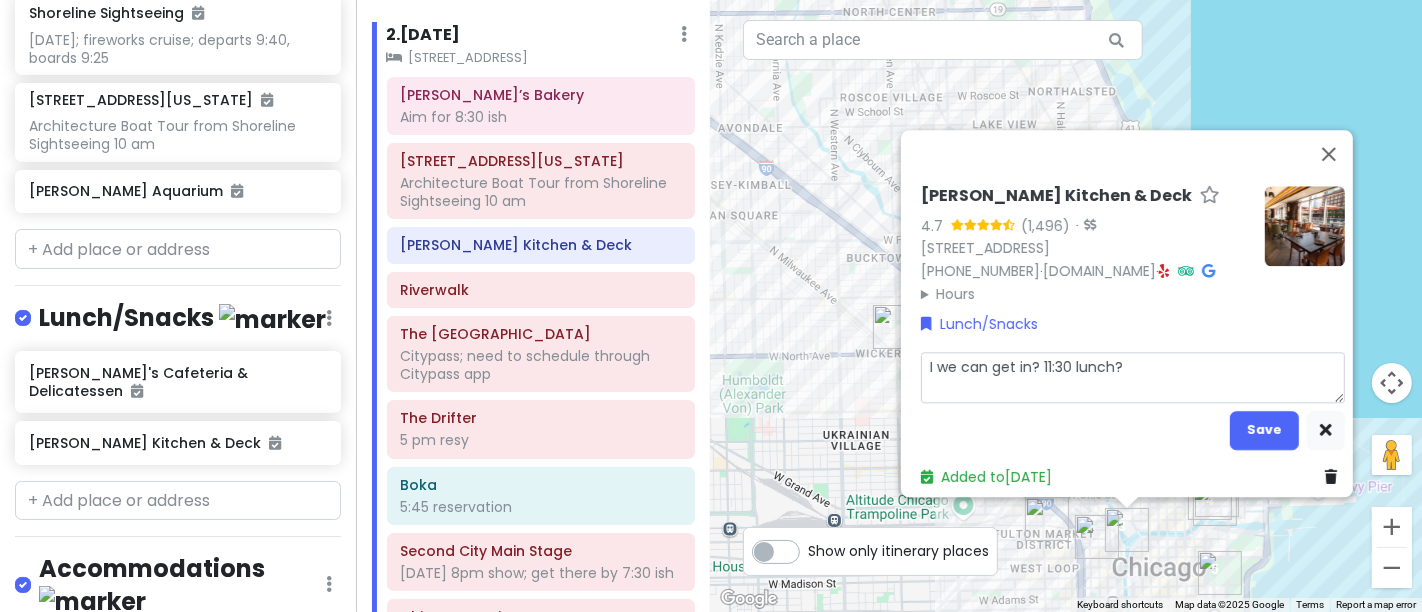type on "x" 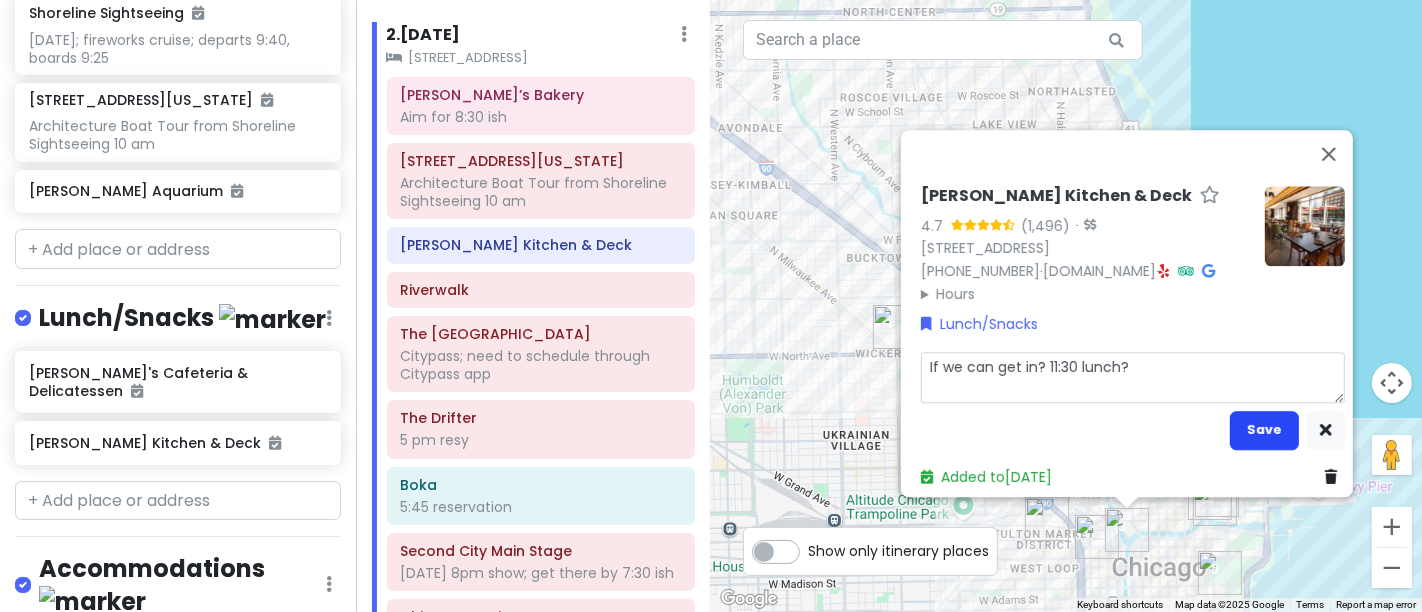 type on "If we can get in? 11:30 lunch?" 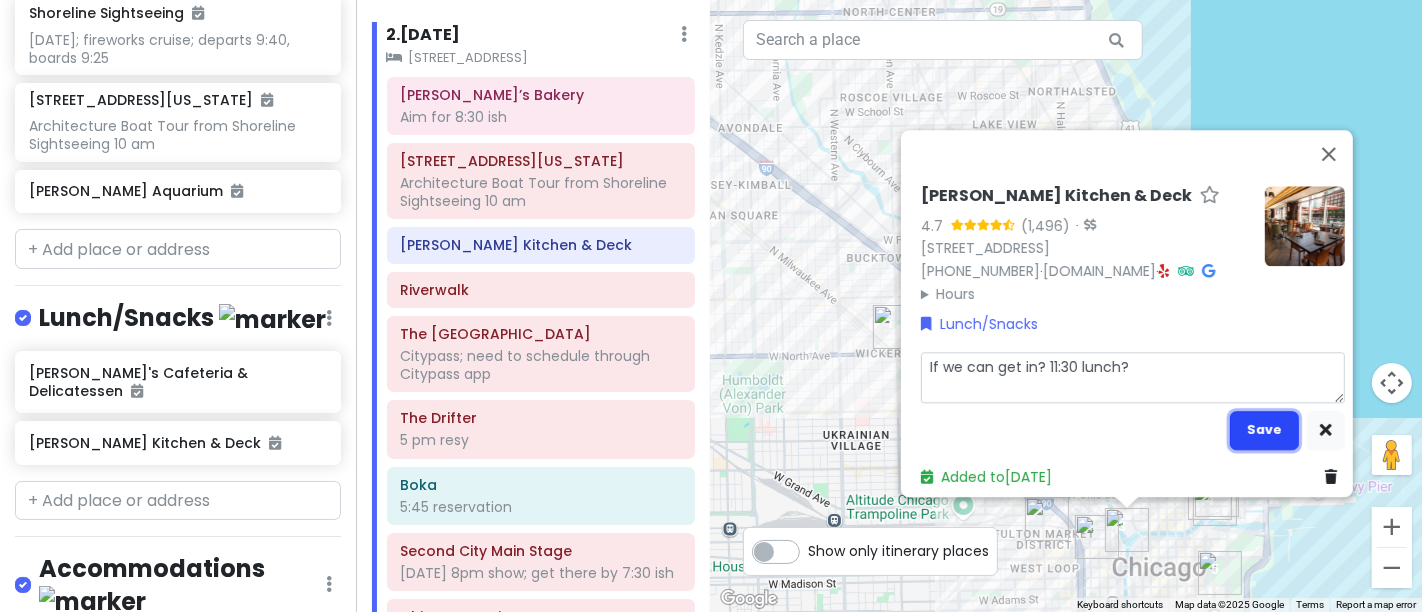 click on "Save" at bounding box center (1264, 430) 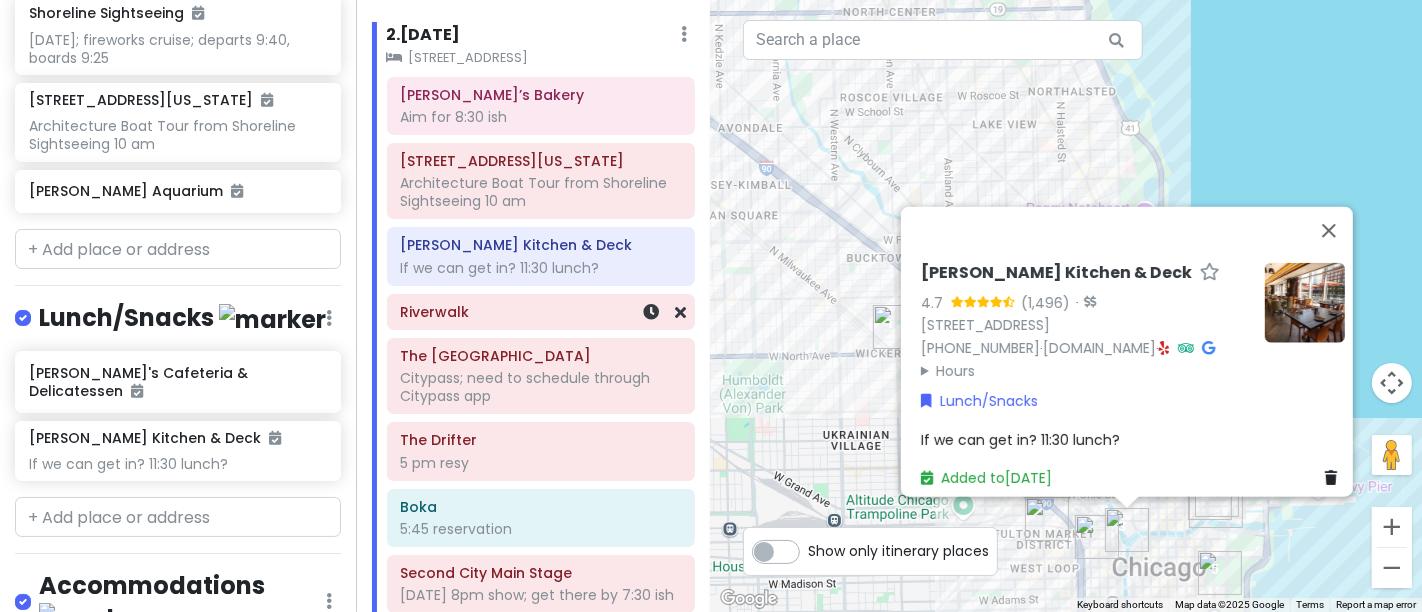 click on "Riverwalk" at bounding box center [540, 312] 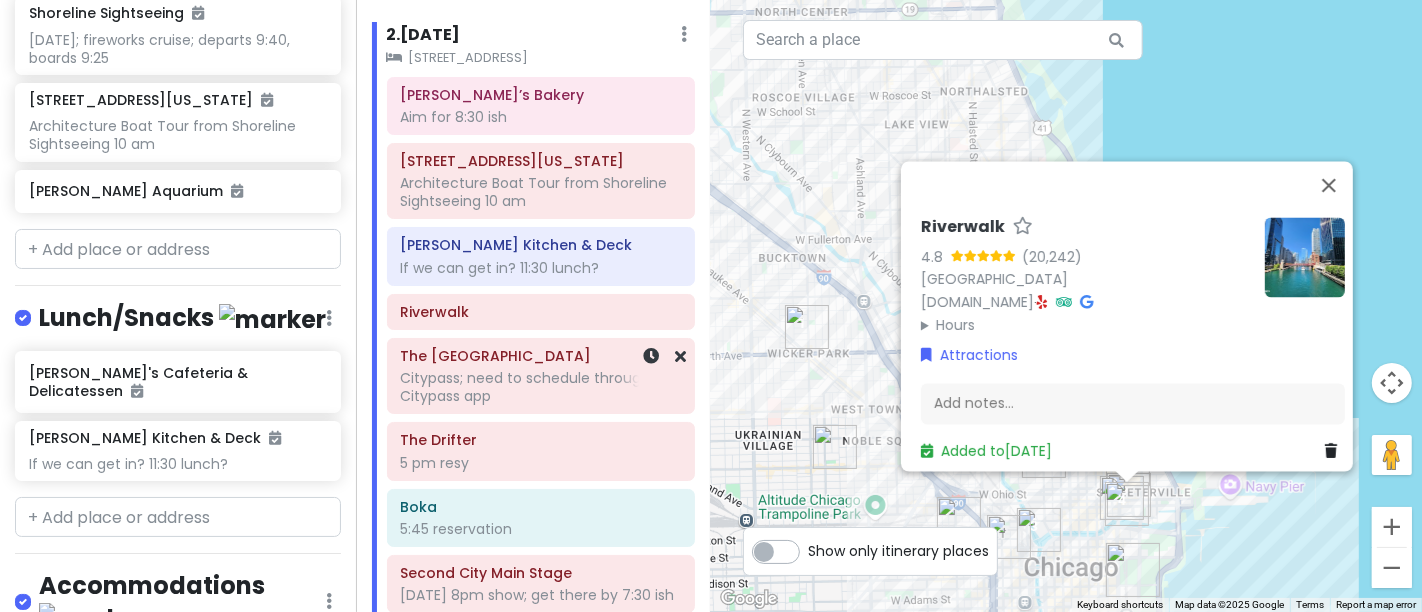 click on "The Art Institute of [GEOGRAPHIC_DATA]; need to schedule through Citypass app" at bounding box center [540, 376] 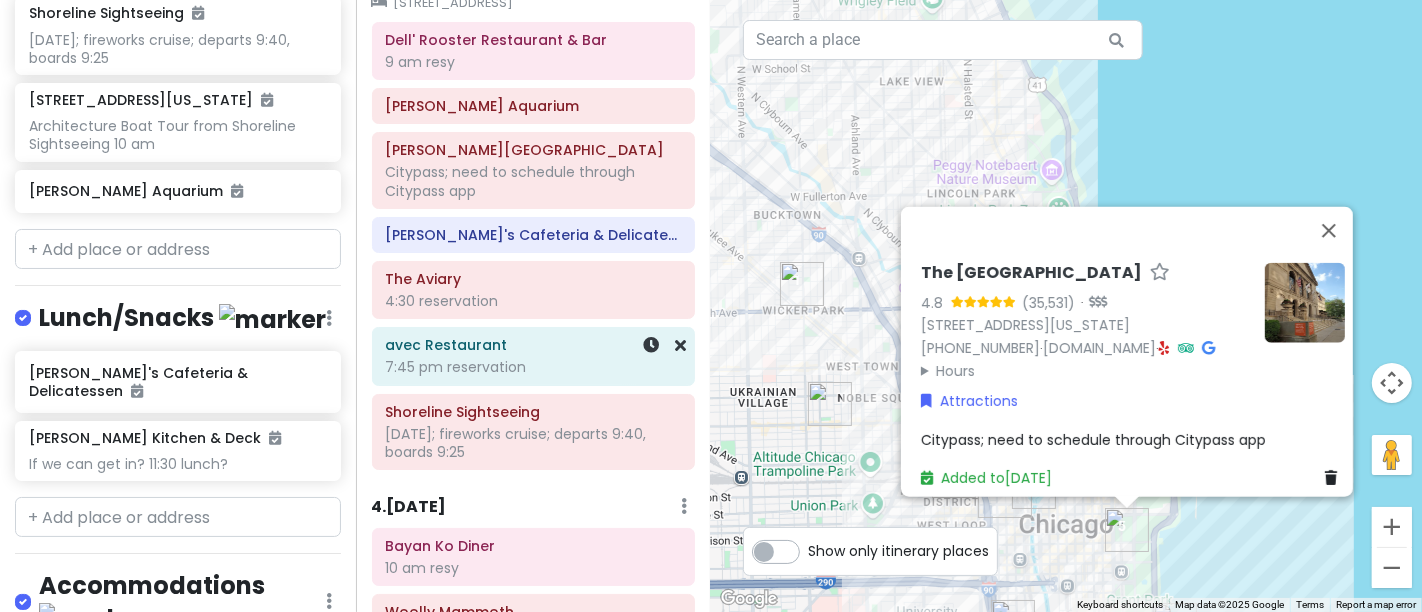 scroll, scrollTop: 861, scrollLeft: 0, axis: vertical 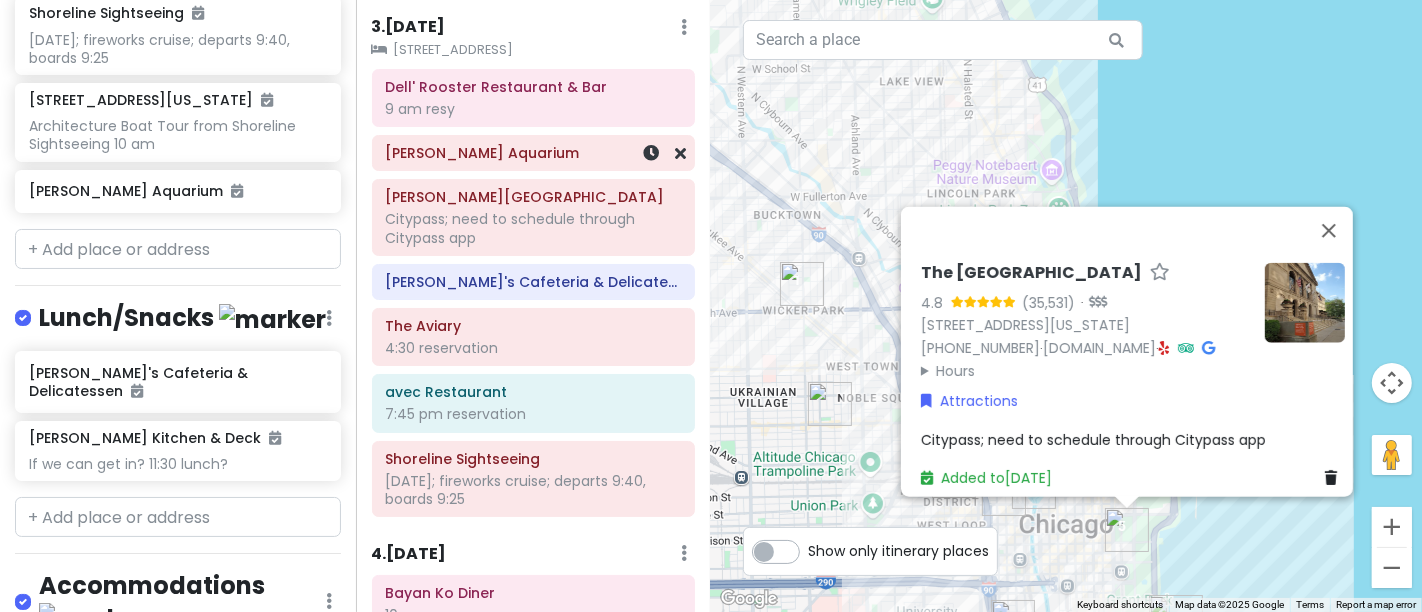 click on "[PERSON_NAME] Aquarium" at bounding box center [533, 153] 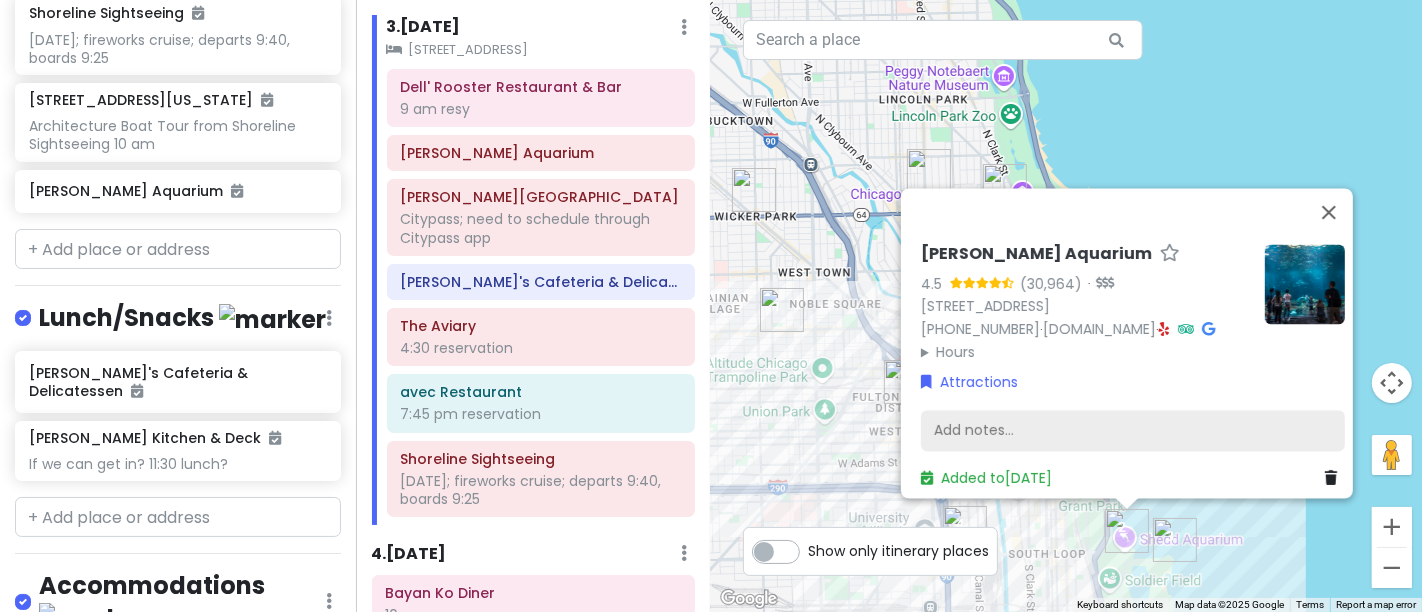 click on "Add notes..." at bounding box center (1133, 431) 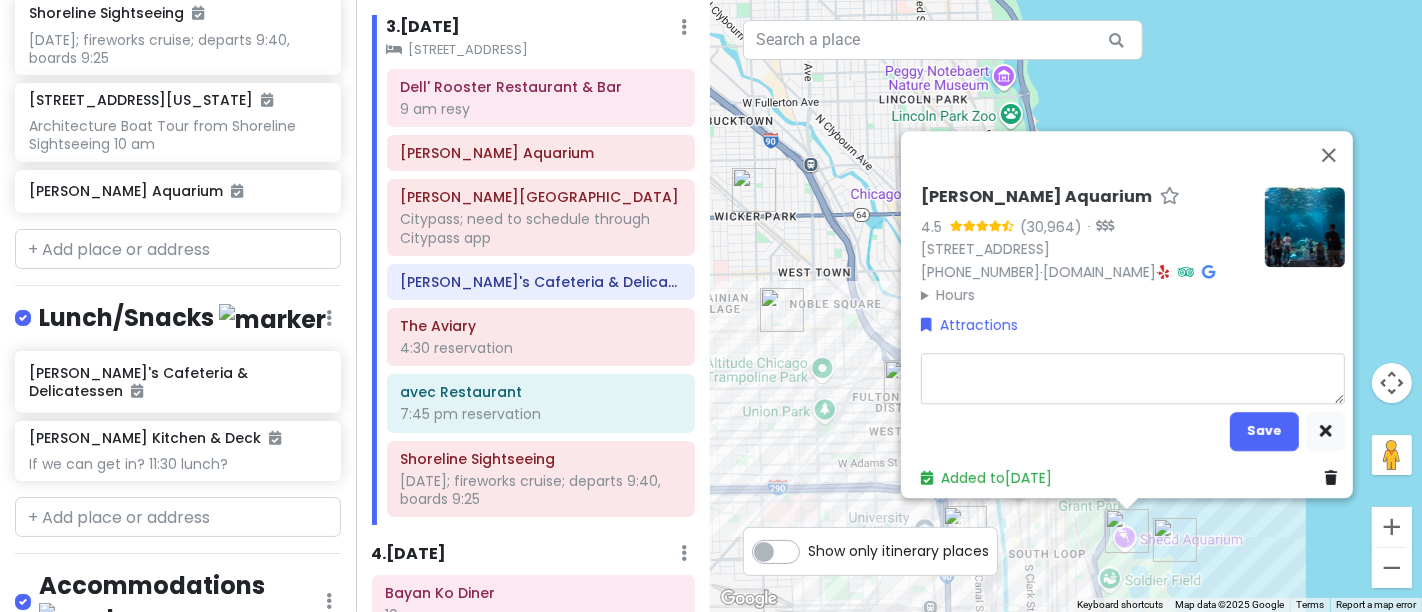 type on "x" 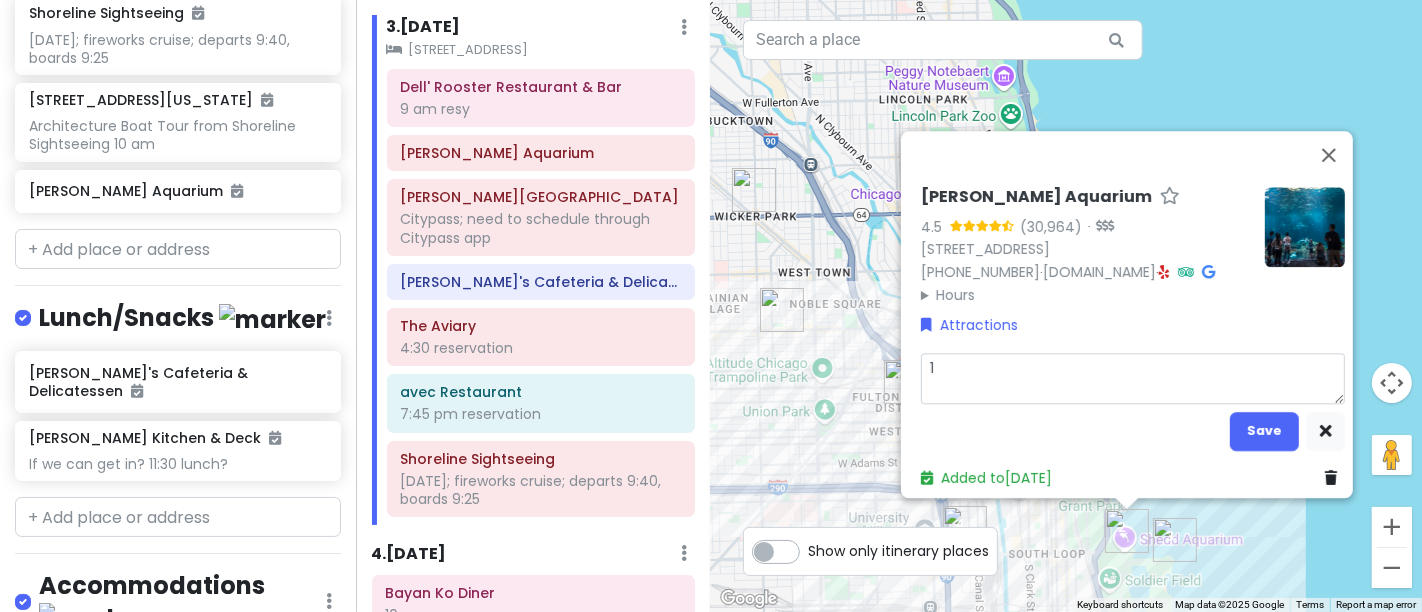 type on "x" 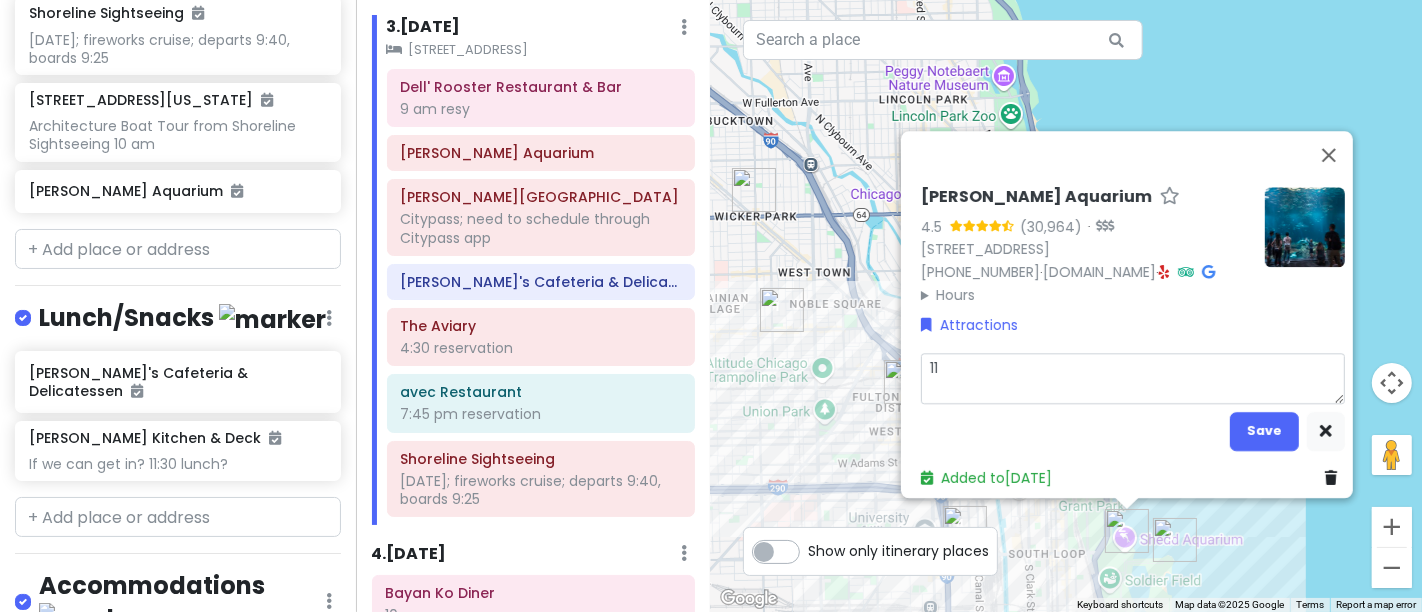 type on "x" 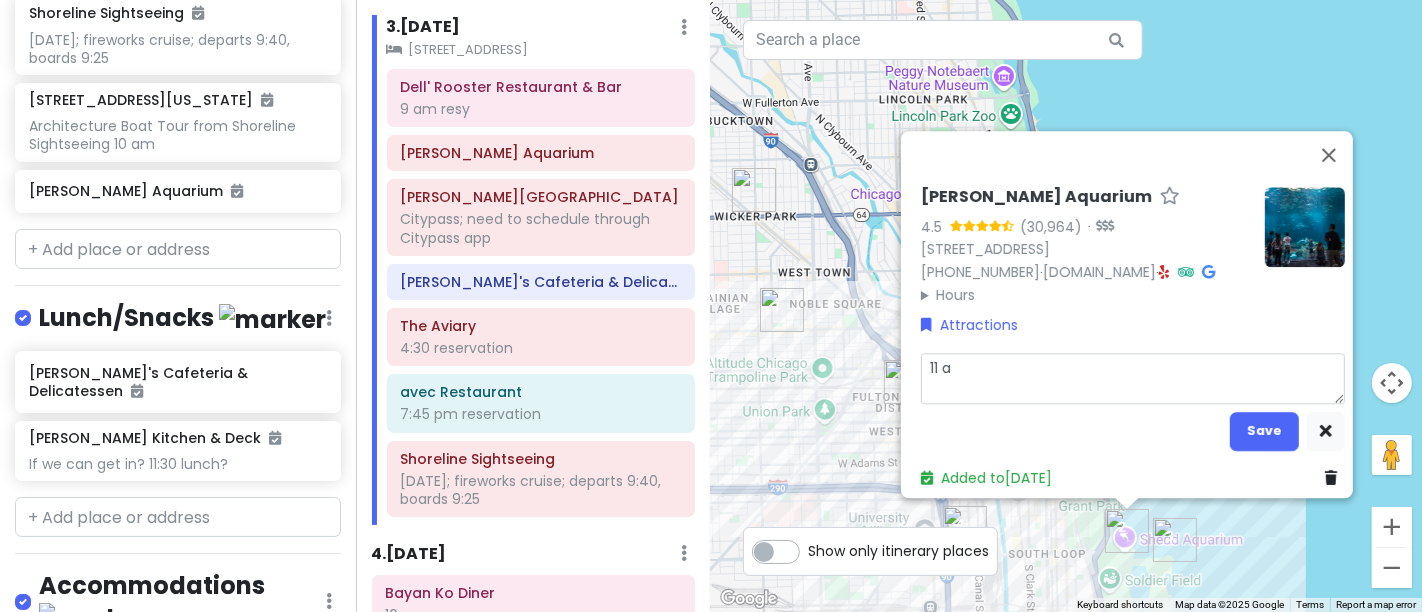 type on "x" 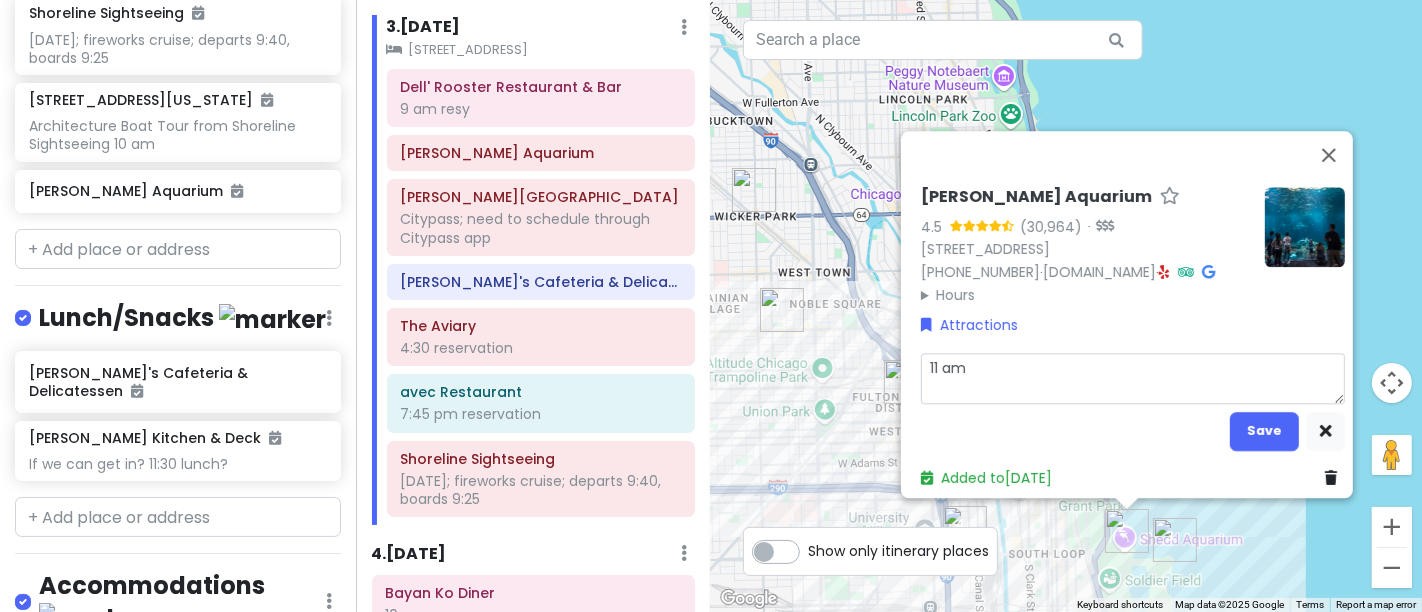 type on "x" 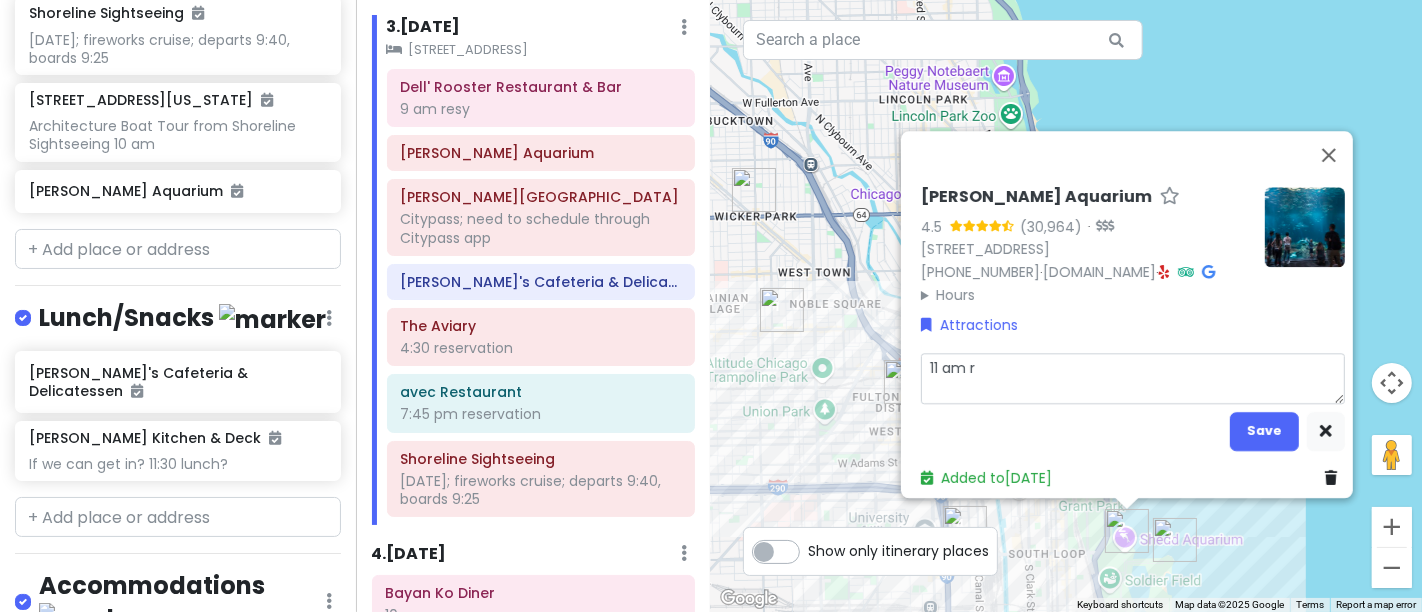 type on "x" 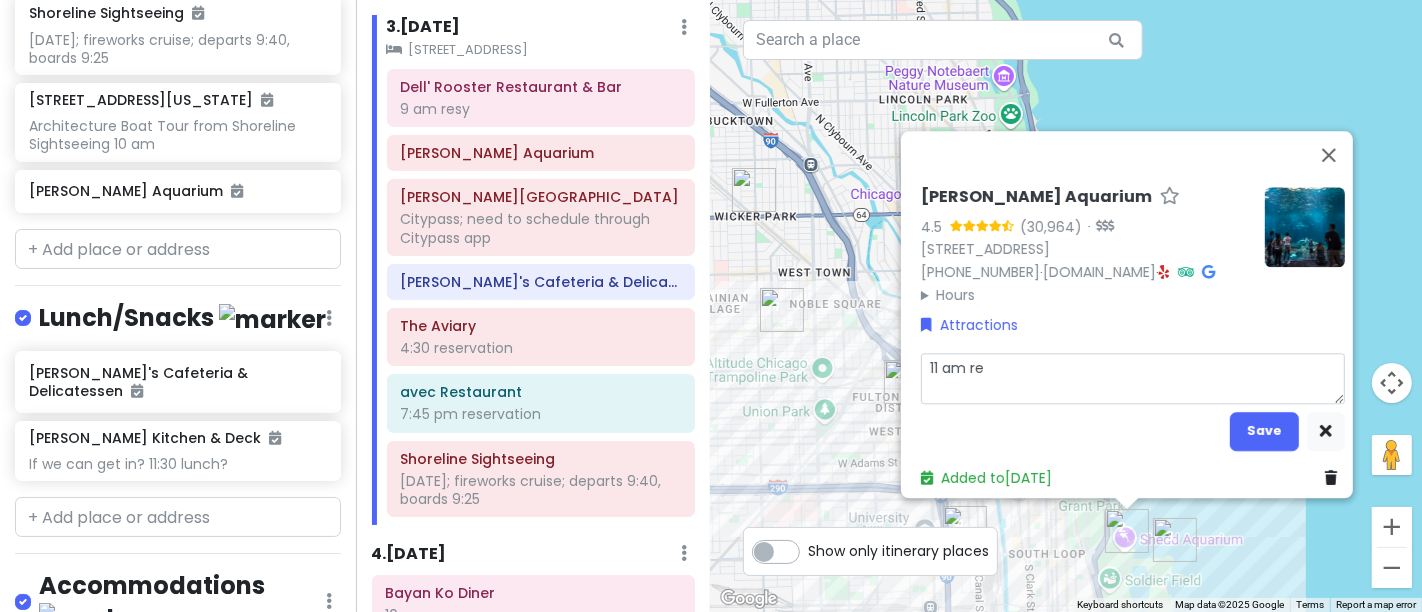 type on "x" 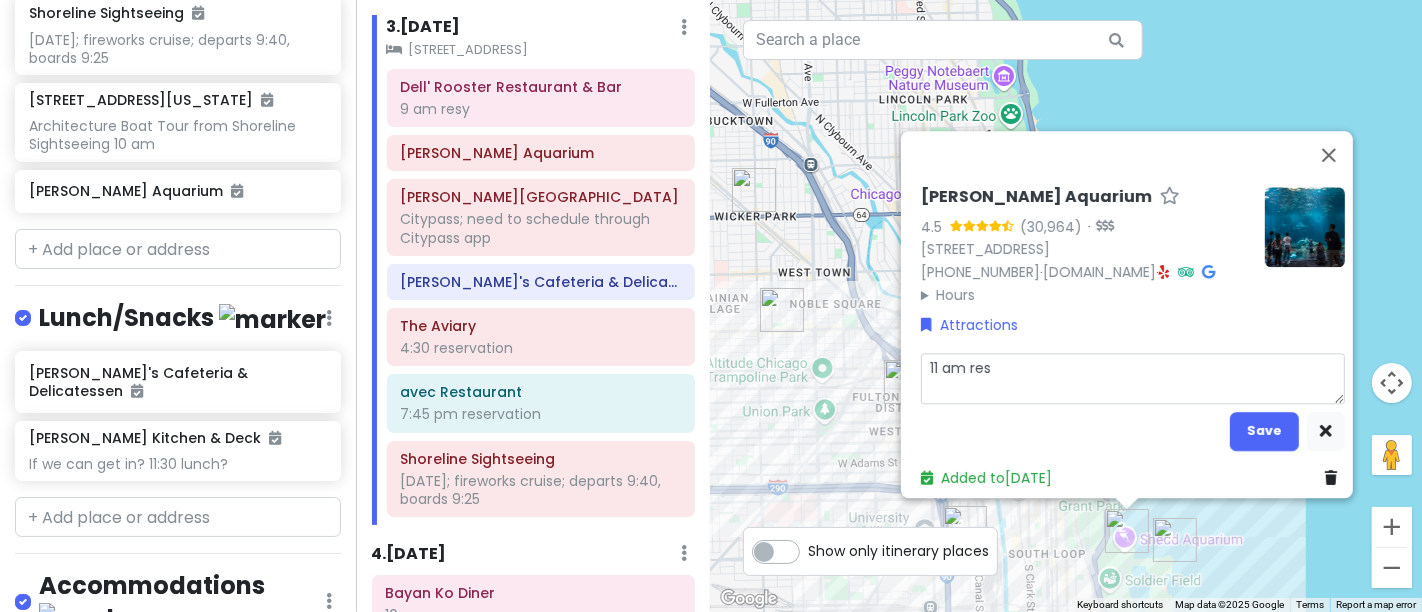 type on "x" 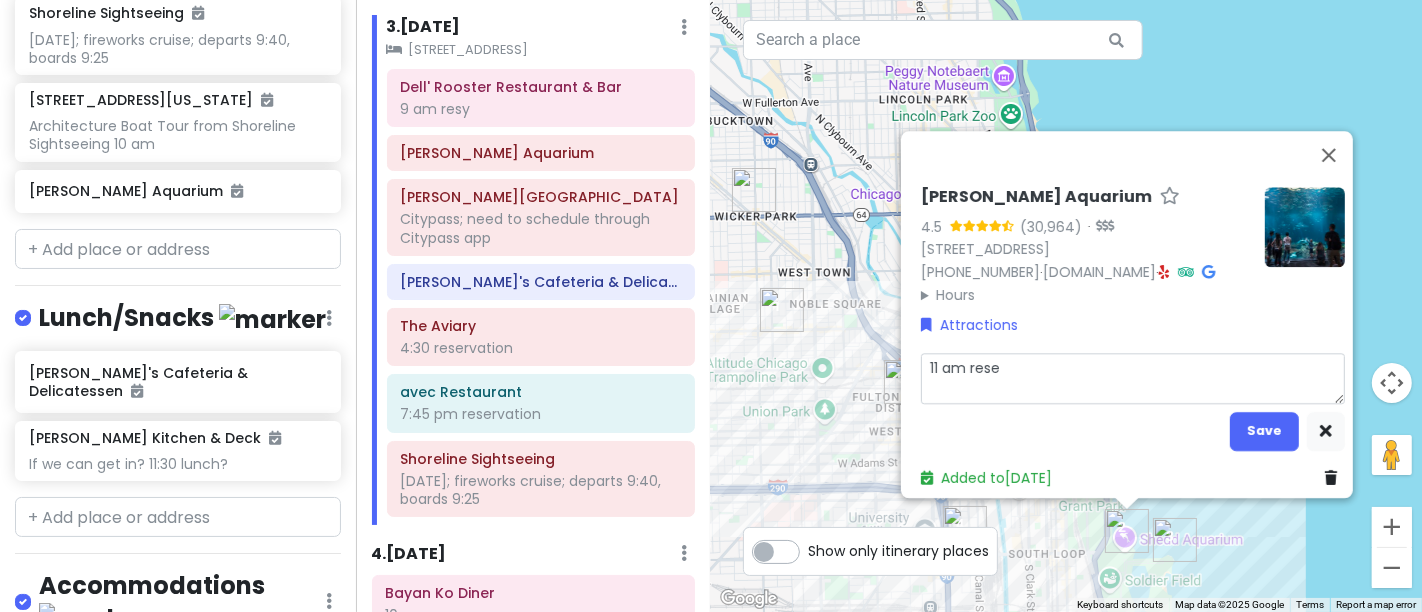 type on "x" 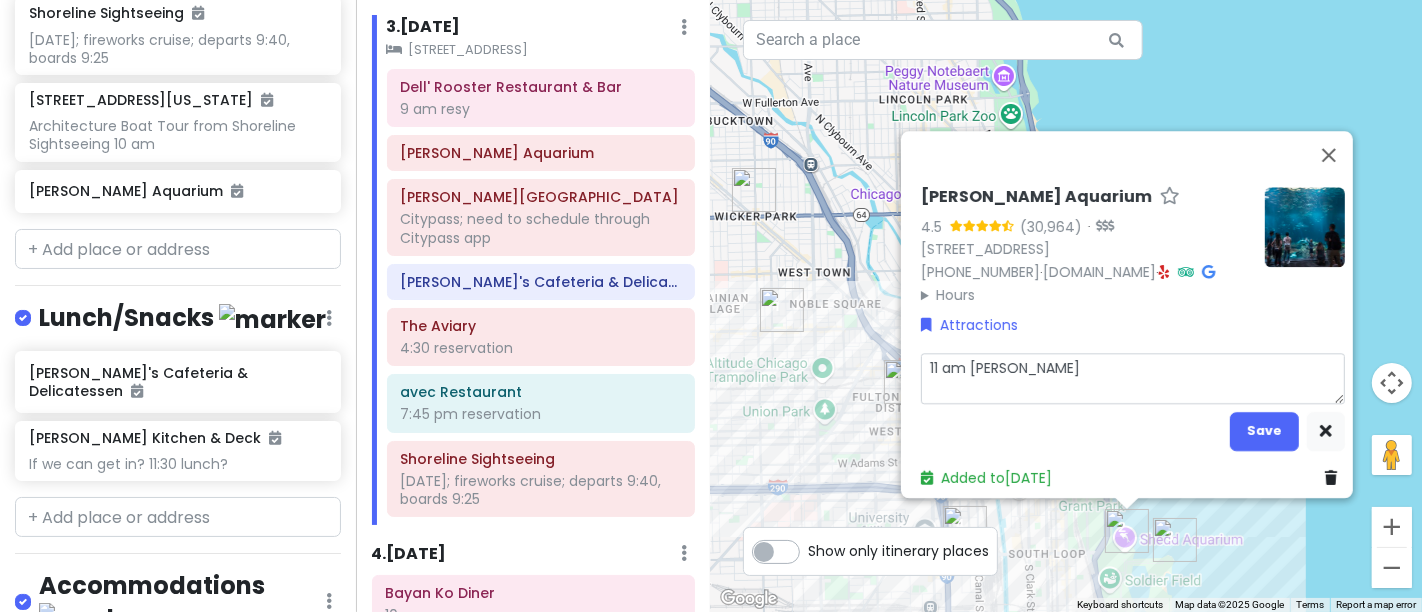 type on "x" 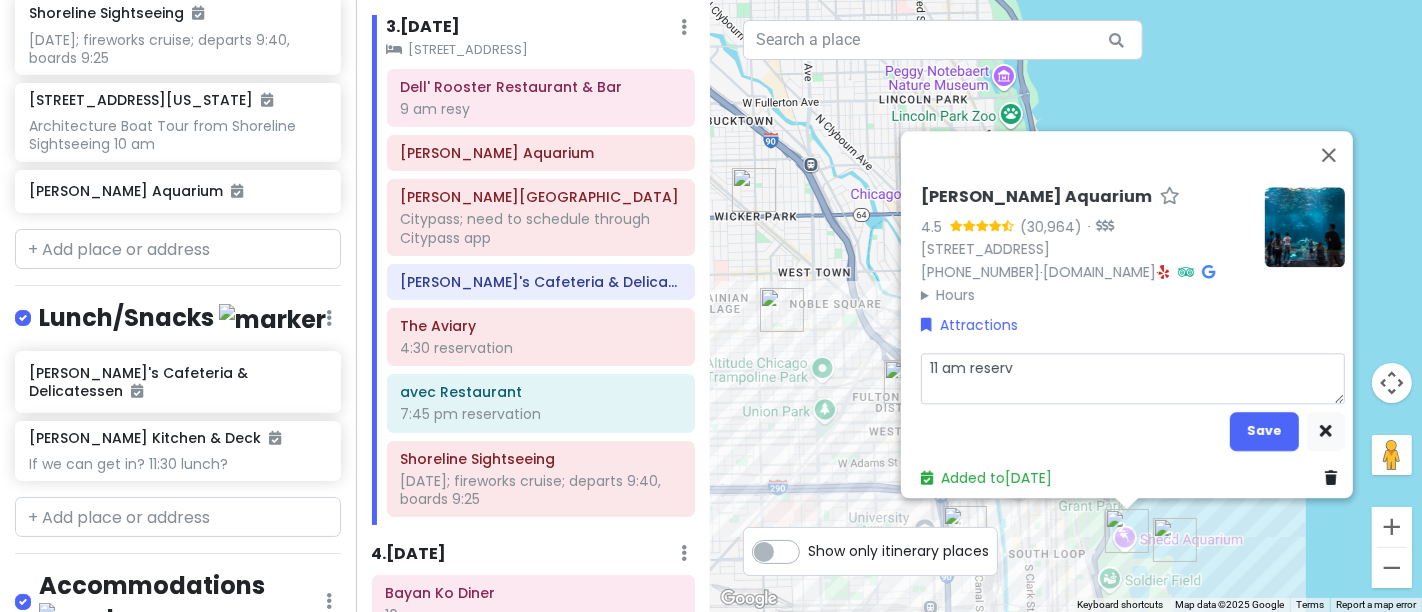 type on "x" 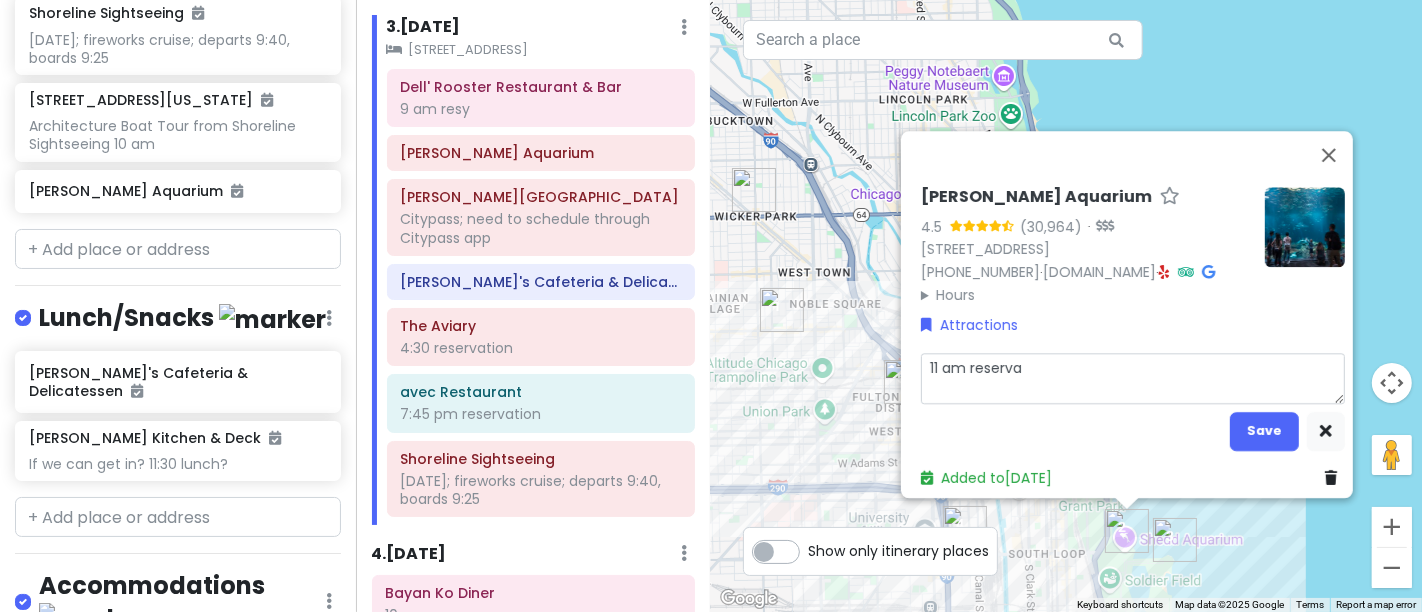 type on "x" 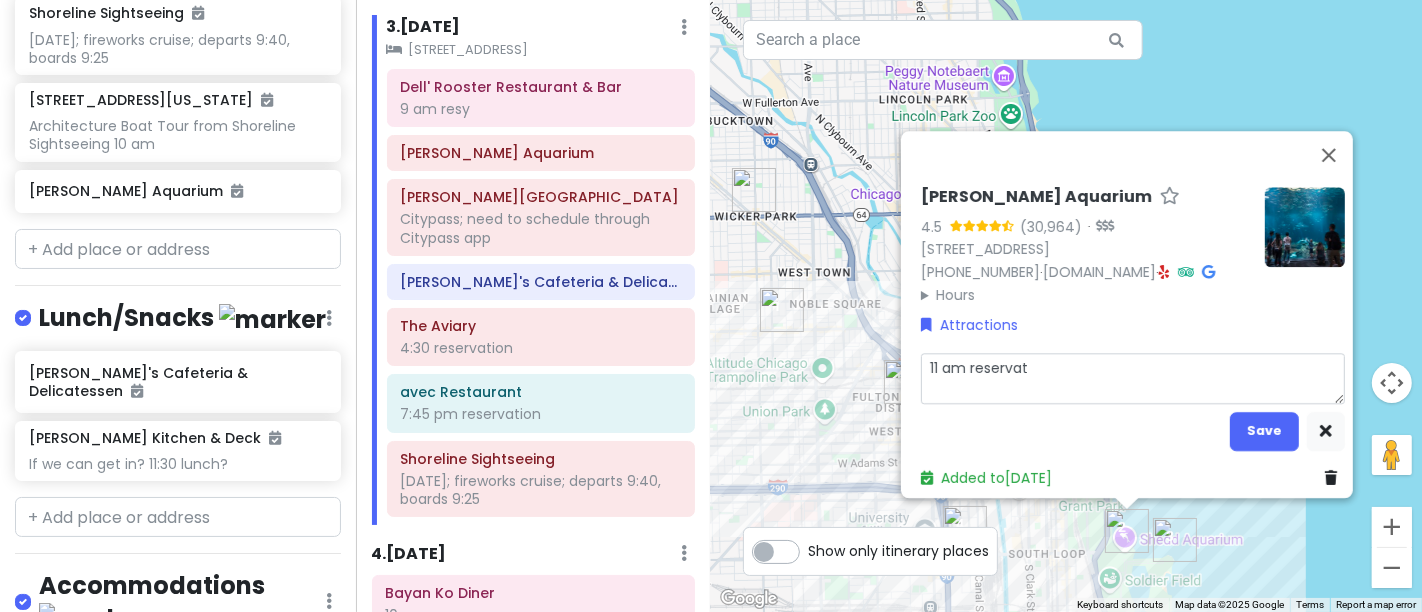 type on "x" 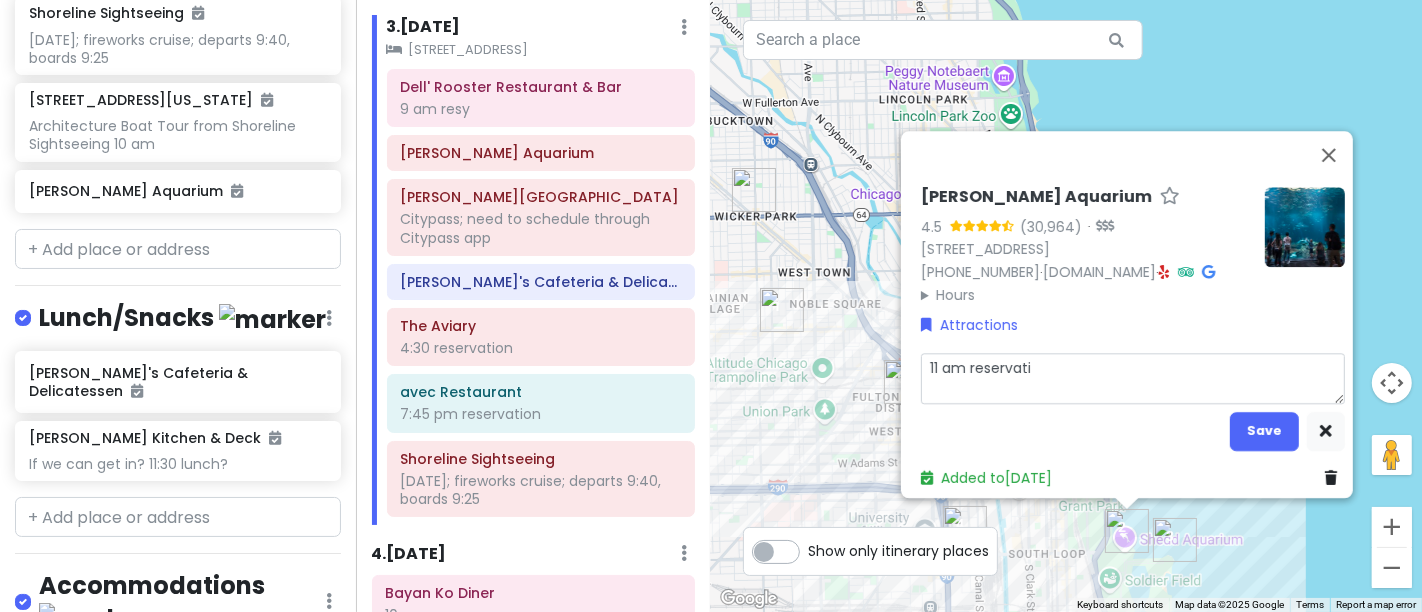 type on "x" 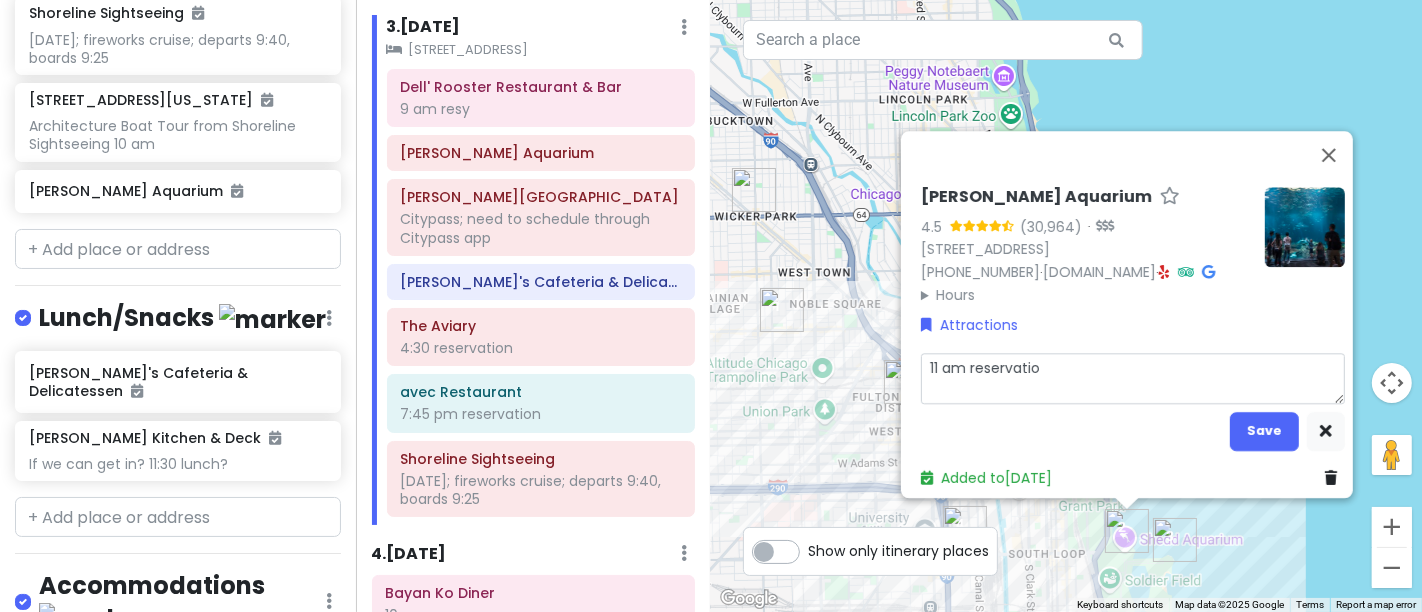 type on "x" 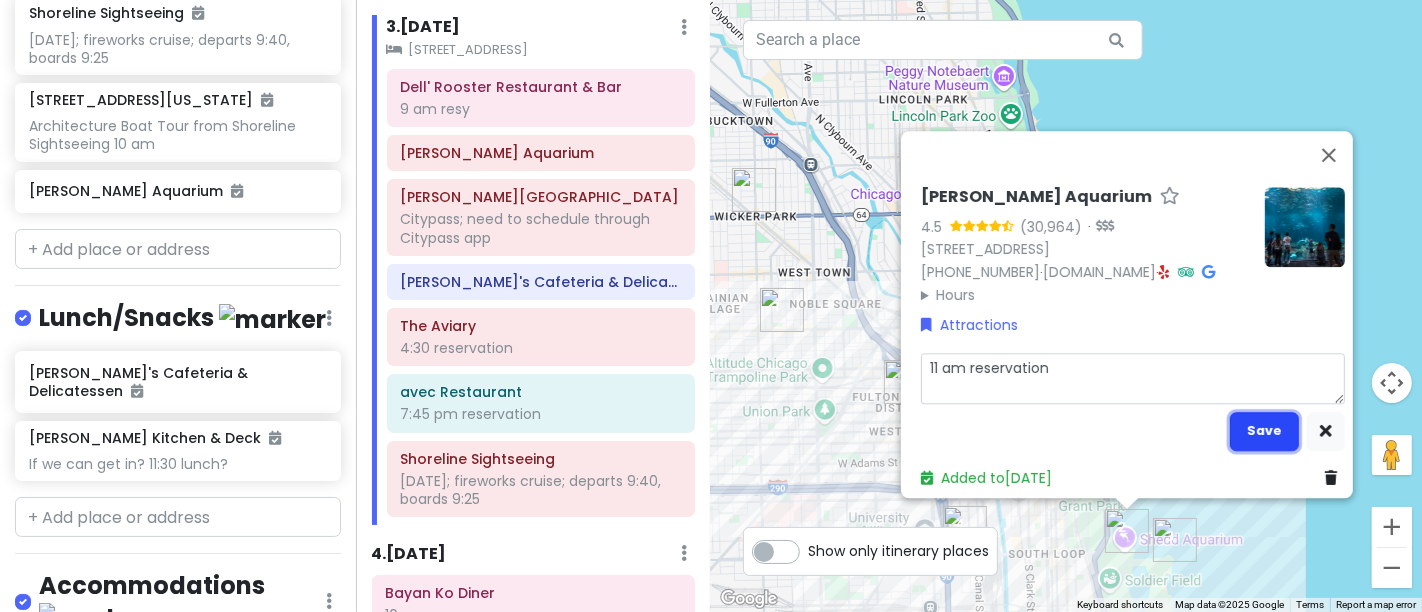 click on "Save" at bounding box center (1264, 431) 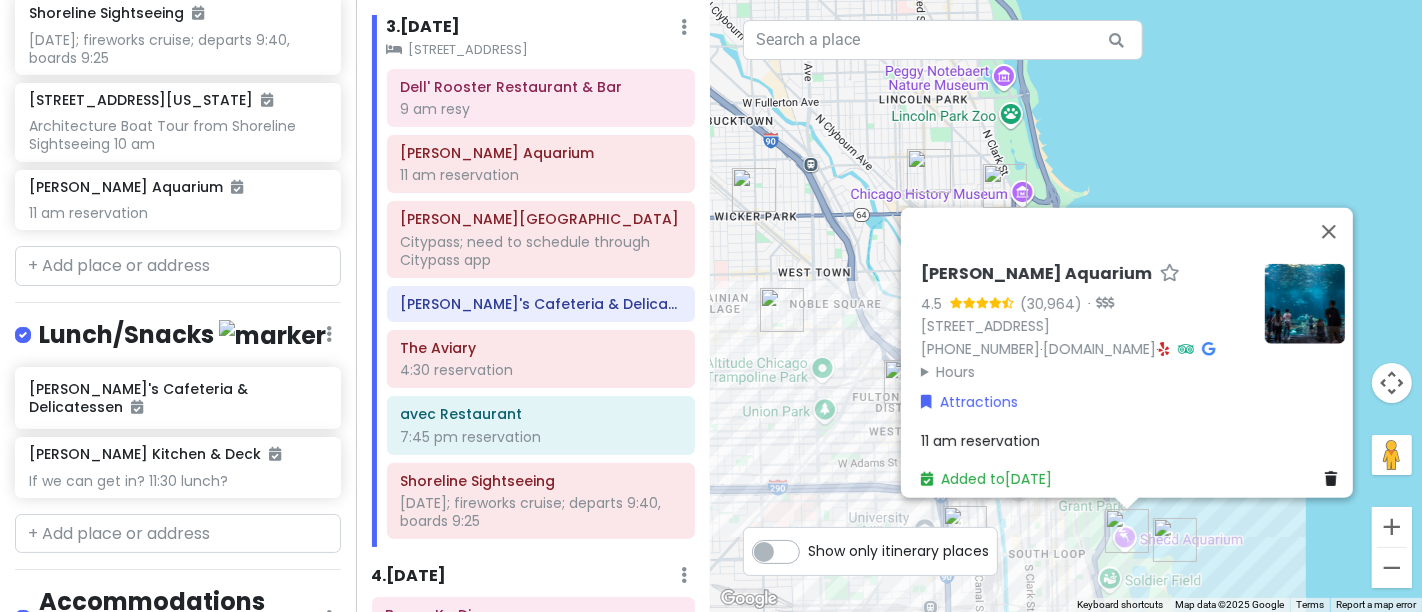 scroll, scrollTop: 820, scrollLeft: 0, axis: vertical 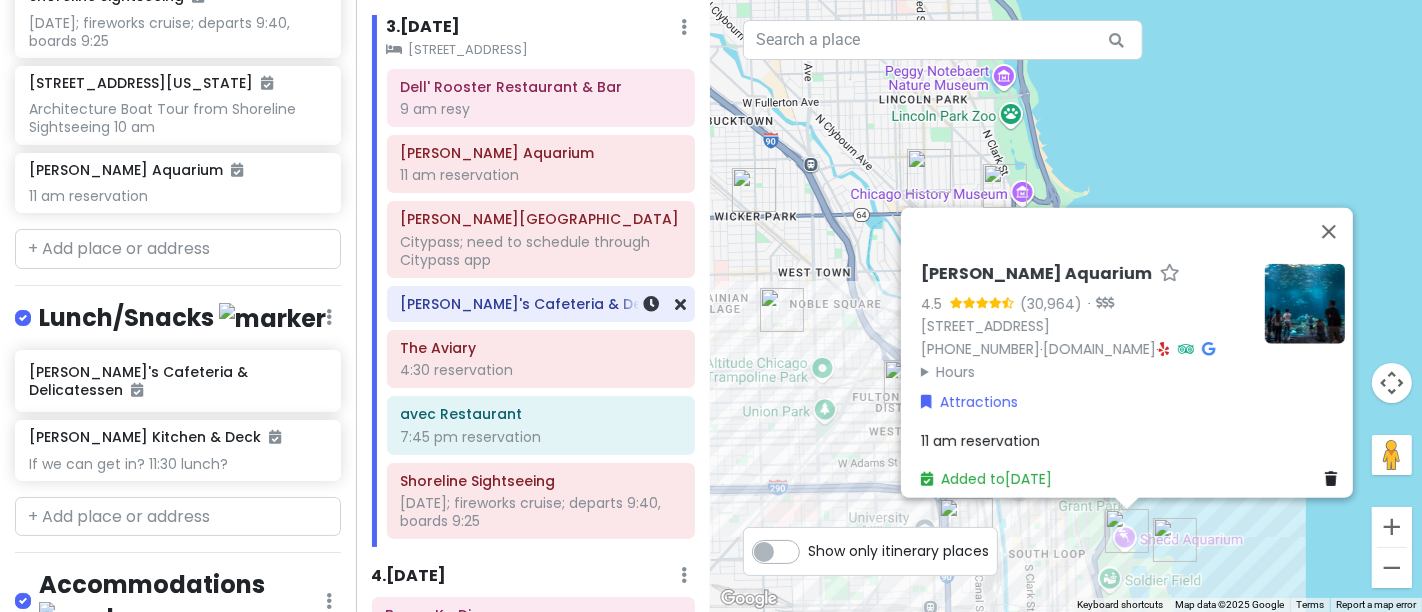 click on "[PERSON_NAME]'s Cafeteria & Delicatessen" at bounding box center (540, 304) 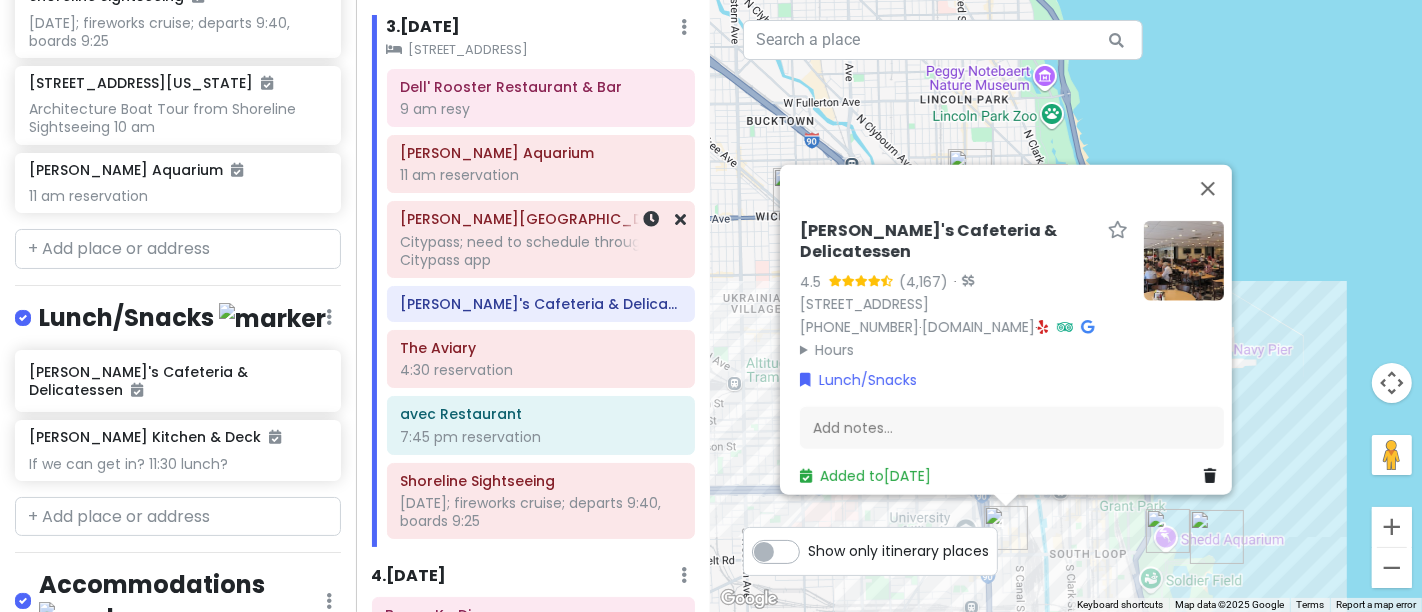 click on "Citypass; need to schedule through Citypass app" at bounding box center [533, -475] 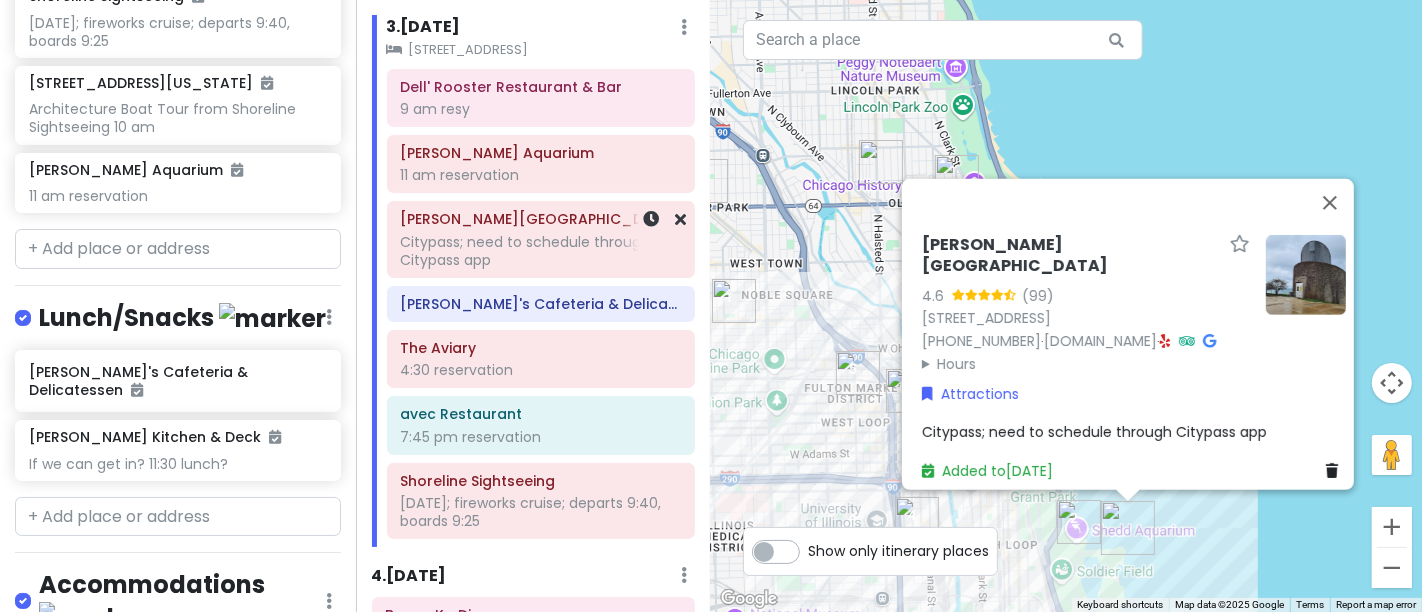click on "Citypass; need to schedule through Citypass app" at bounding box center (533, -475) 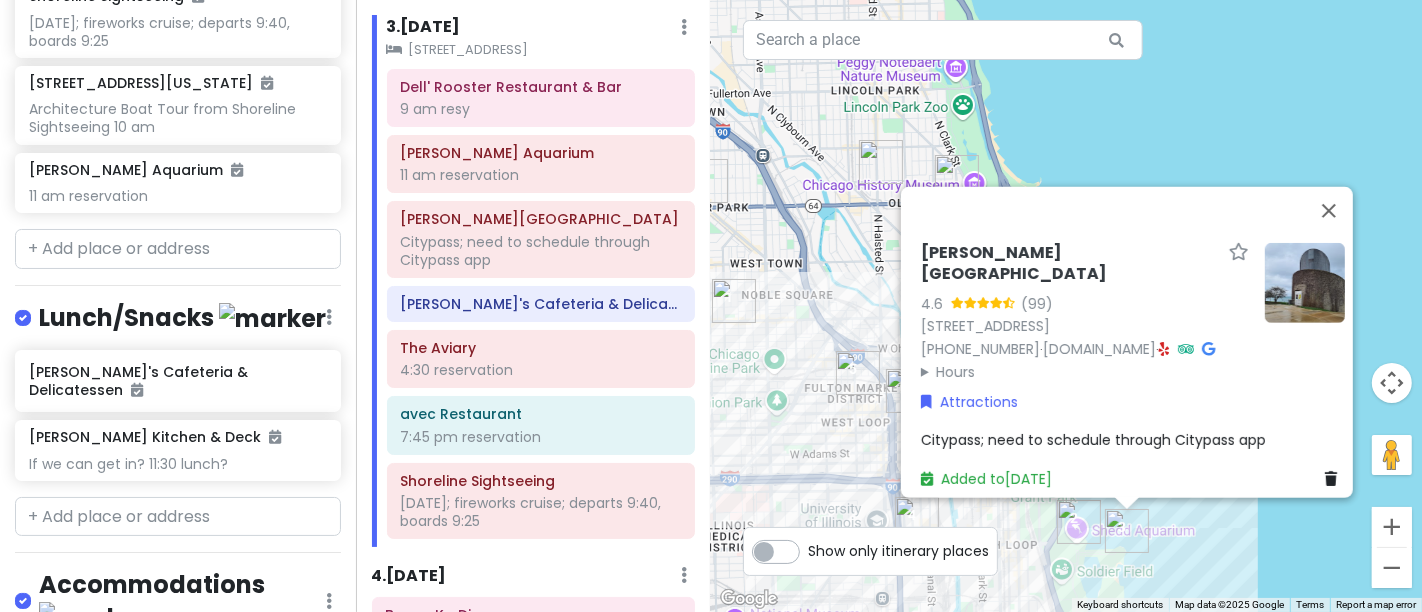 click on "Citypass; need to schedule through Citypass app" at bounding box center [1133, 440] 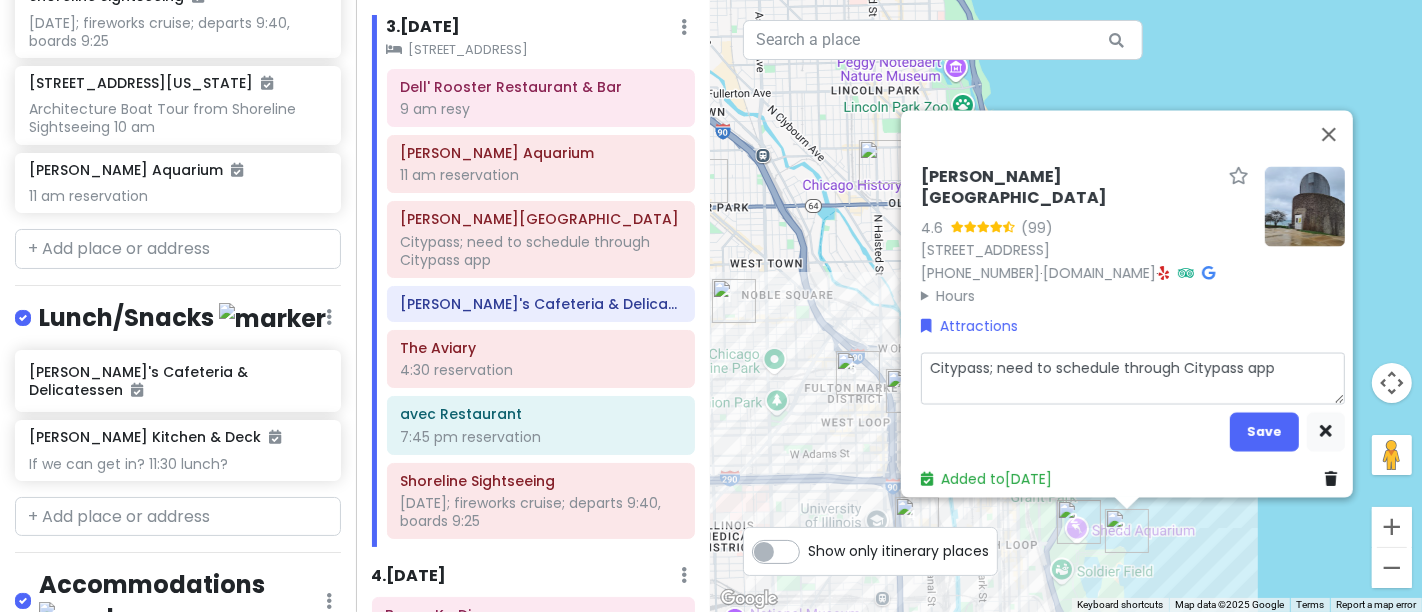 drag, startPoint x: 1281, startPoint y: 357, endPoint x: 979, endPoint y: 360, distance: 302.0149 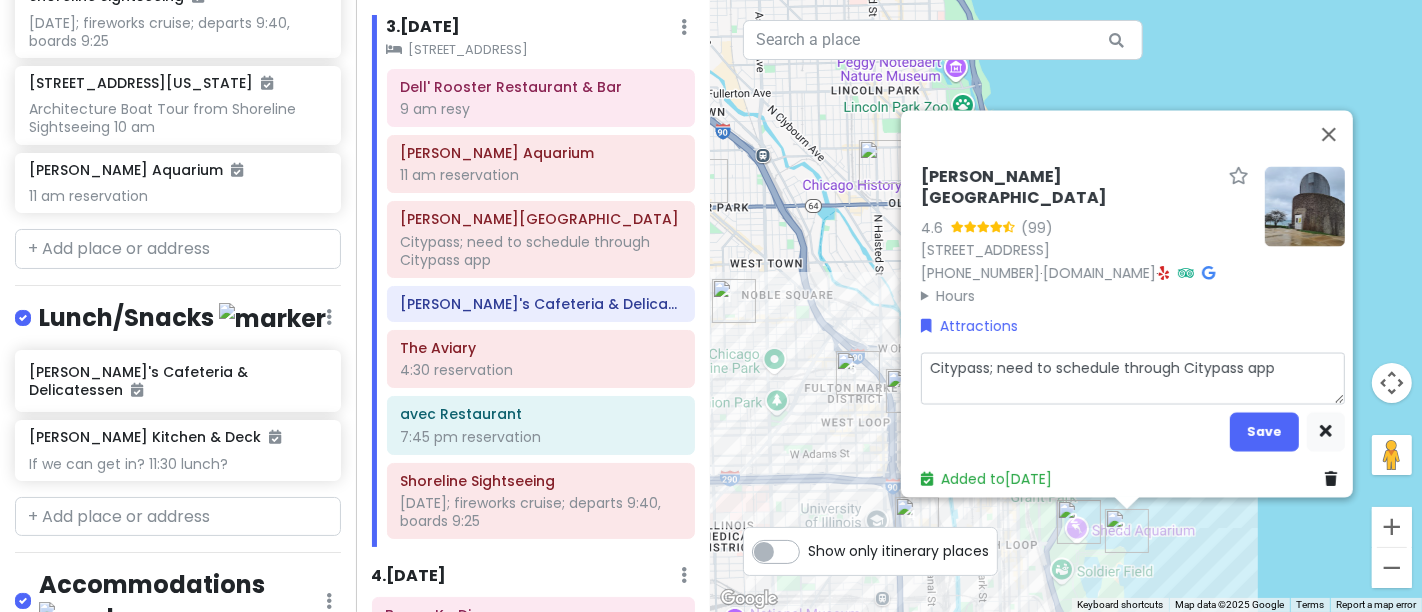 click on "Citypass; need to schedule through Citypass app" at bounding box center [1133, 378] 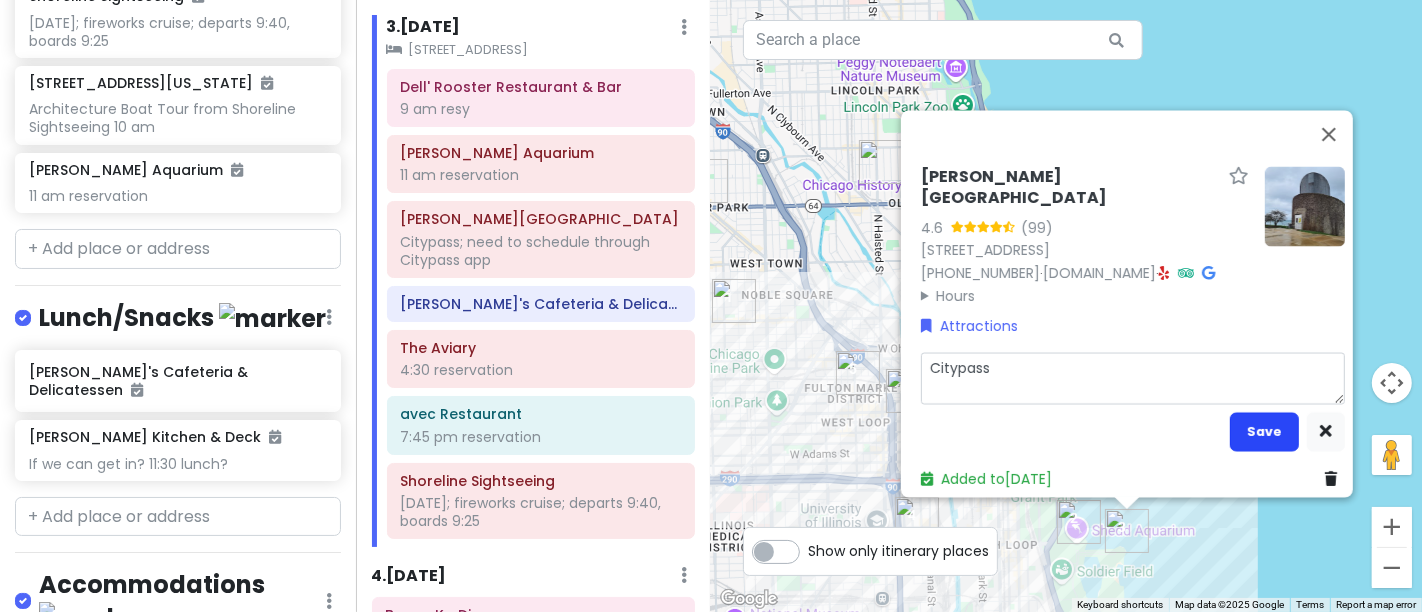 type on "Citypass" 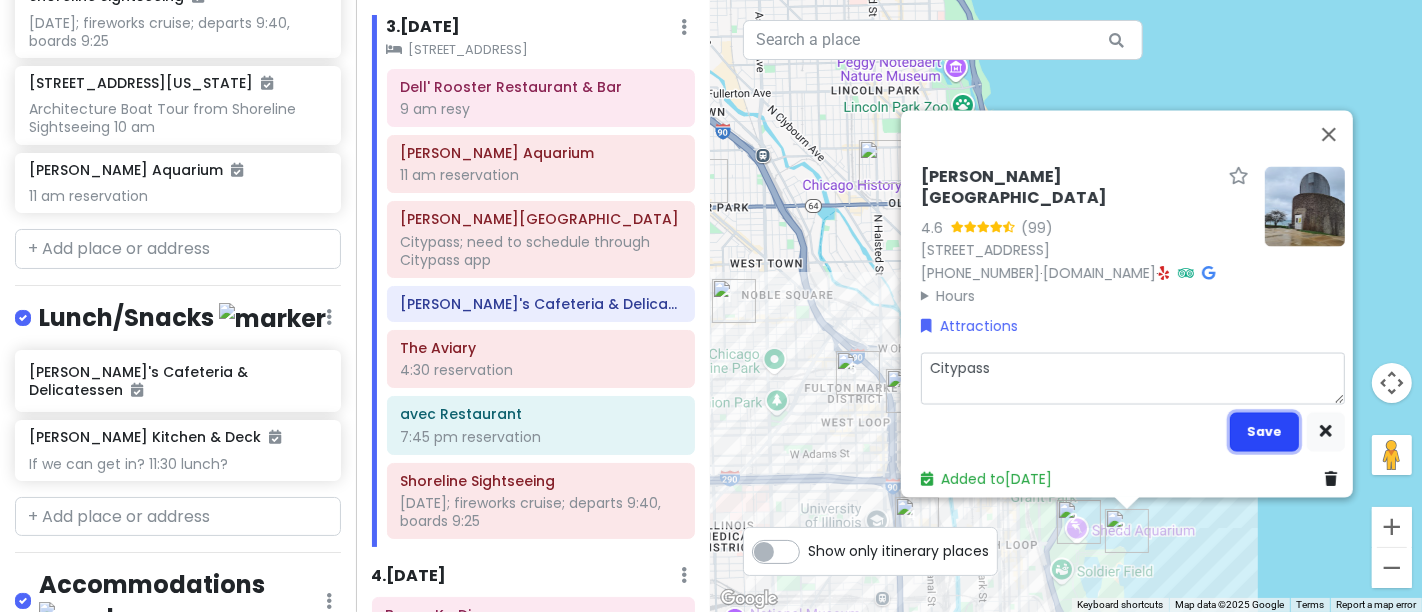 click on "Save" at bounding box center [1264, 431] 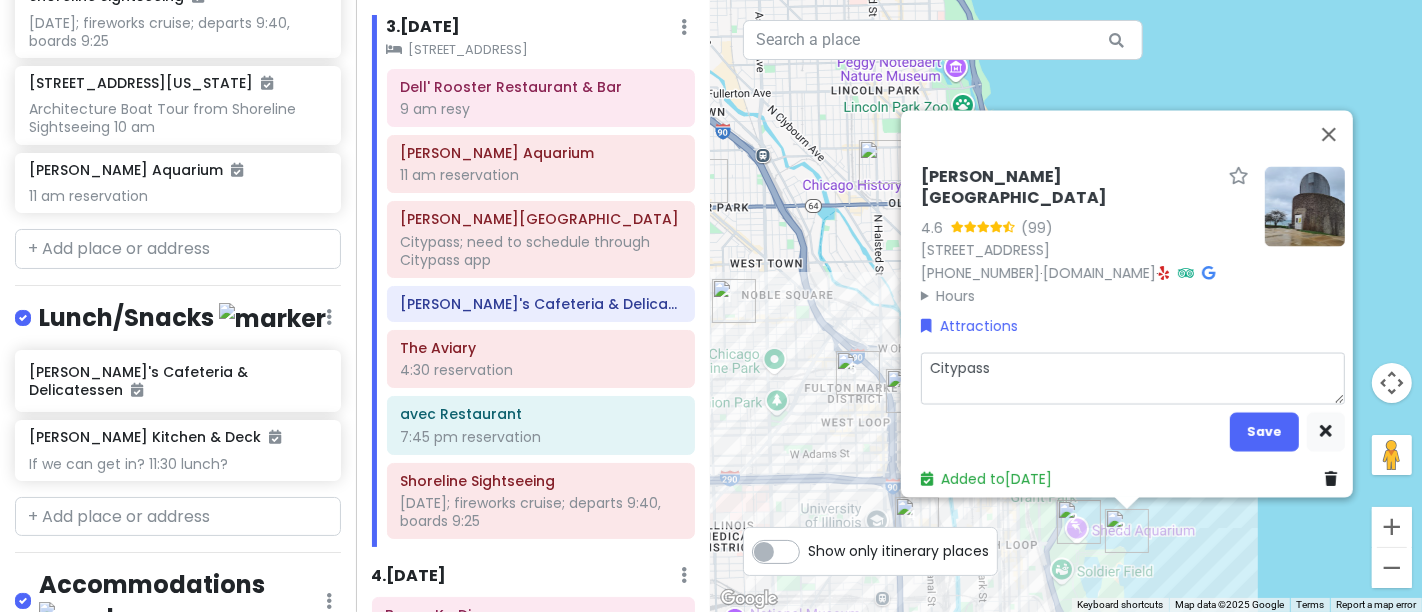 scroll, scrollTop: 802, scrollLeft: 0, axis: vertical 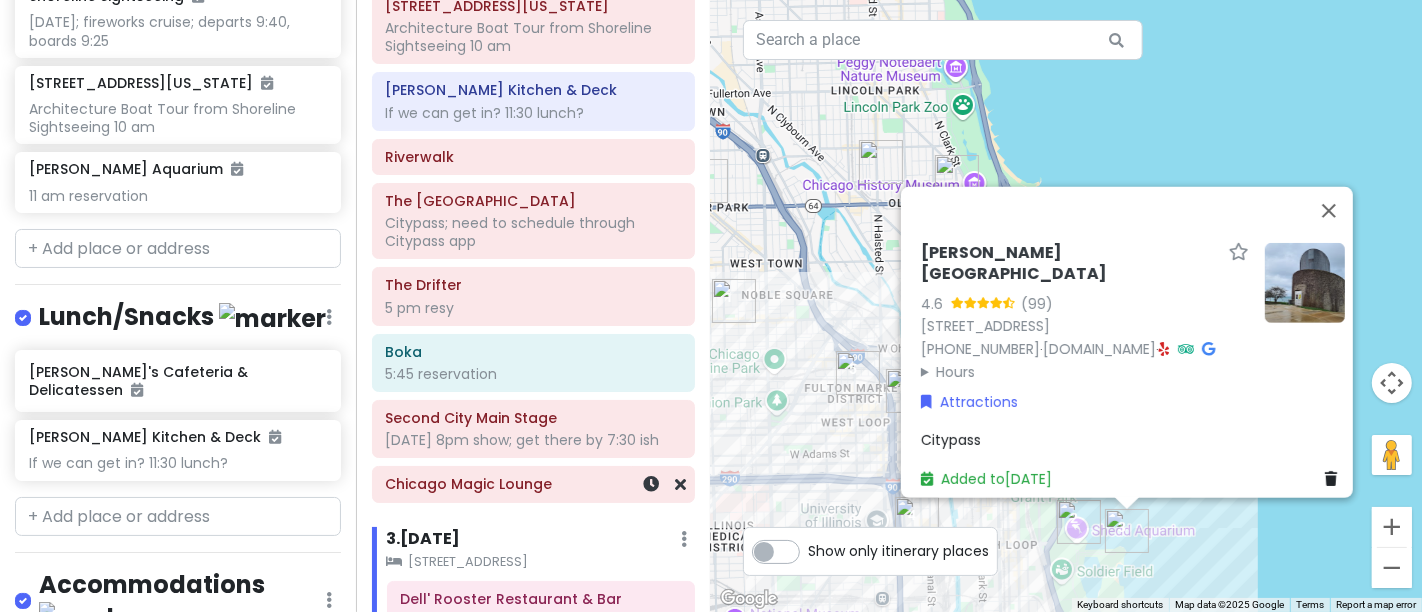 click on "Chicago Magic Lounge" at bounding box center (533, 485) 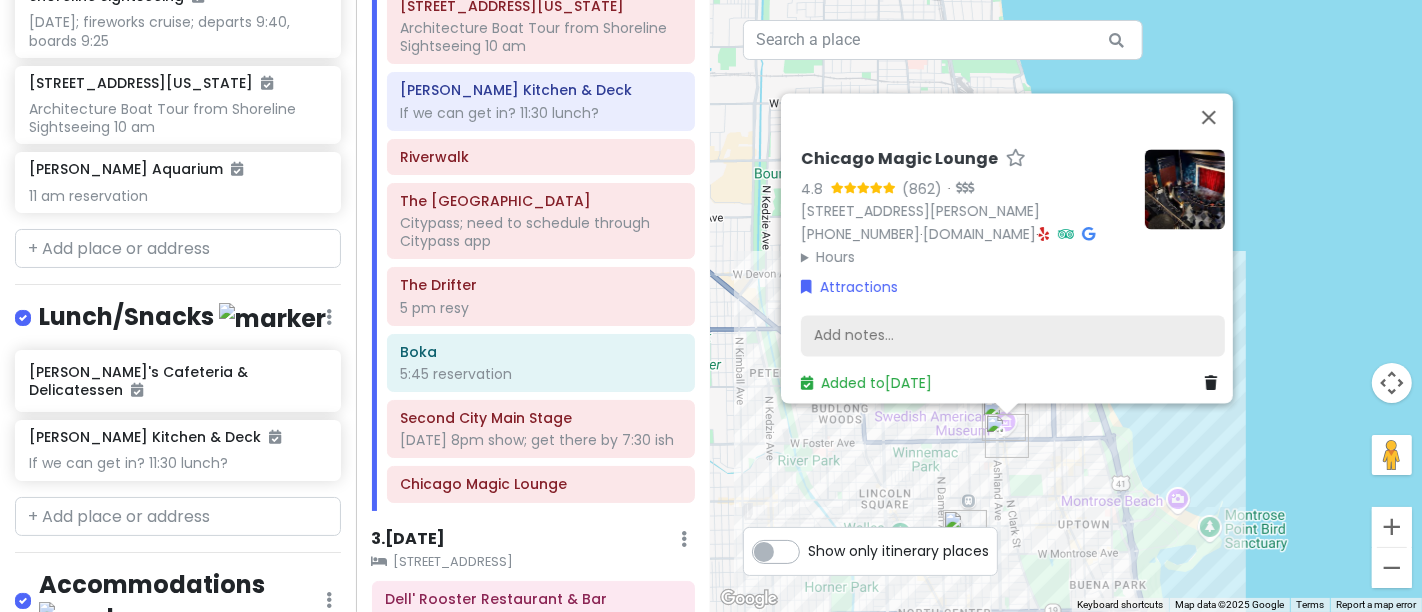 click on "Add notes..." at bounding box center [1013, 336] 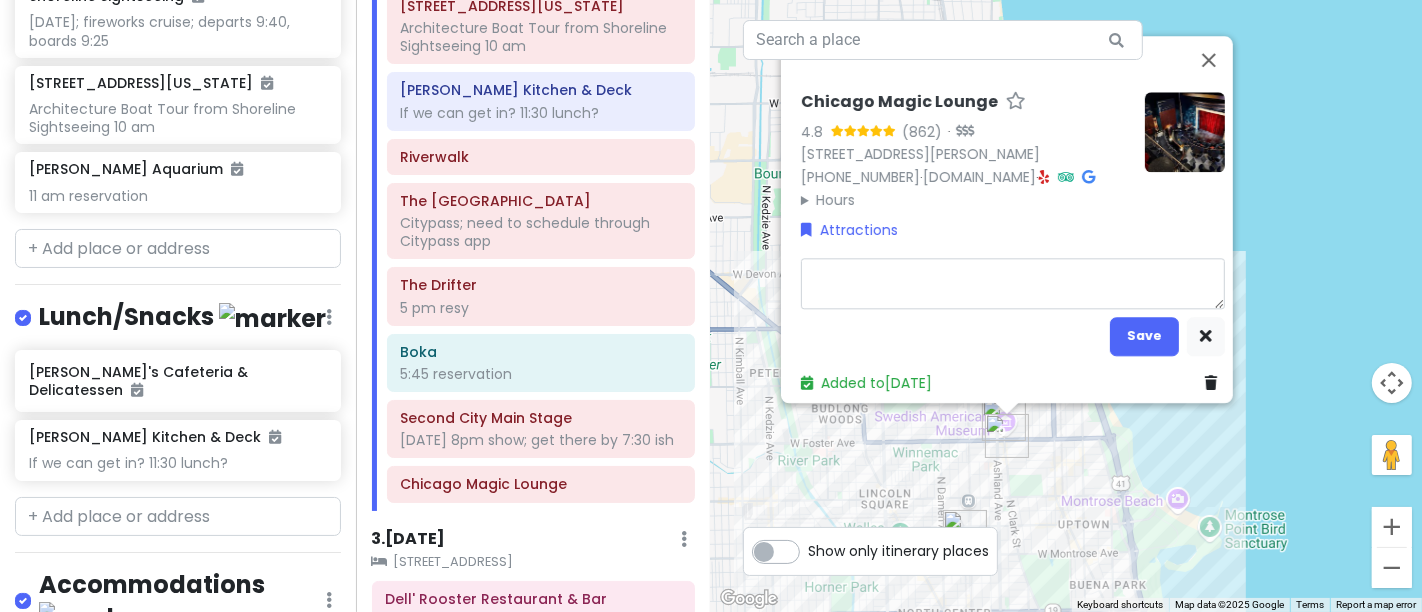 type on "x" 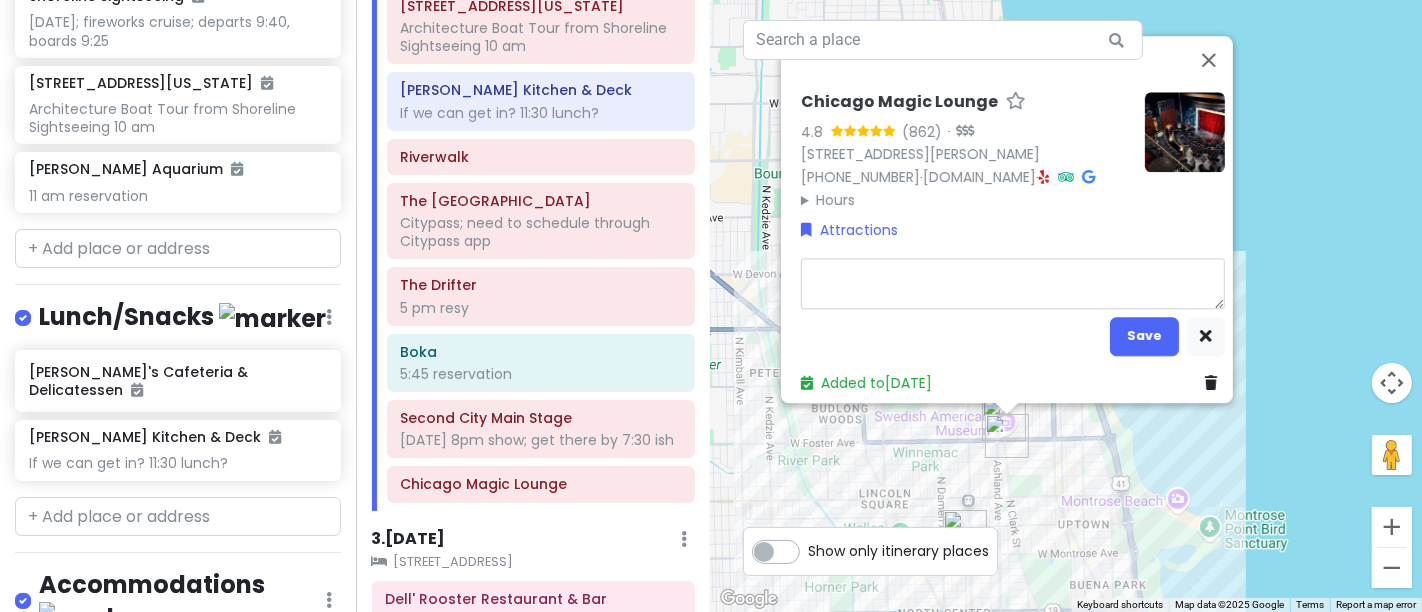 type on "1" 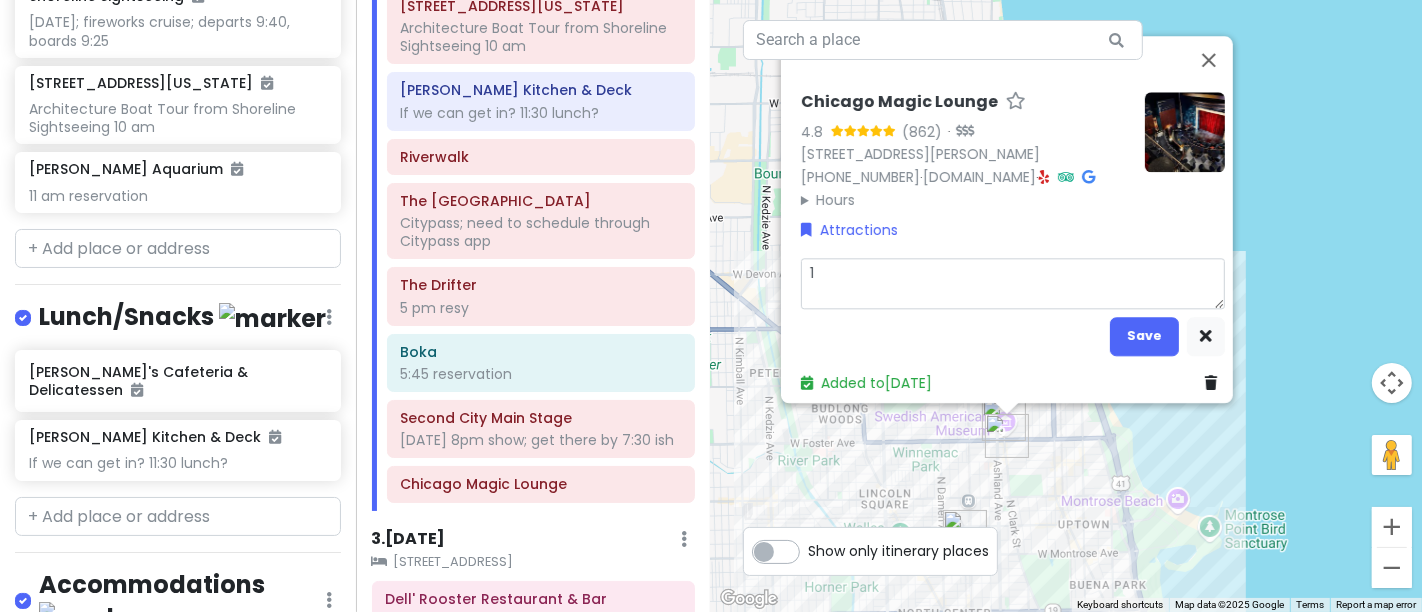 type on "x" 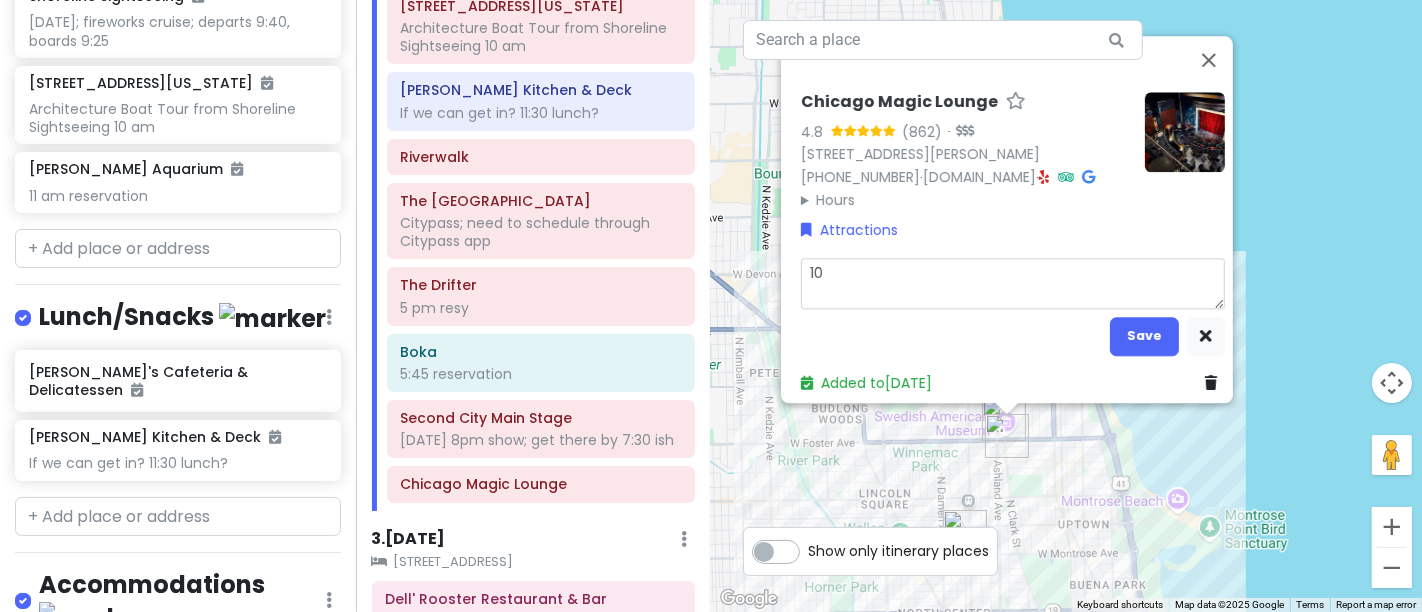 type on "x" 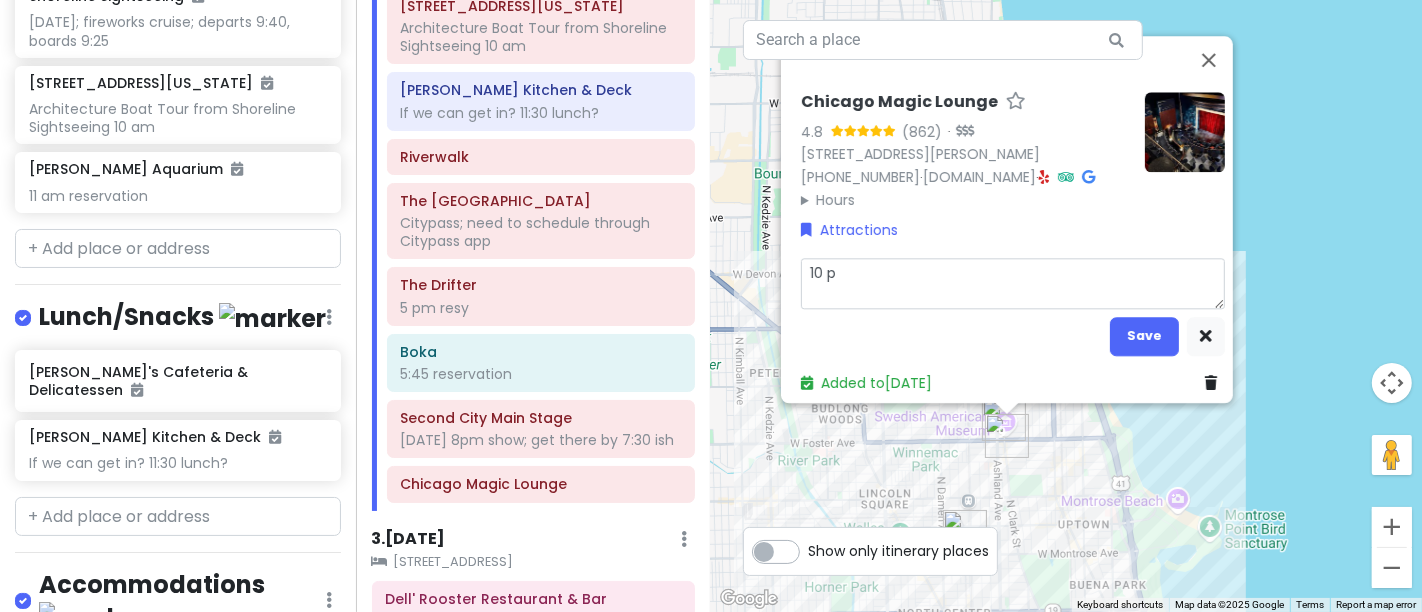 type on "x" 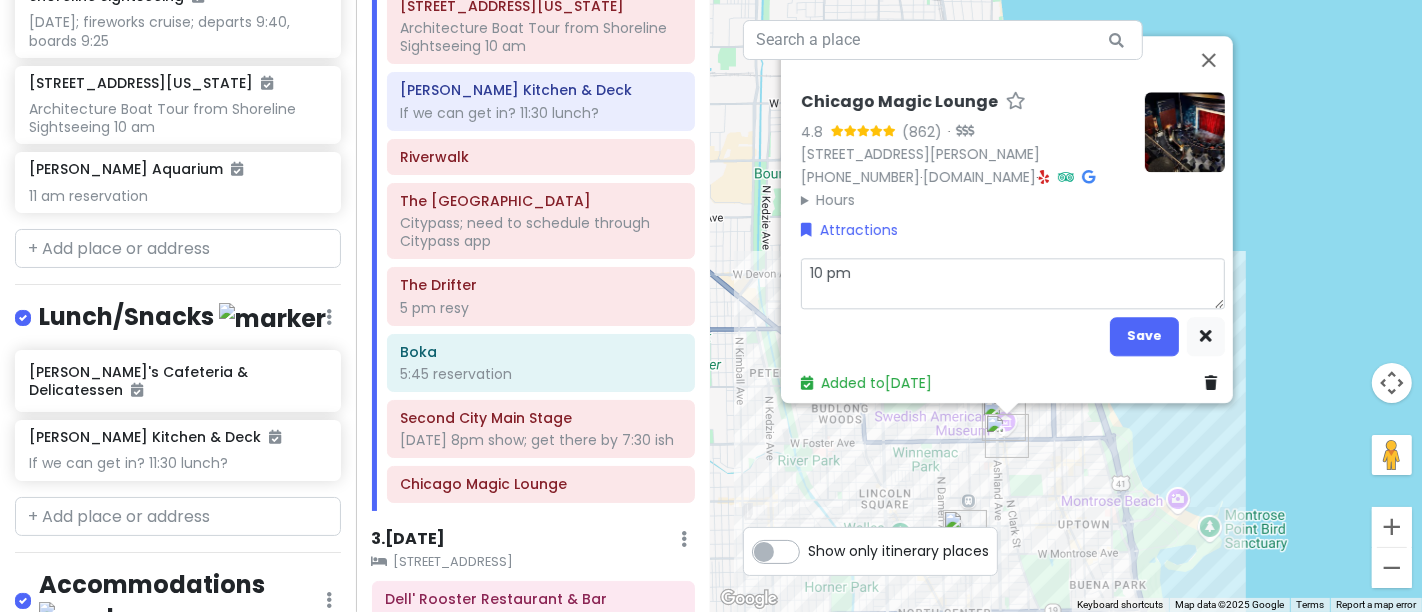 type on "x" 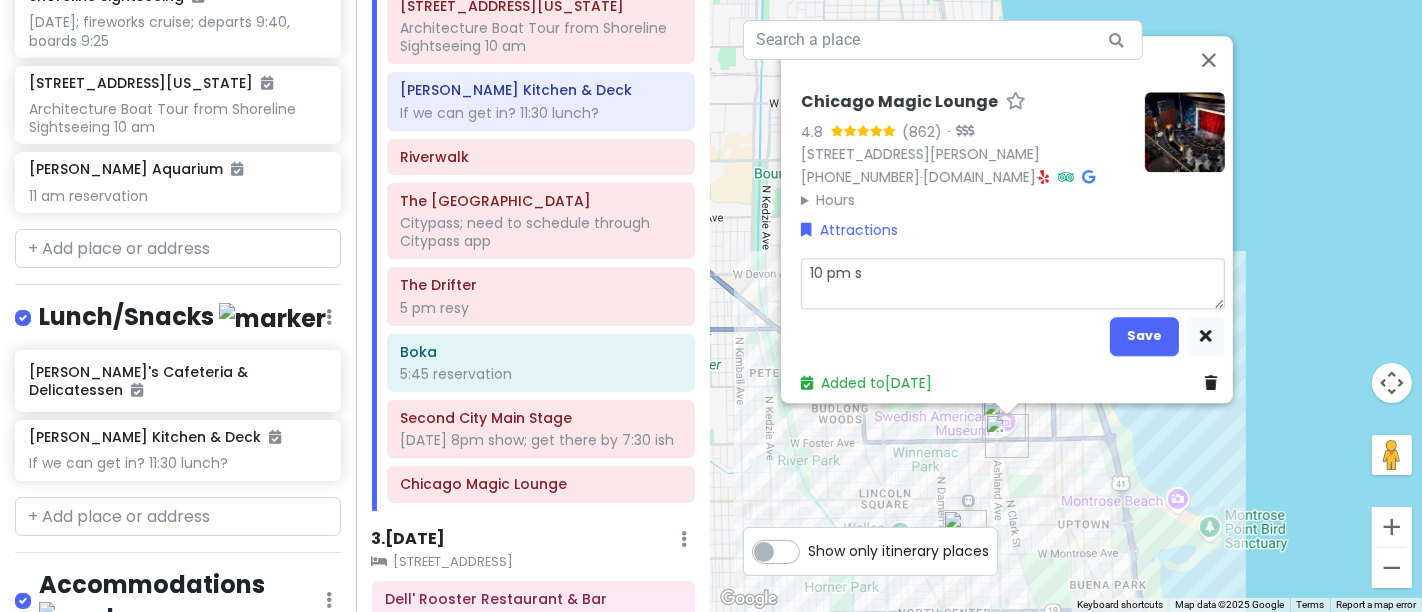 type on "x" 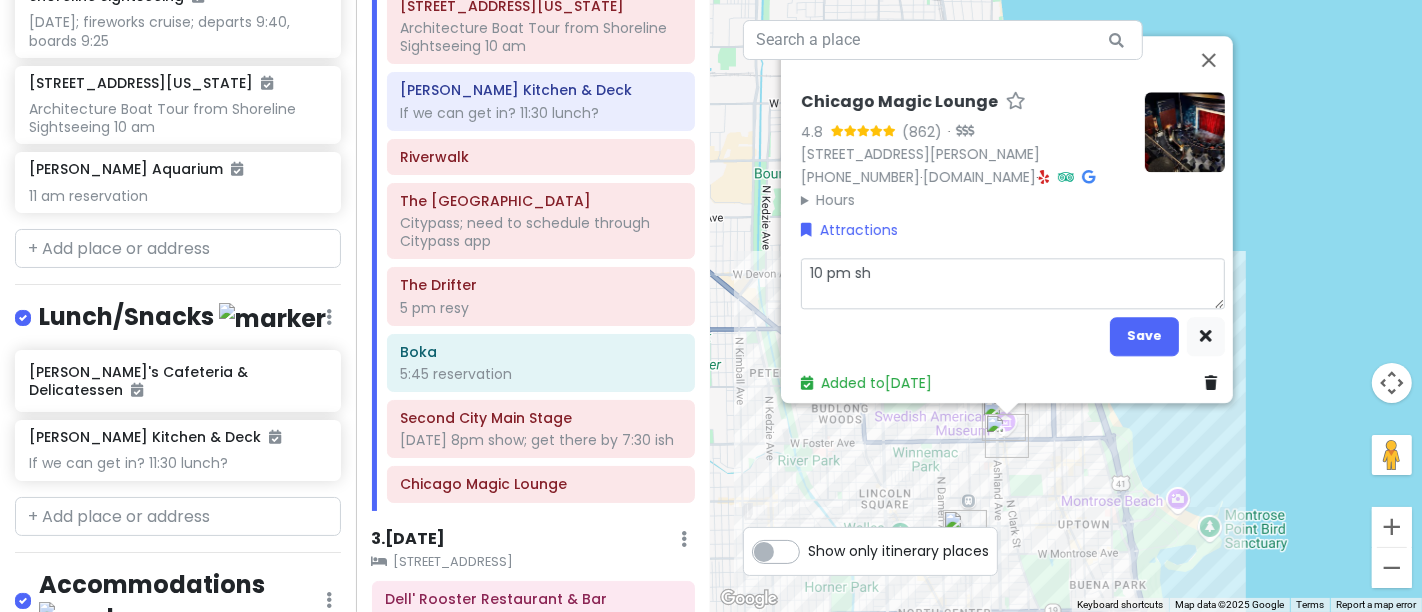 type on "x" 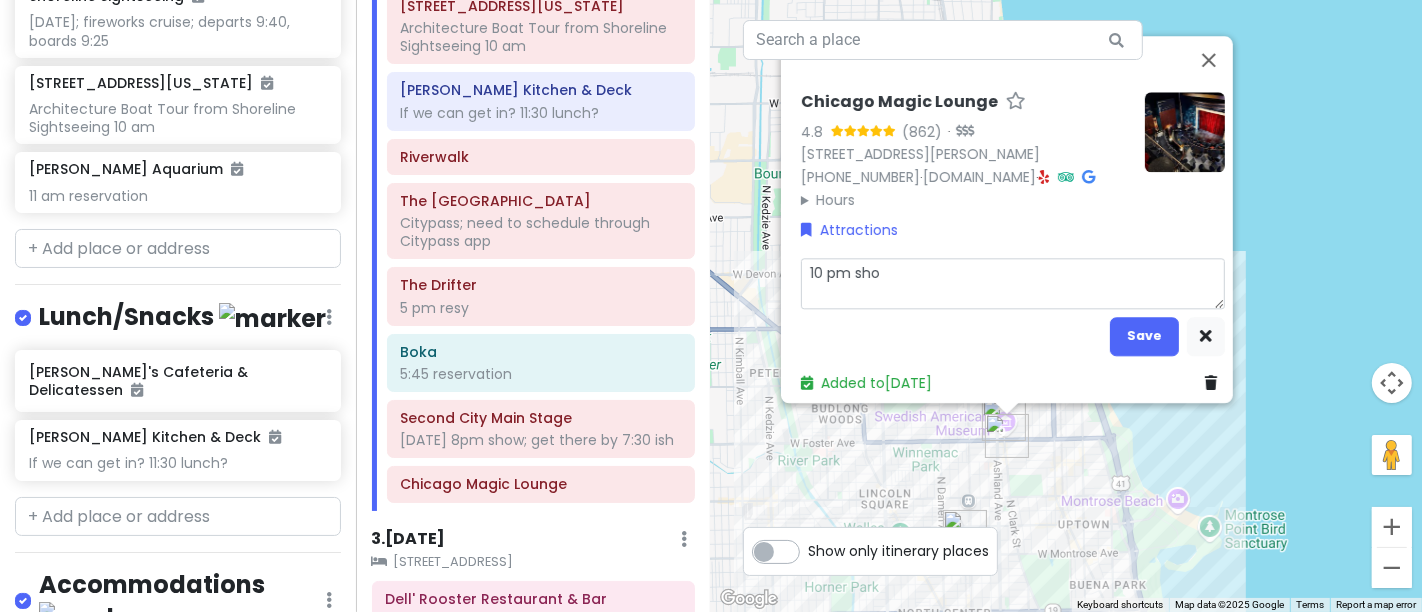 type on "x" 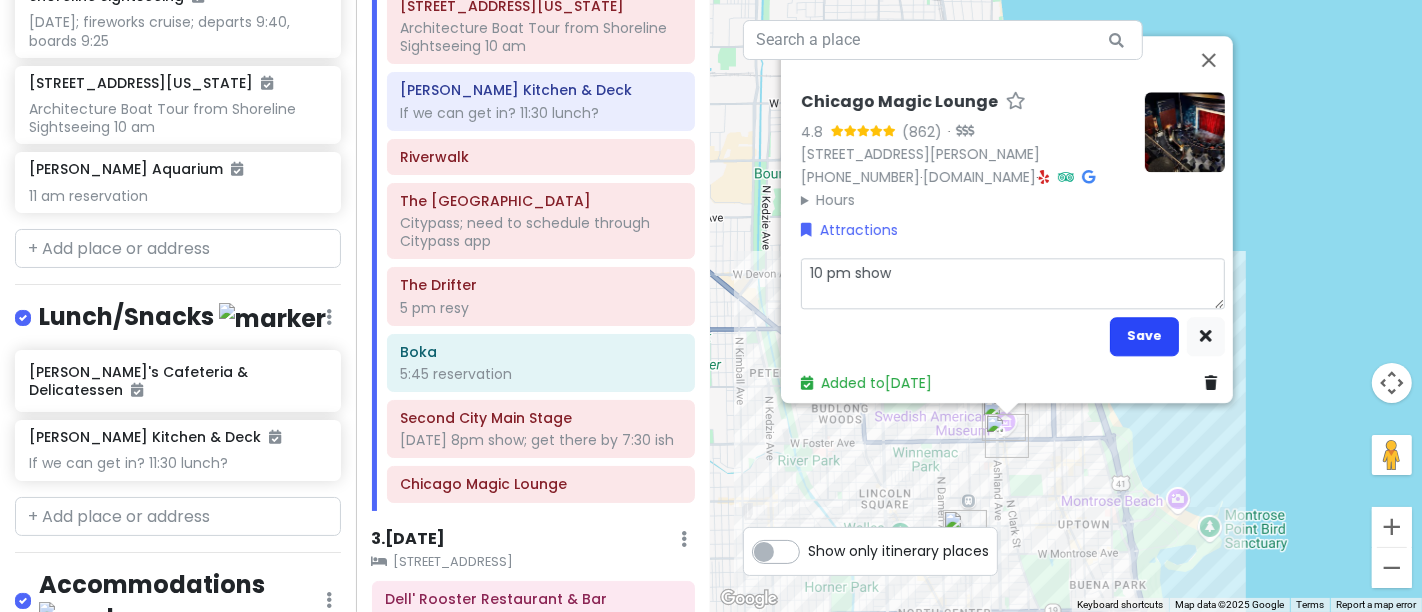type on "10 pm show" 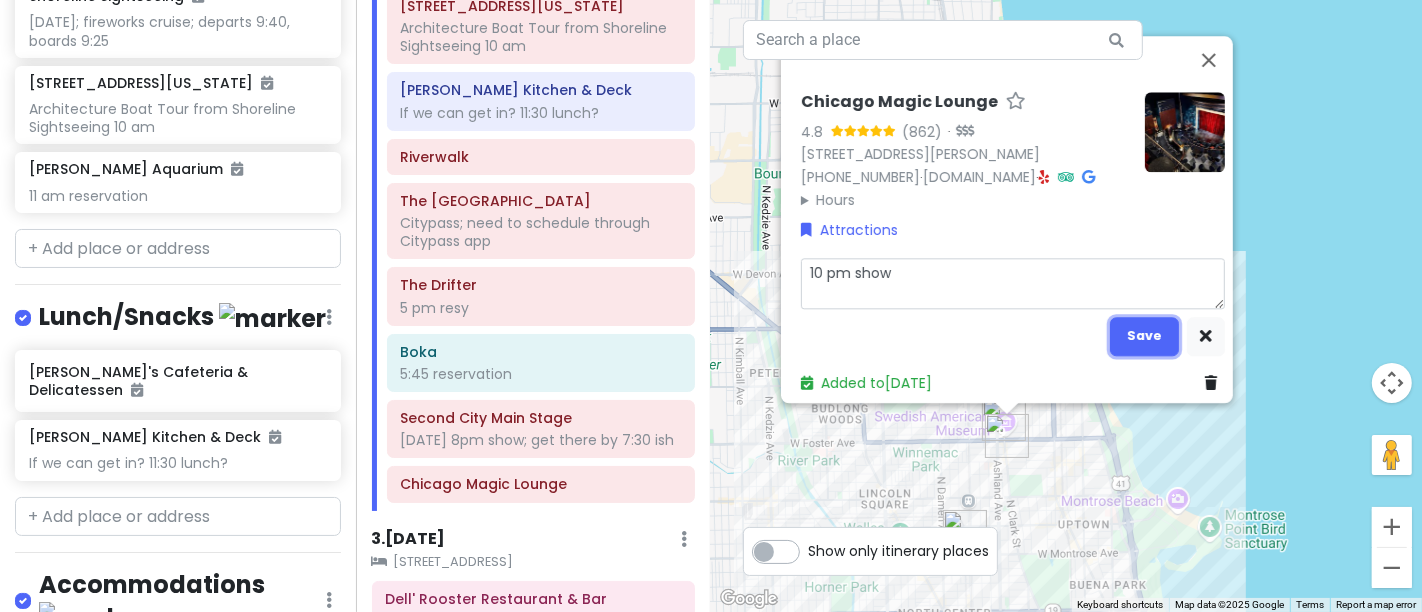 drag, startPoint x: 1131, startPoint y: 326, endPoint x: 1100, endPoint y: 330, distance: 31.257 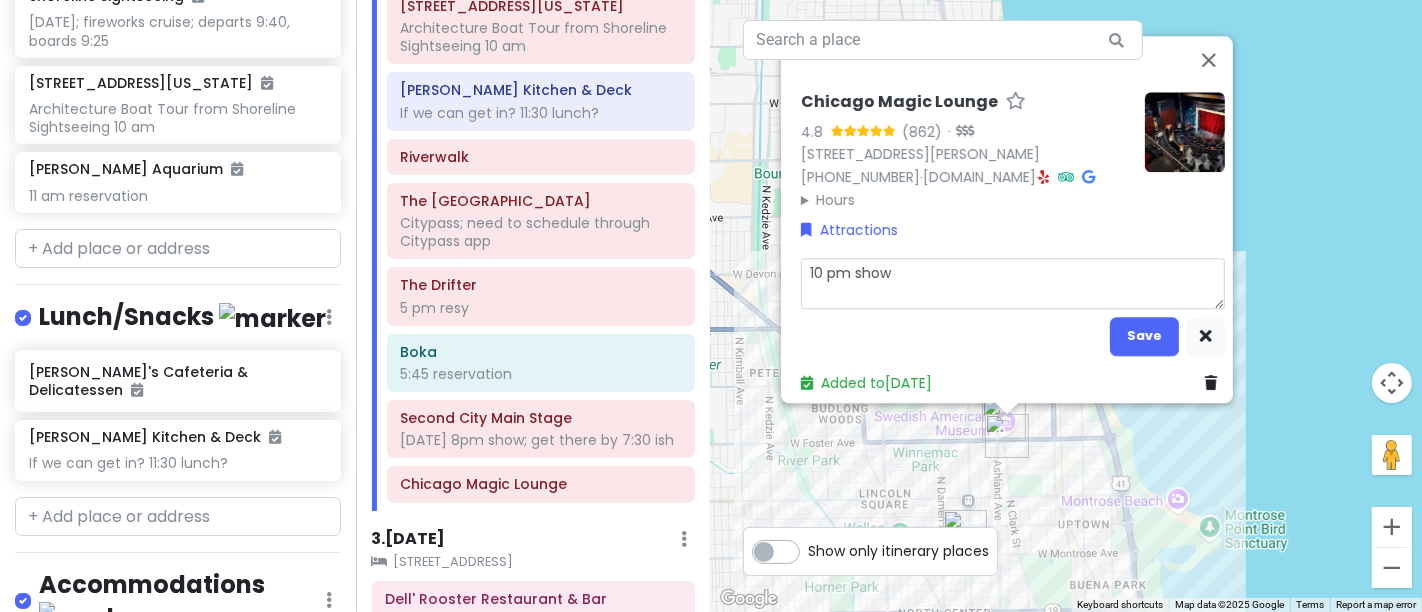scroll, scrollTop: 819, scrollLeft: 0, axis: vertical 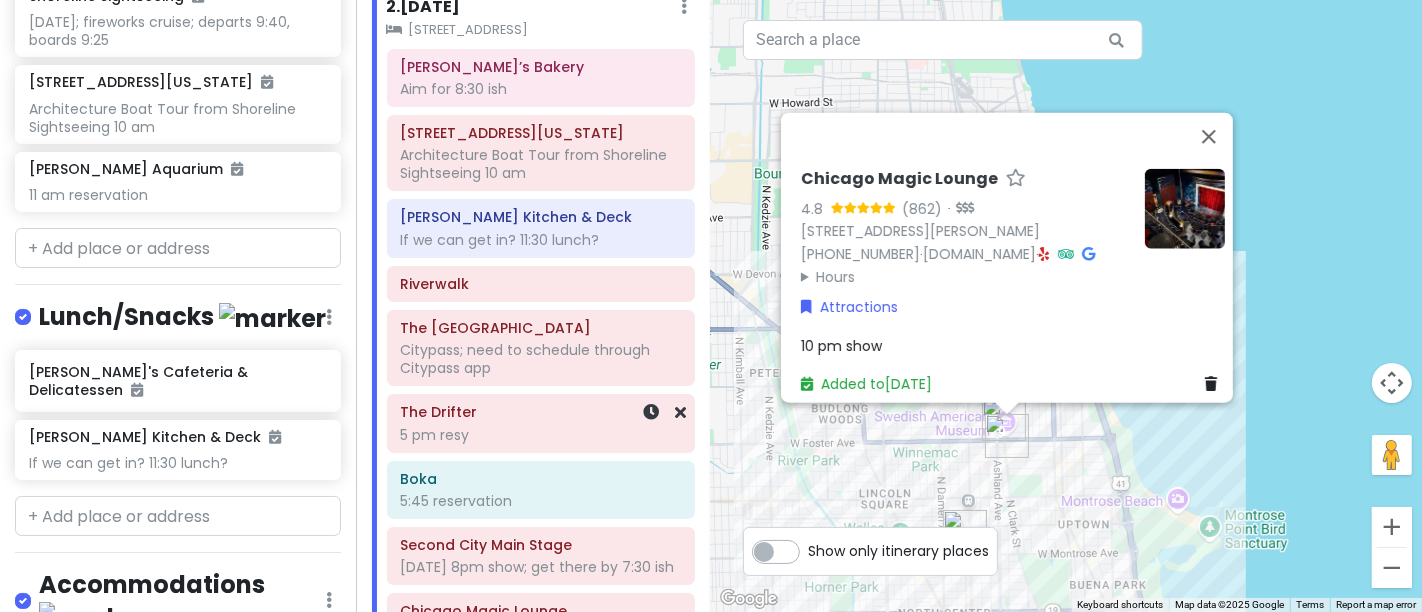 click on "The Drifter" at bounding box center (540, 412) 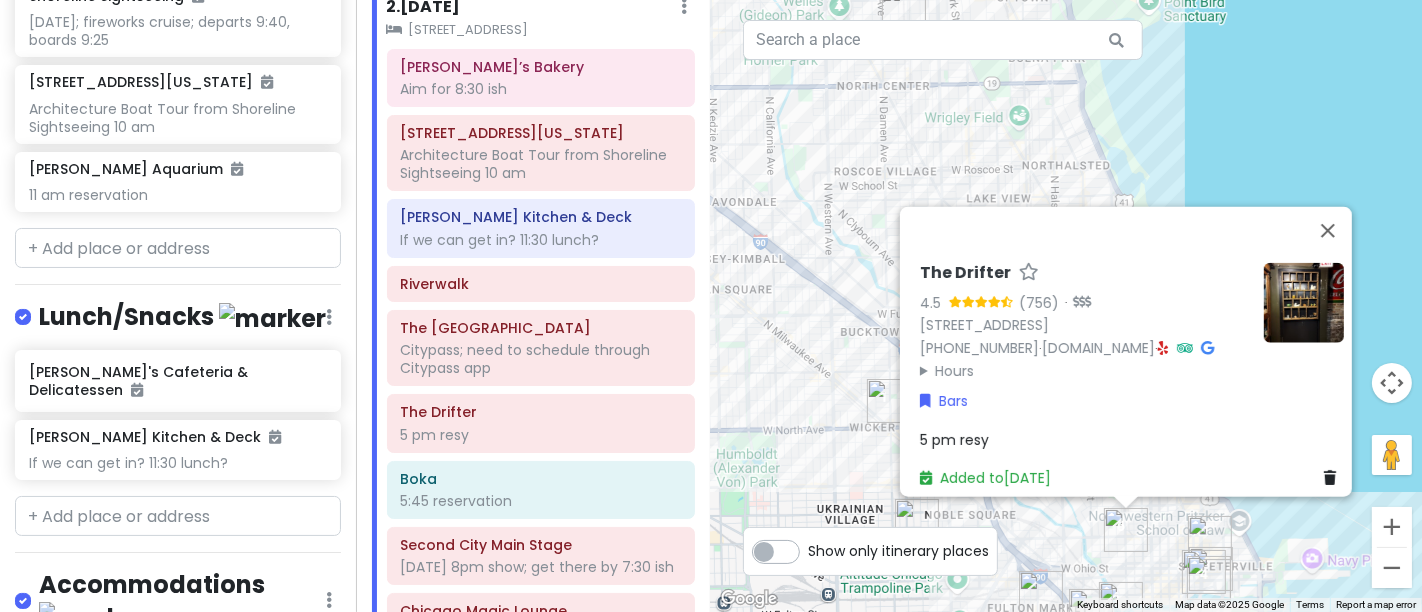 click on "5 pm resy" at bounding box center [1132, 439] 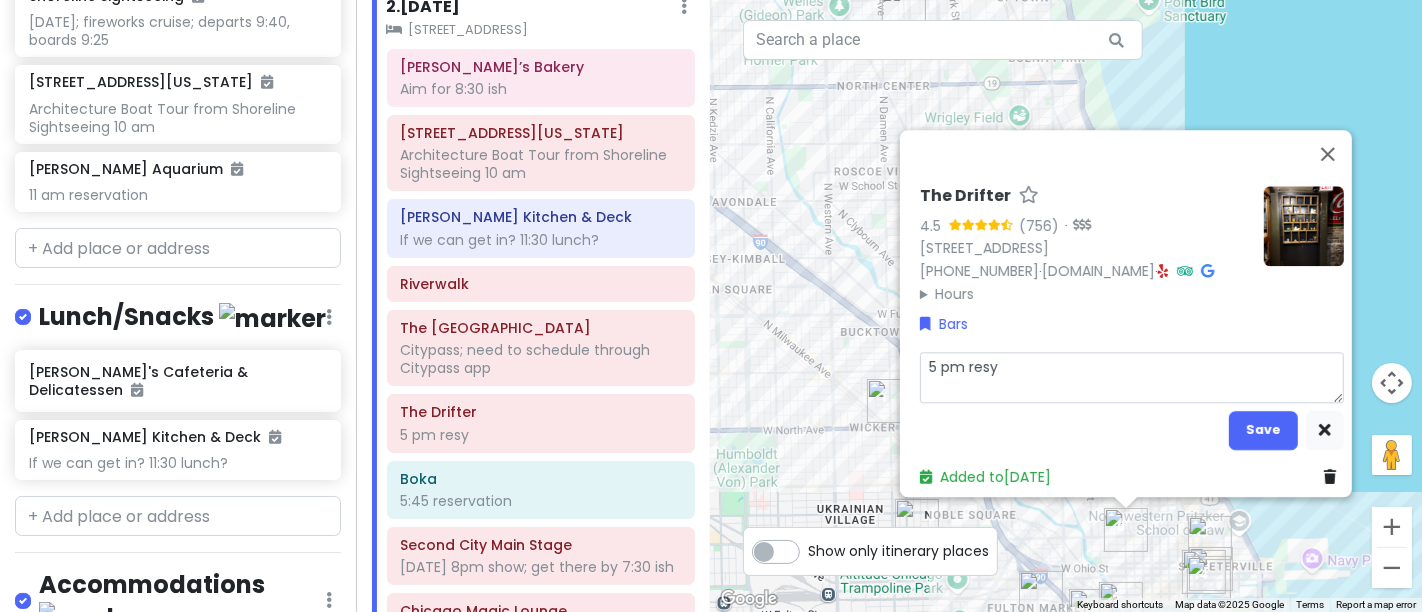 click on "5 pm resy" at bounding box center (1132, 377) 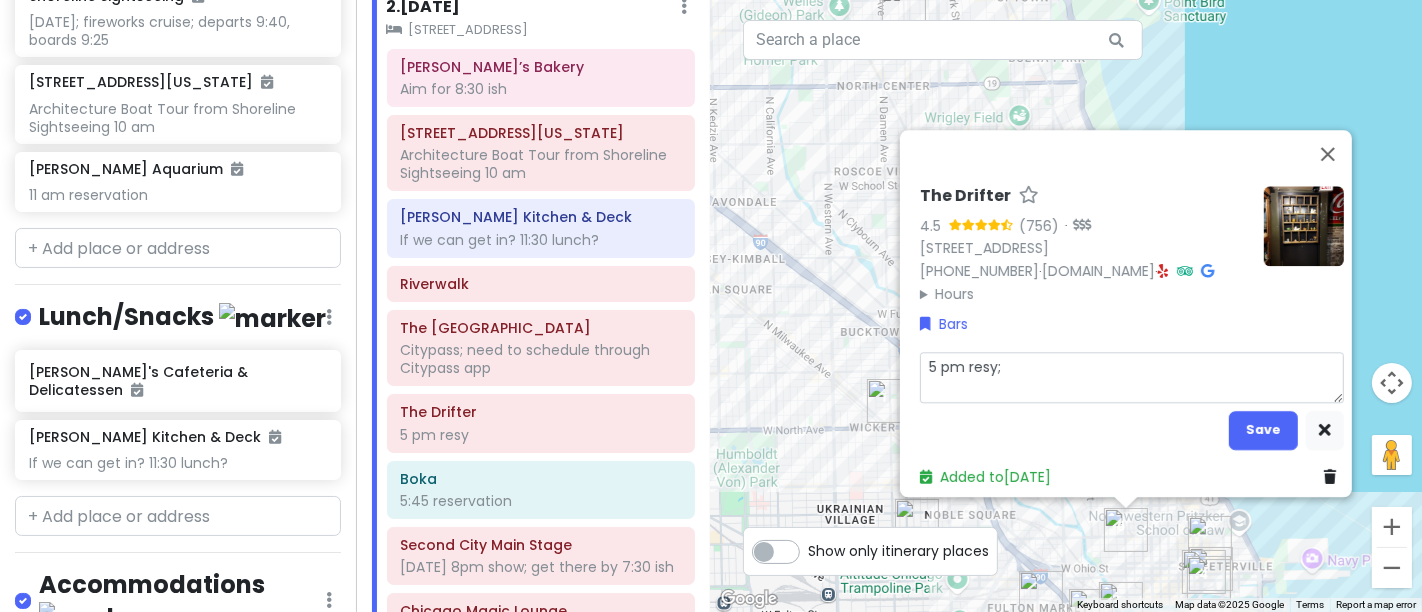 type on "x" 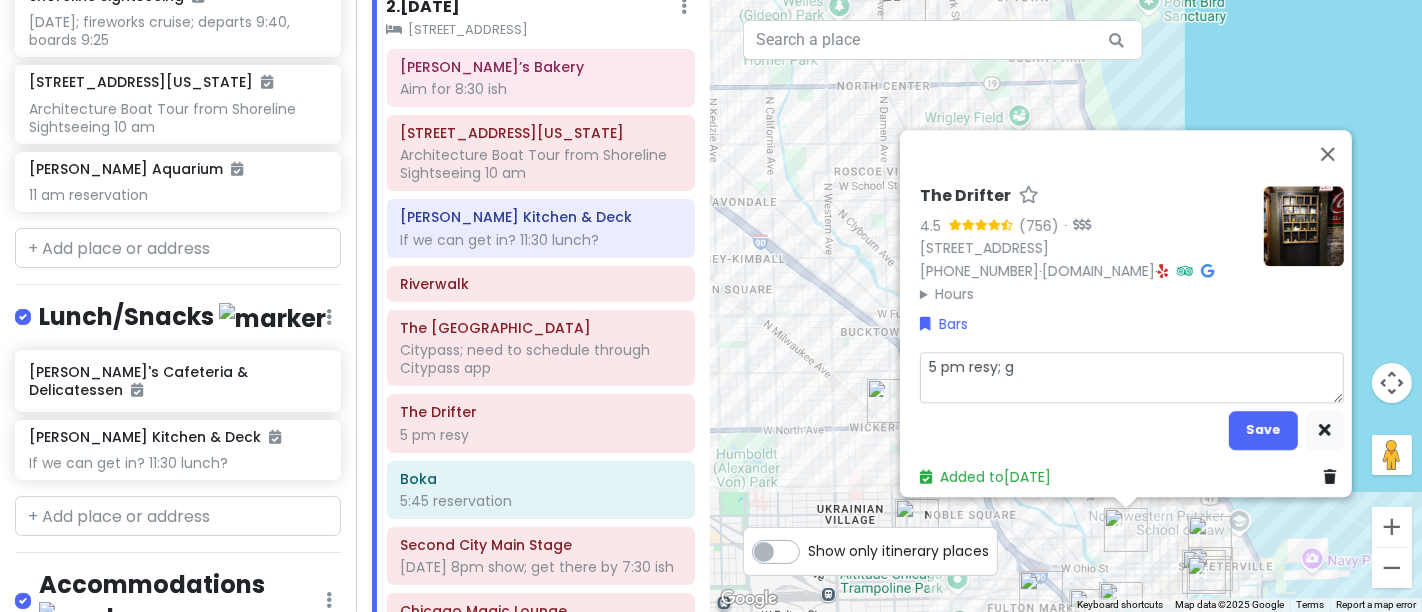 type on "x" 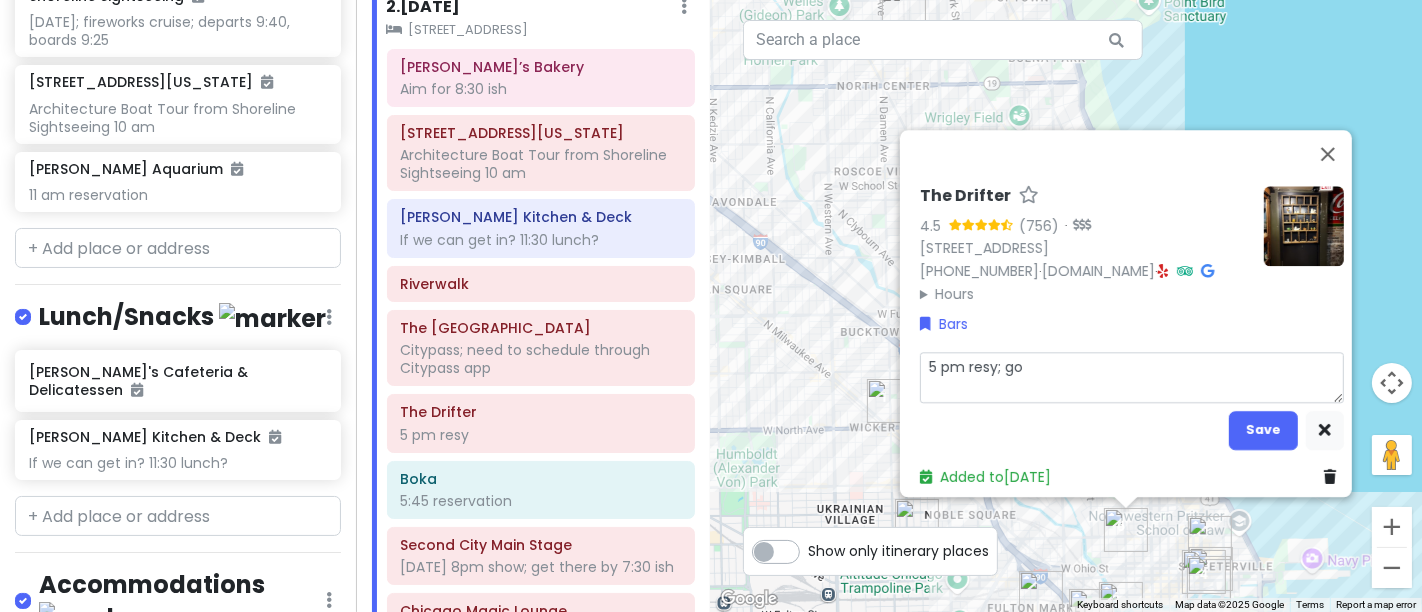 type on "x" 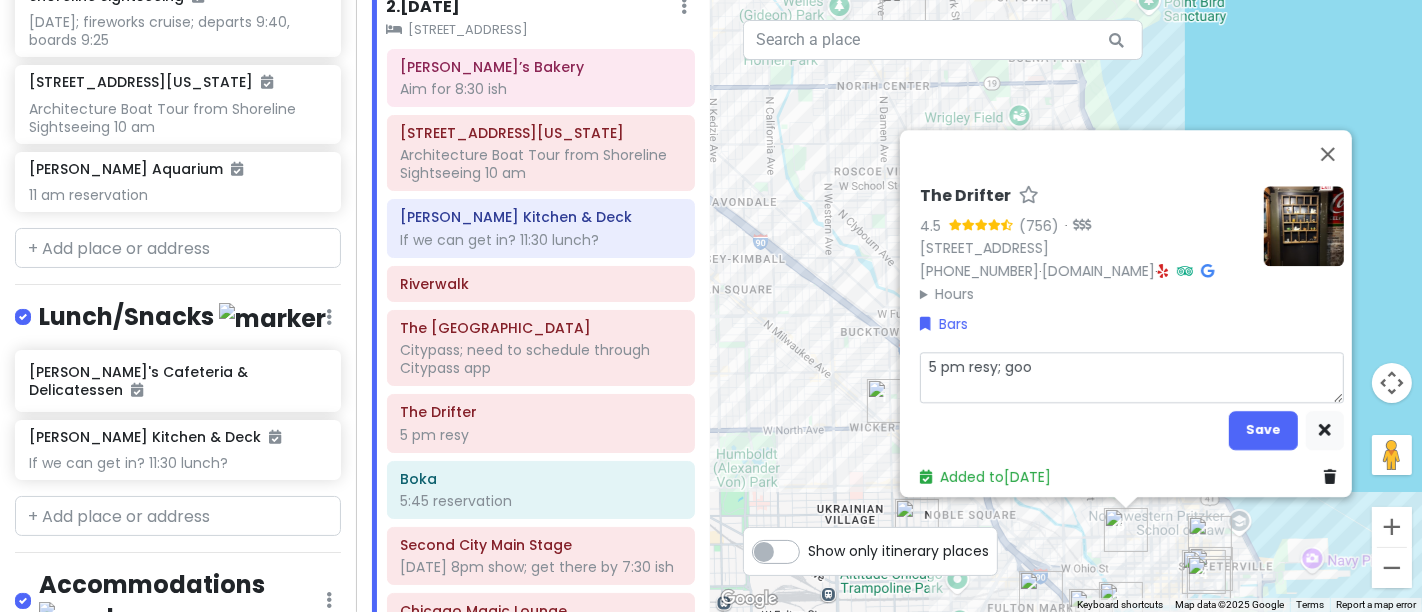 type on "x" 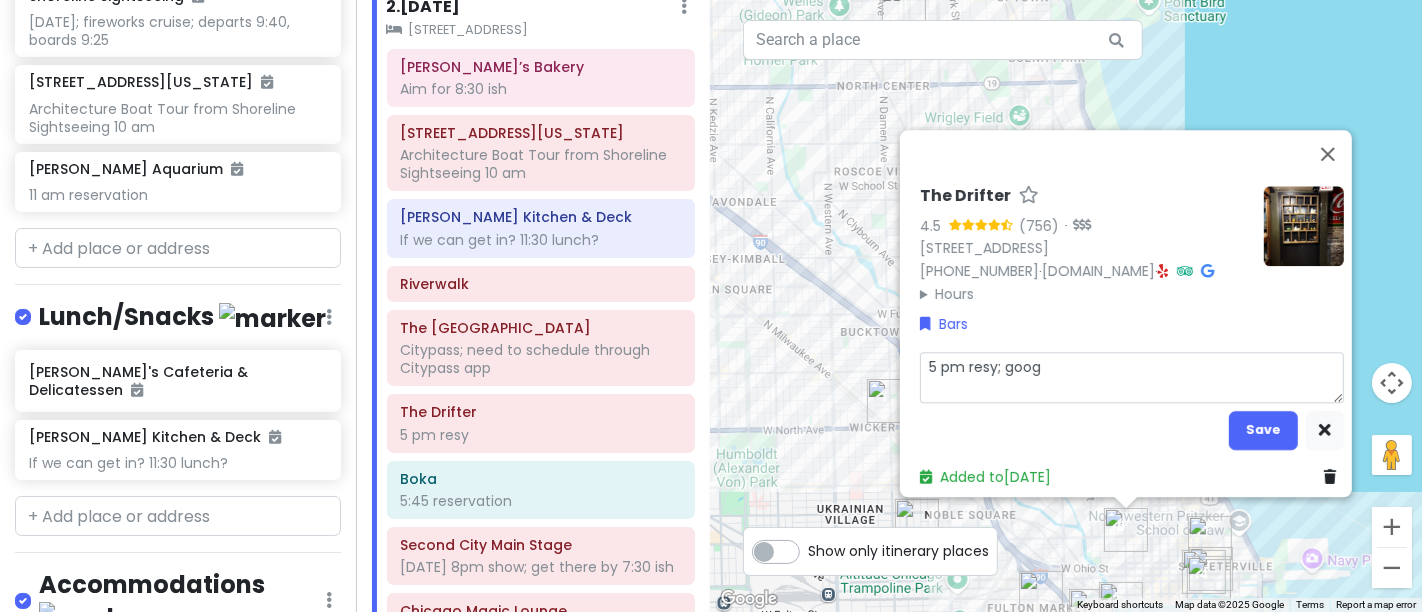 type on "x" 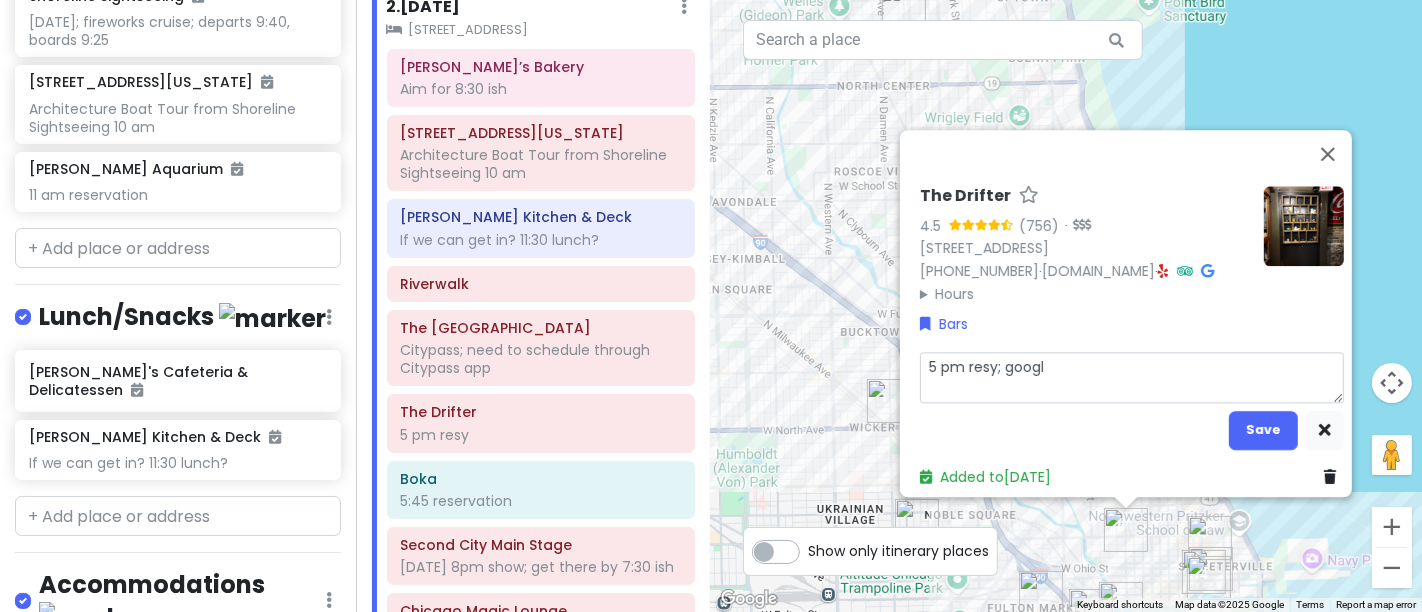 type on "5 pm resy; google" 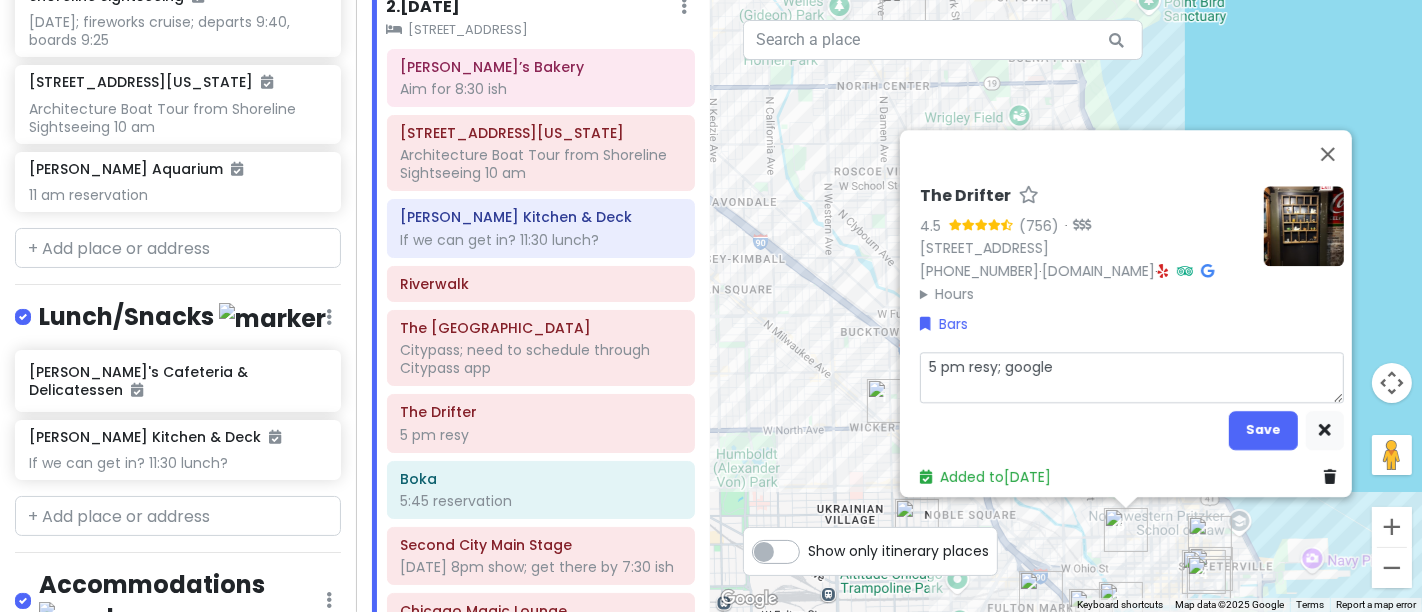 type on "x" 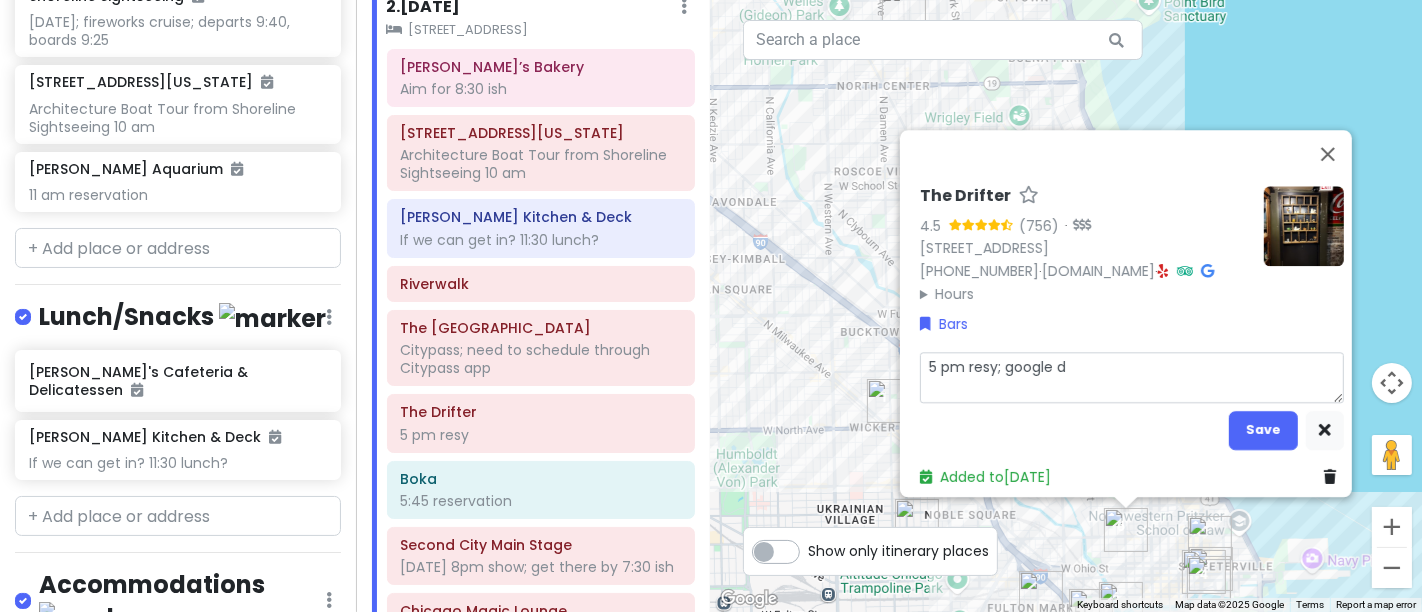 type on "x" 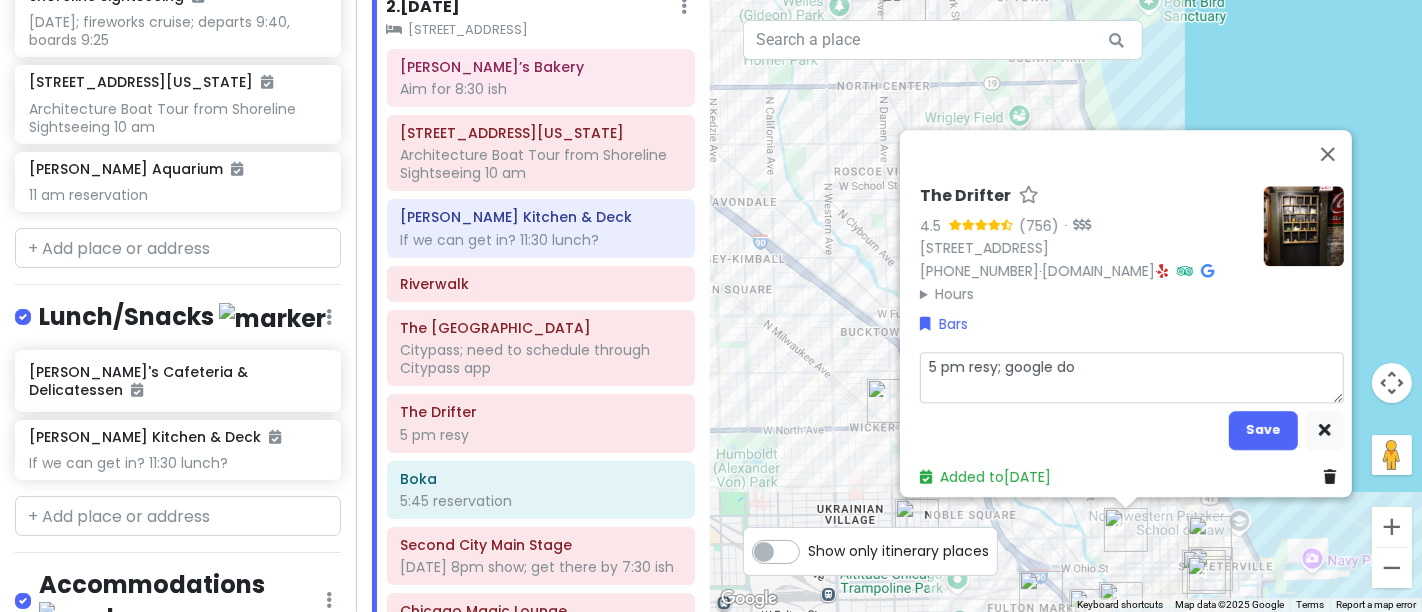 type on "x" 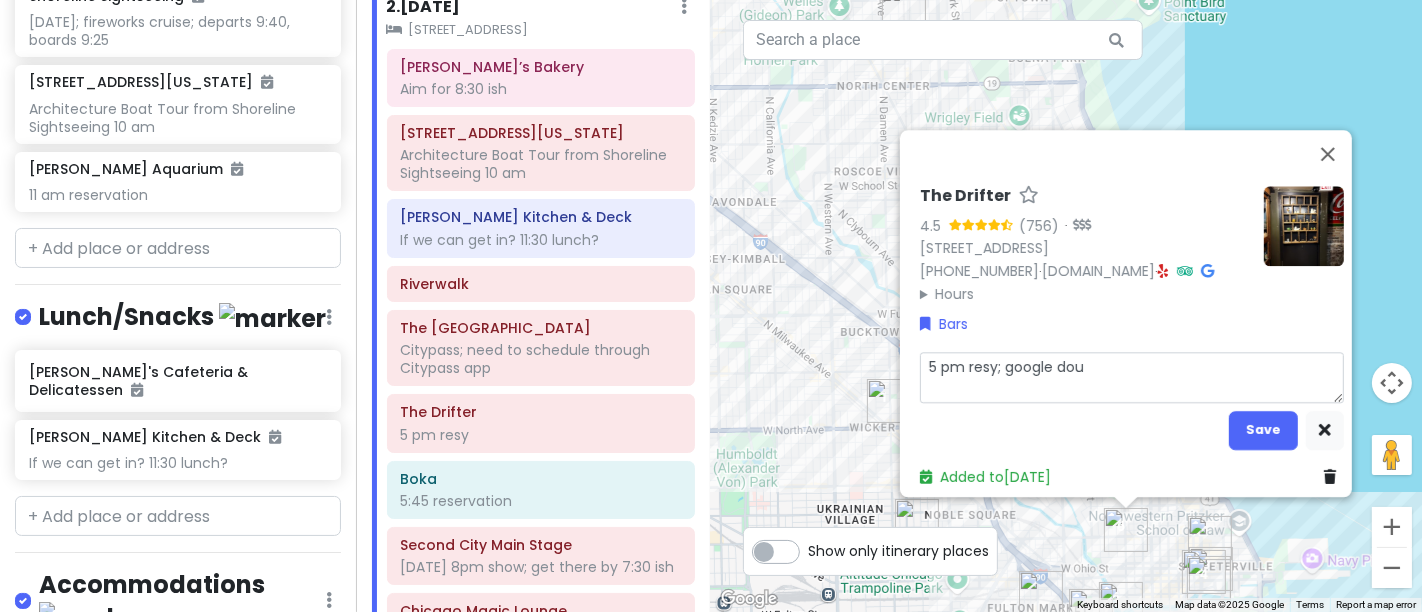 type on "x" 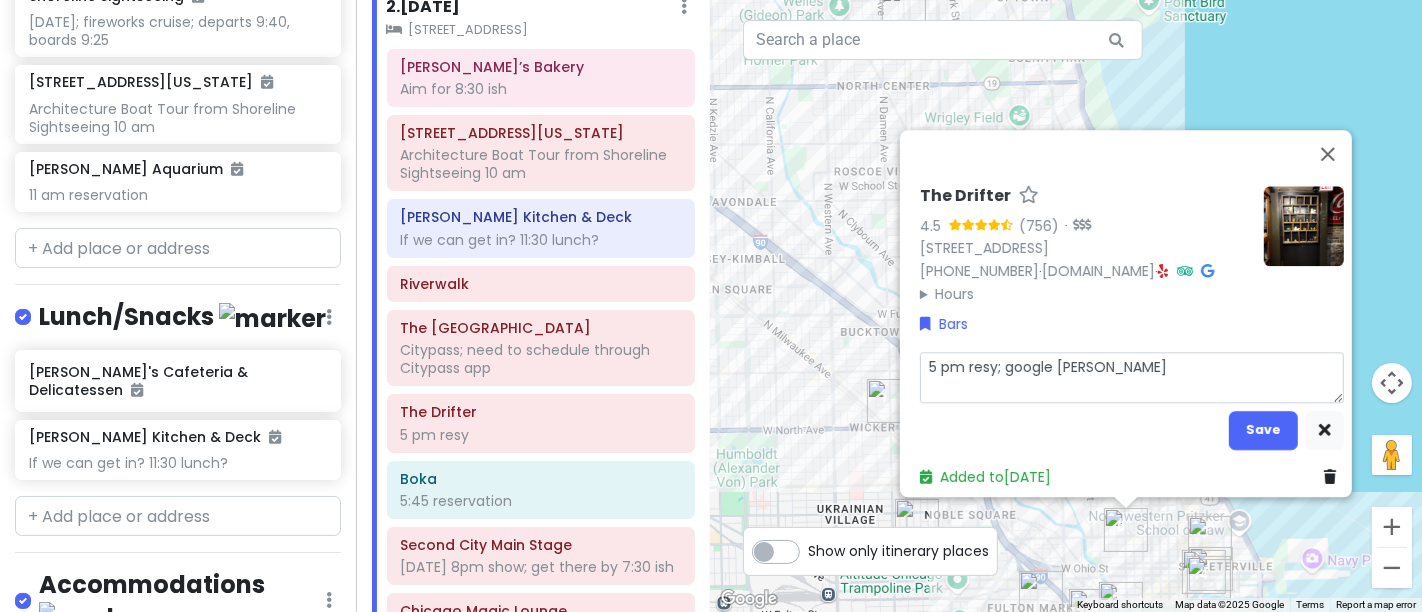 type on "x" 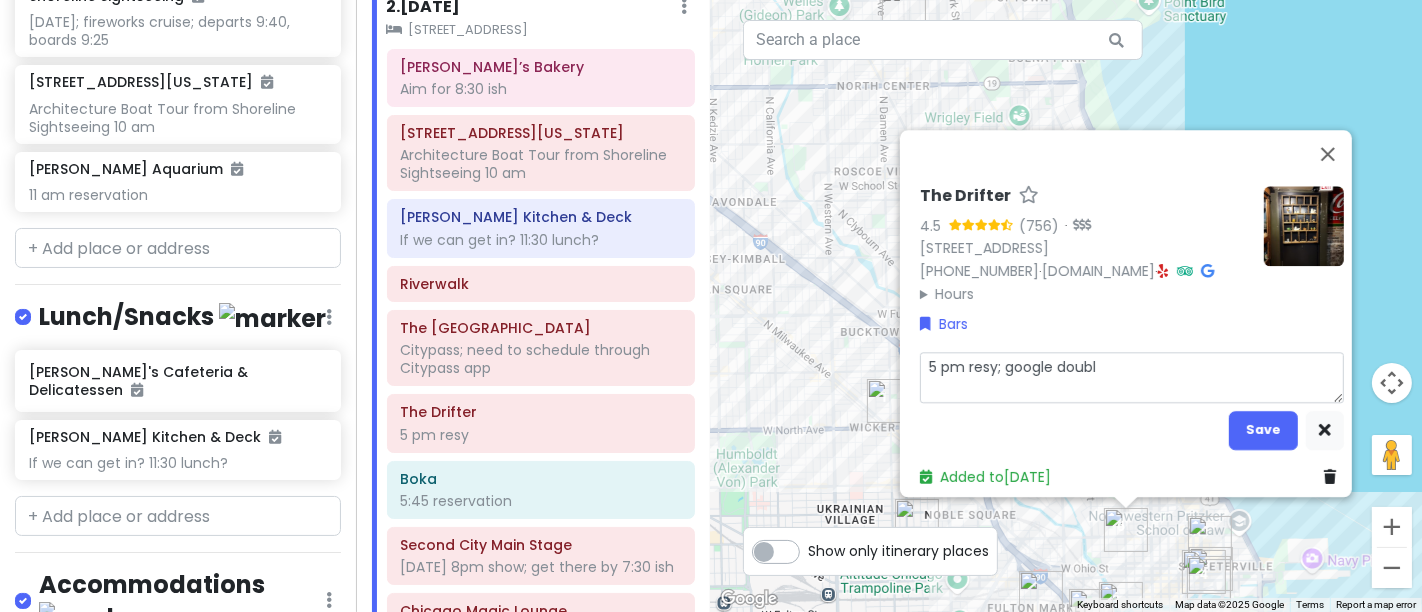 type on "x" 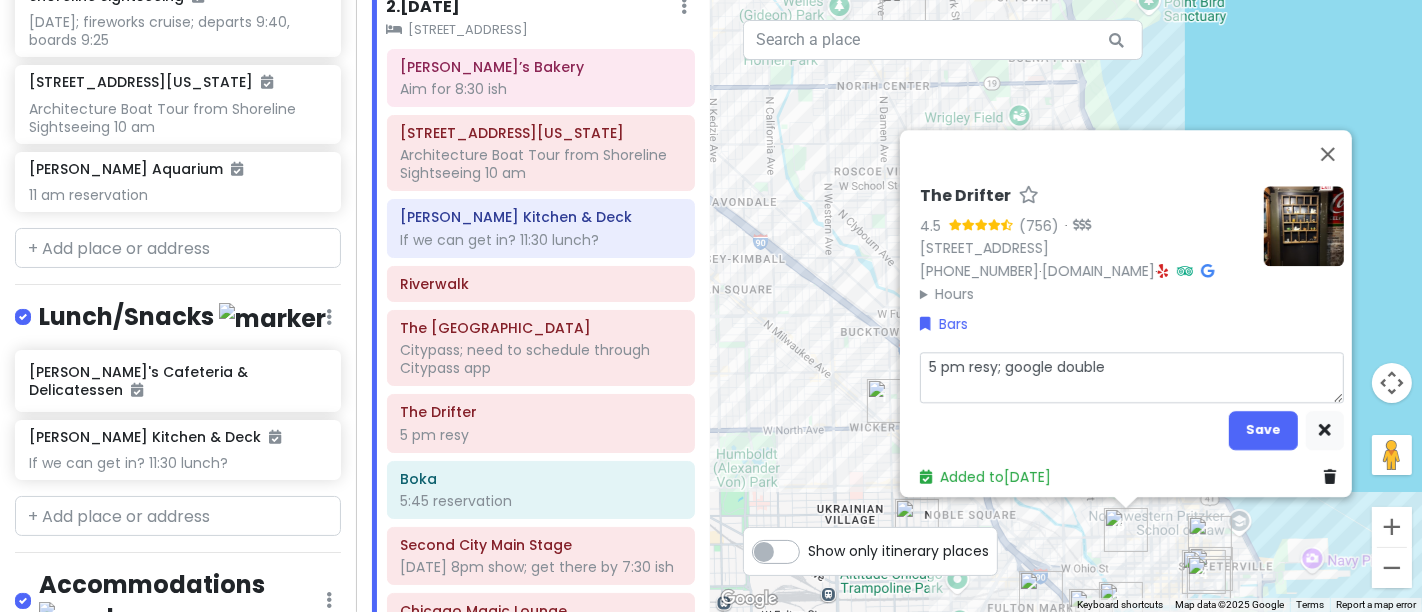 type on "x" 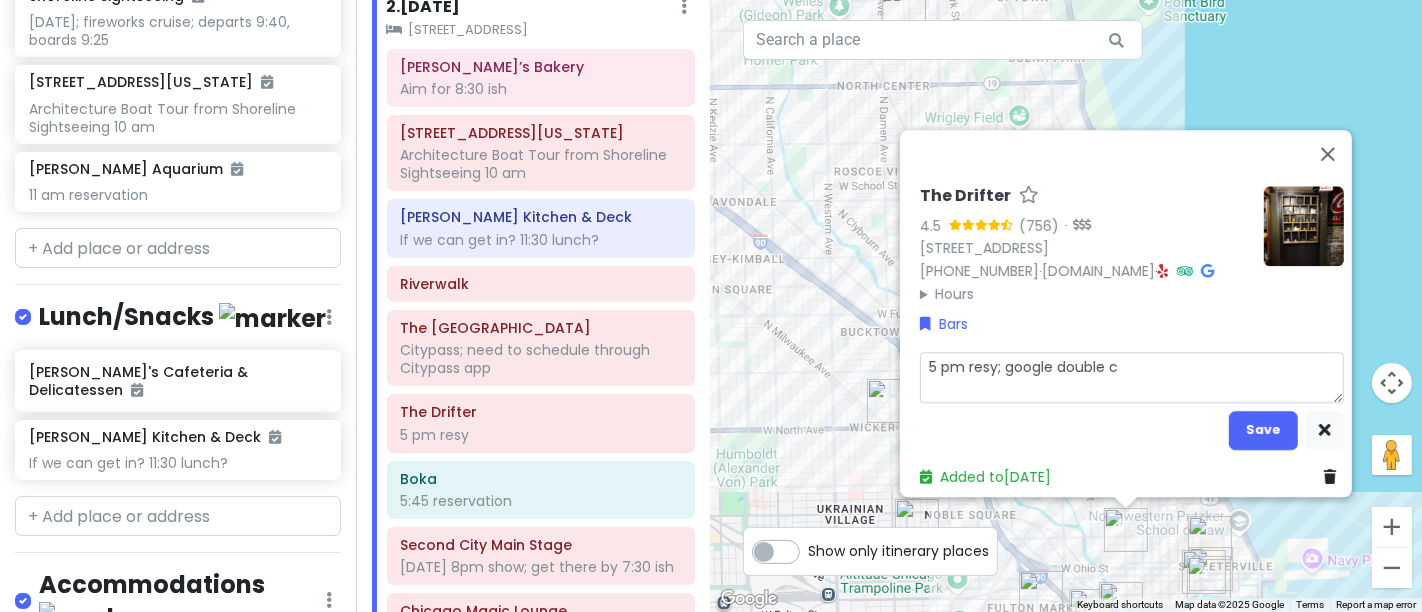 type on "x" 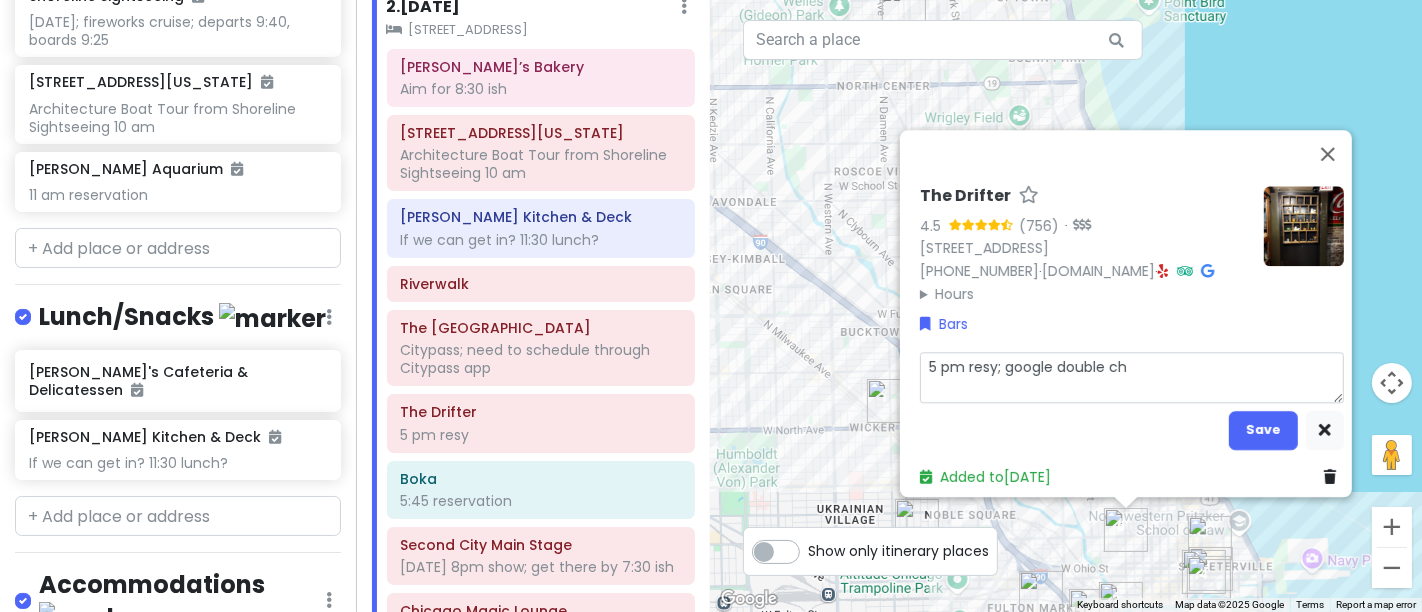 type on "x" 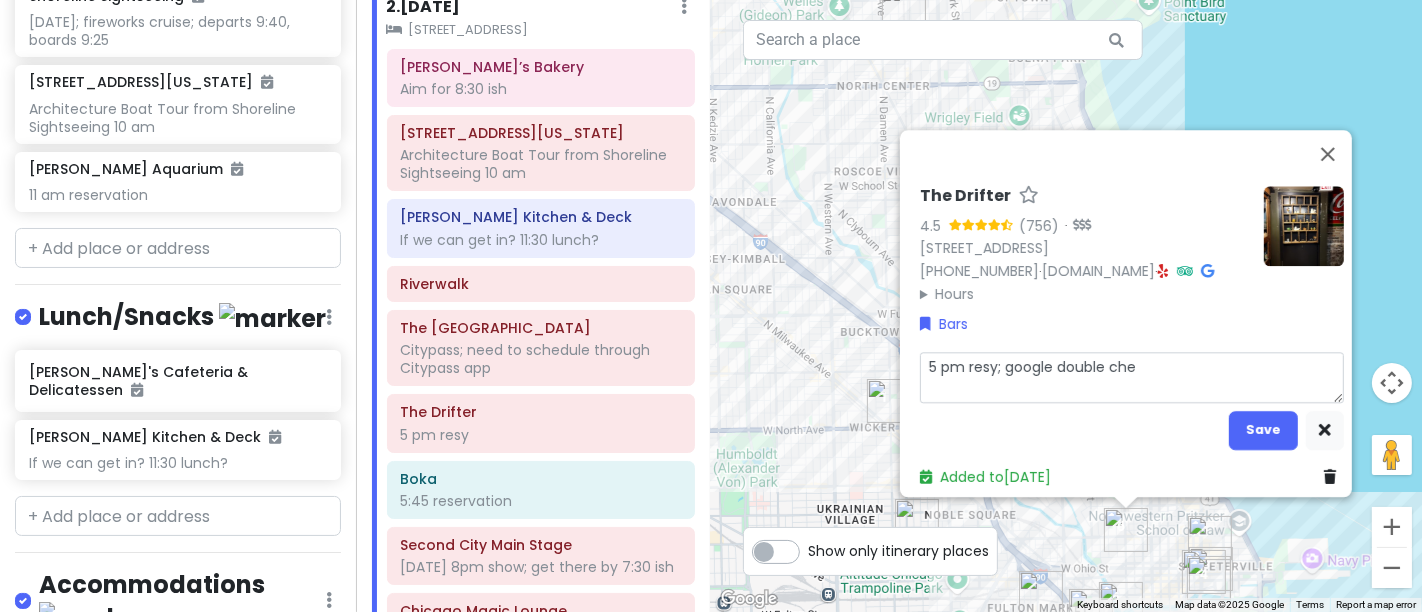 type on "x" 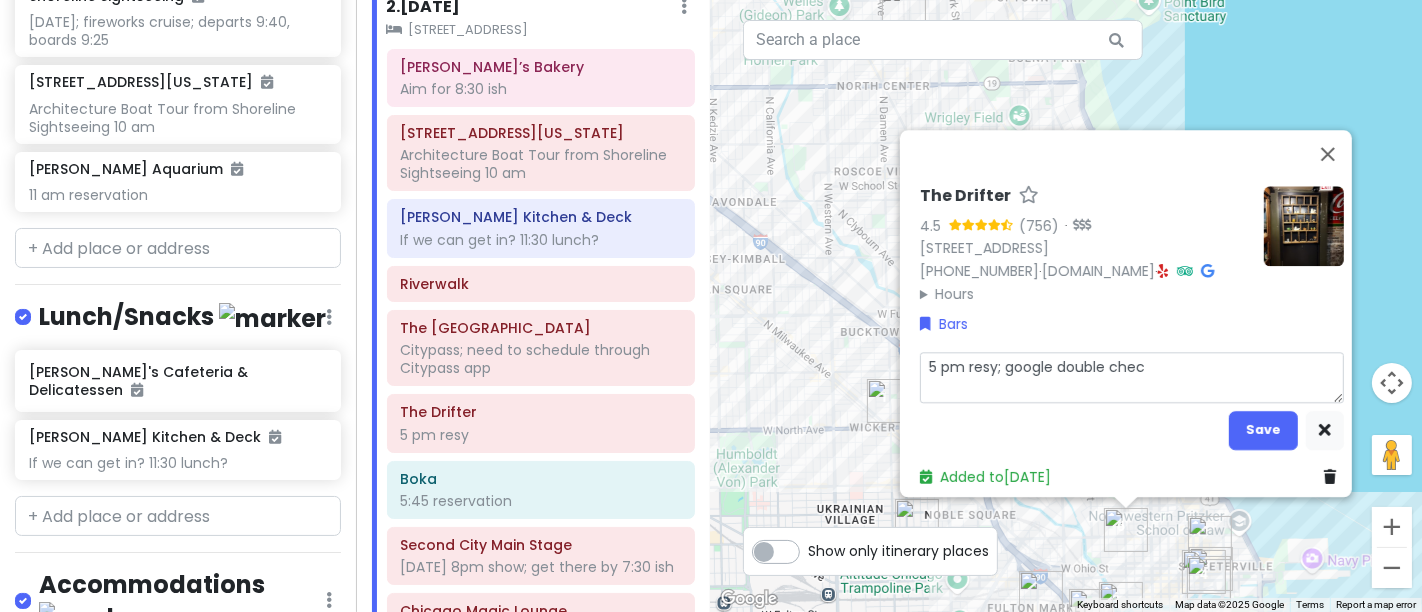 type on "x" 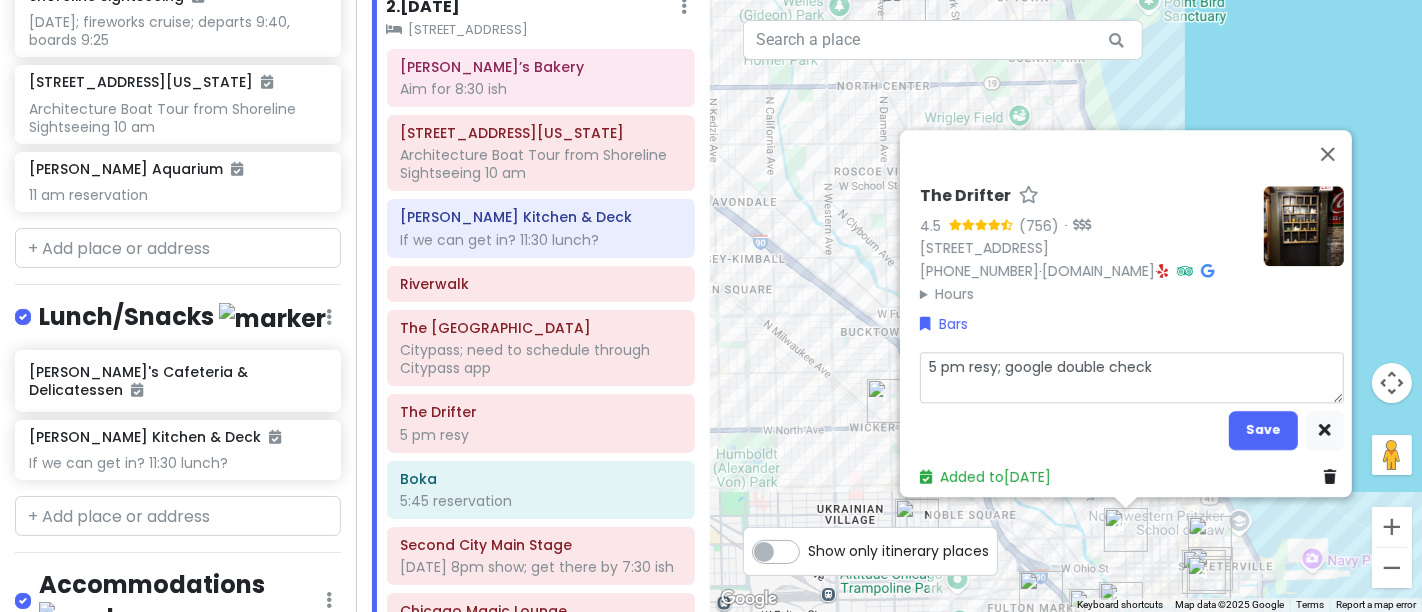 type on "x" 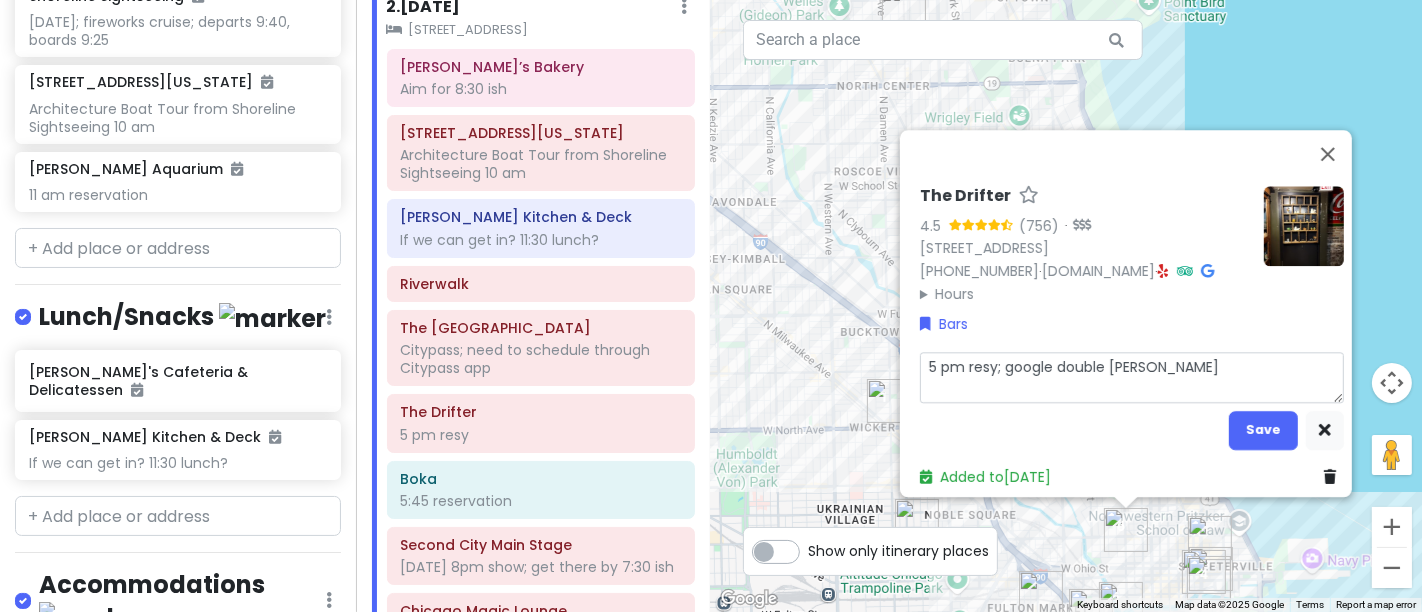 type on "x" 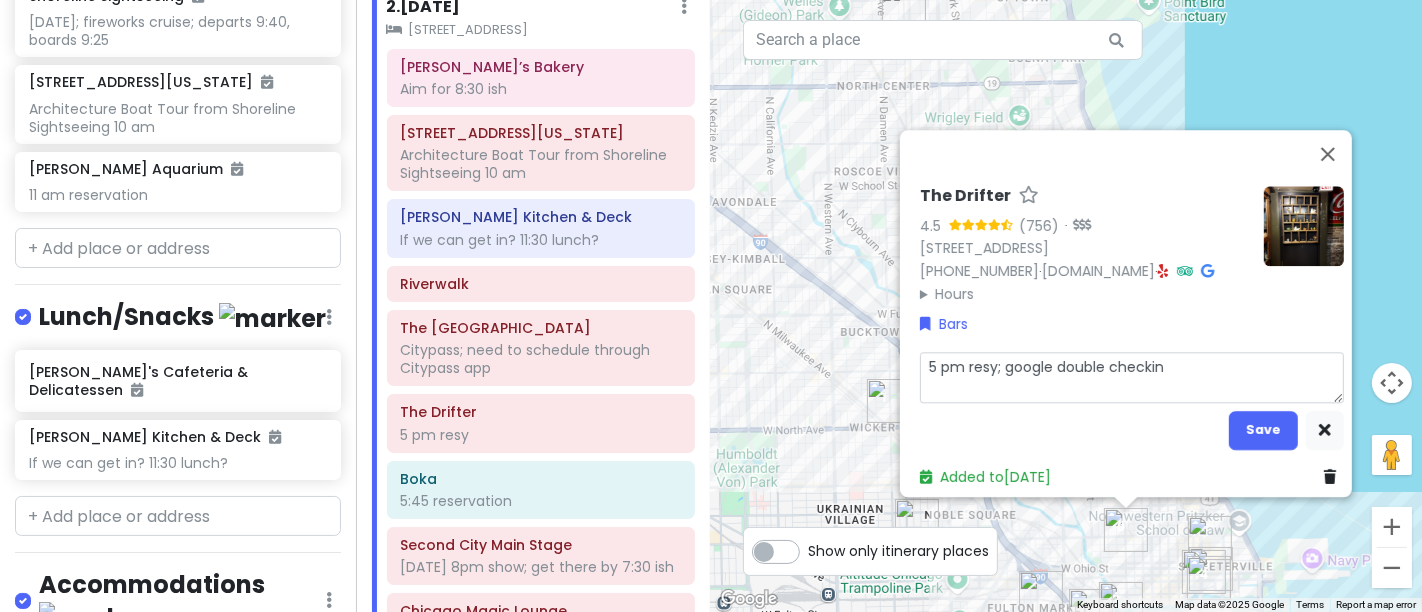 type on "x" 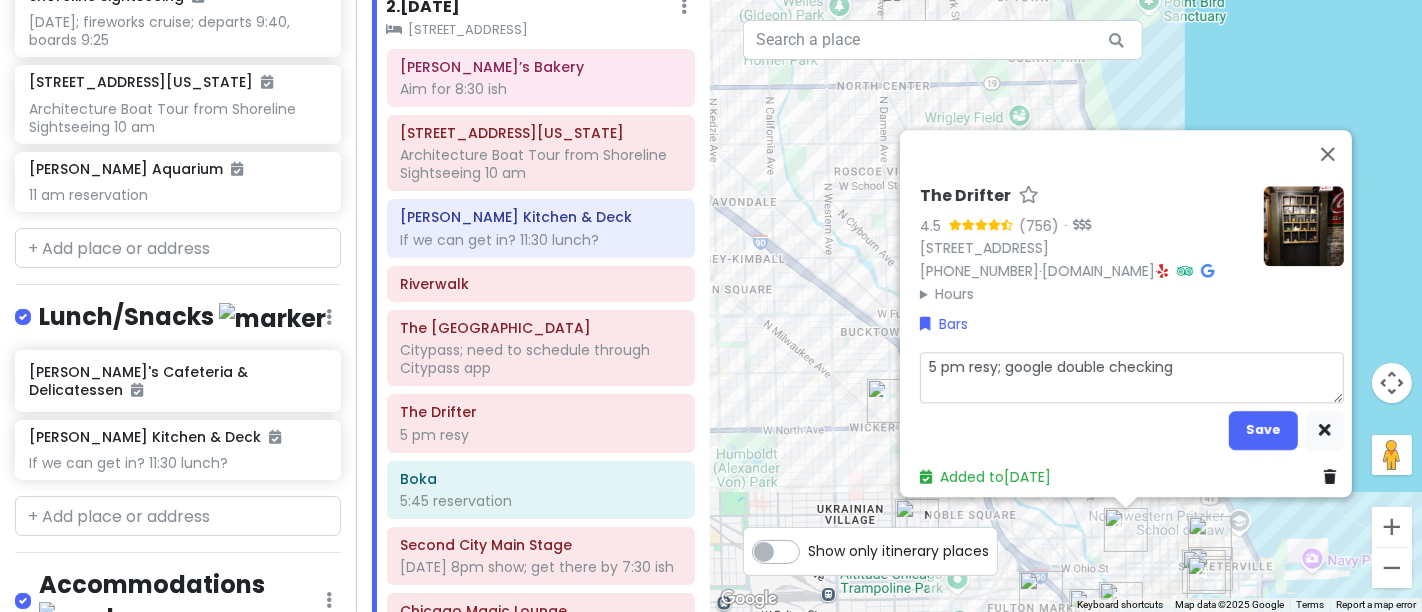 type on "x" 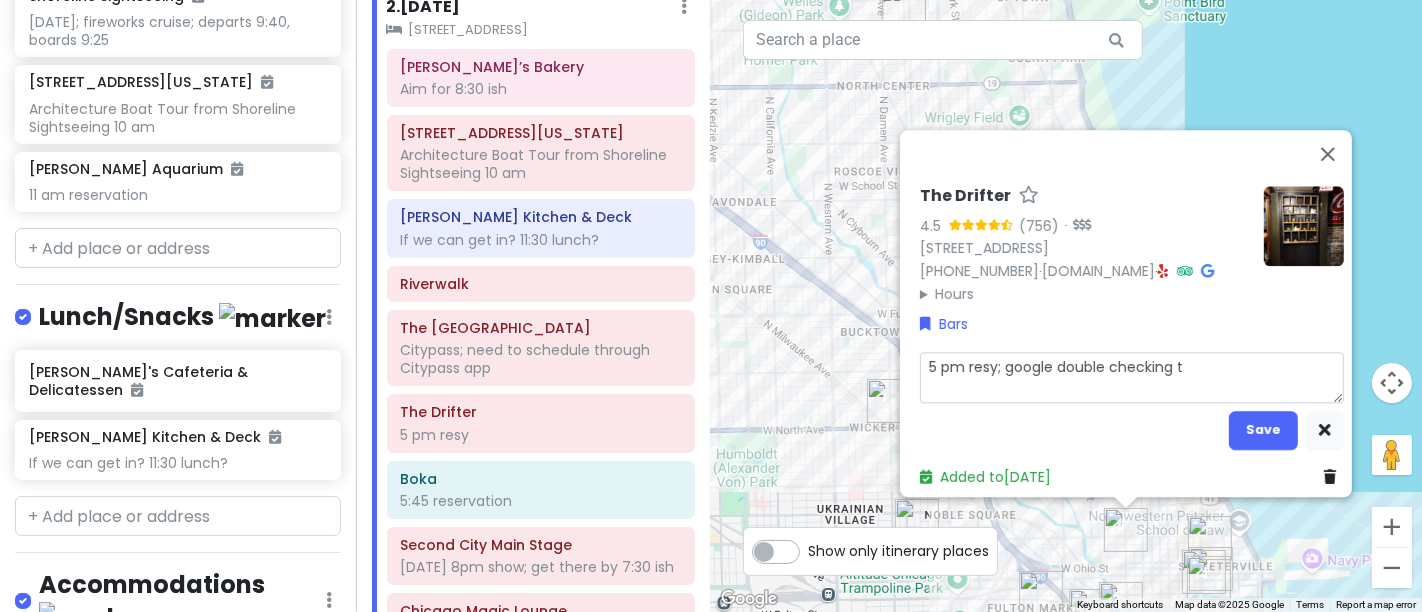 type on "x" 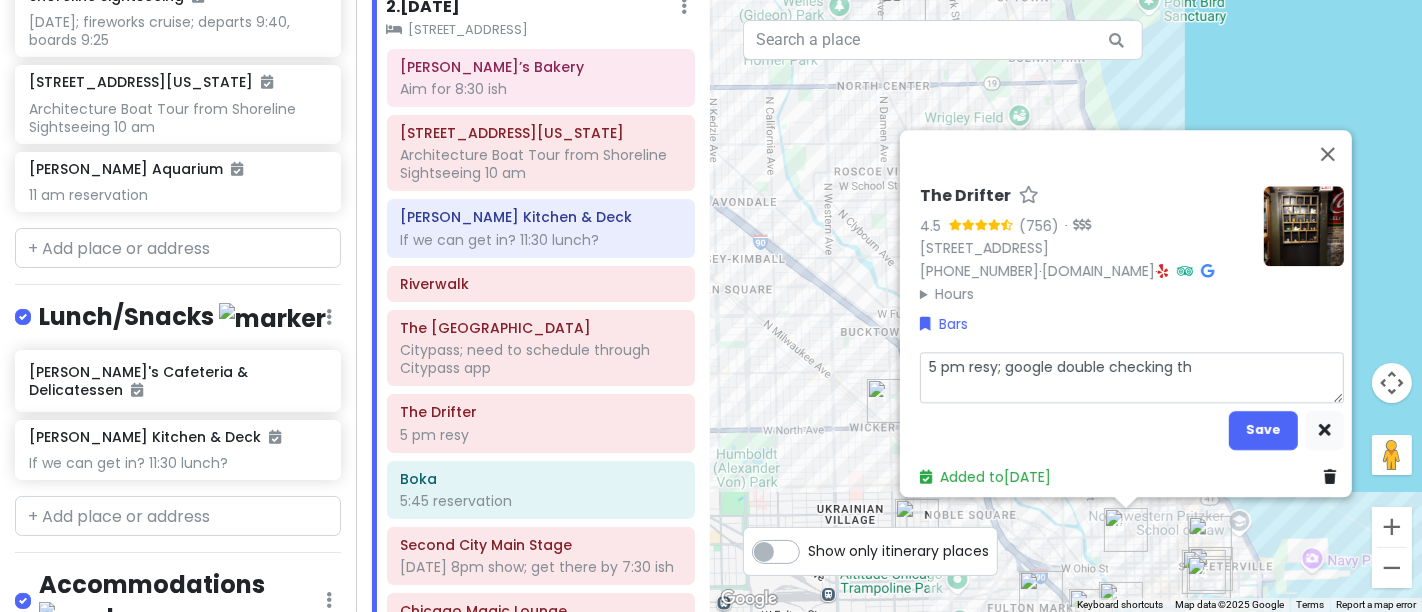 type on "x" 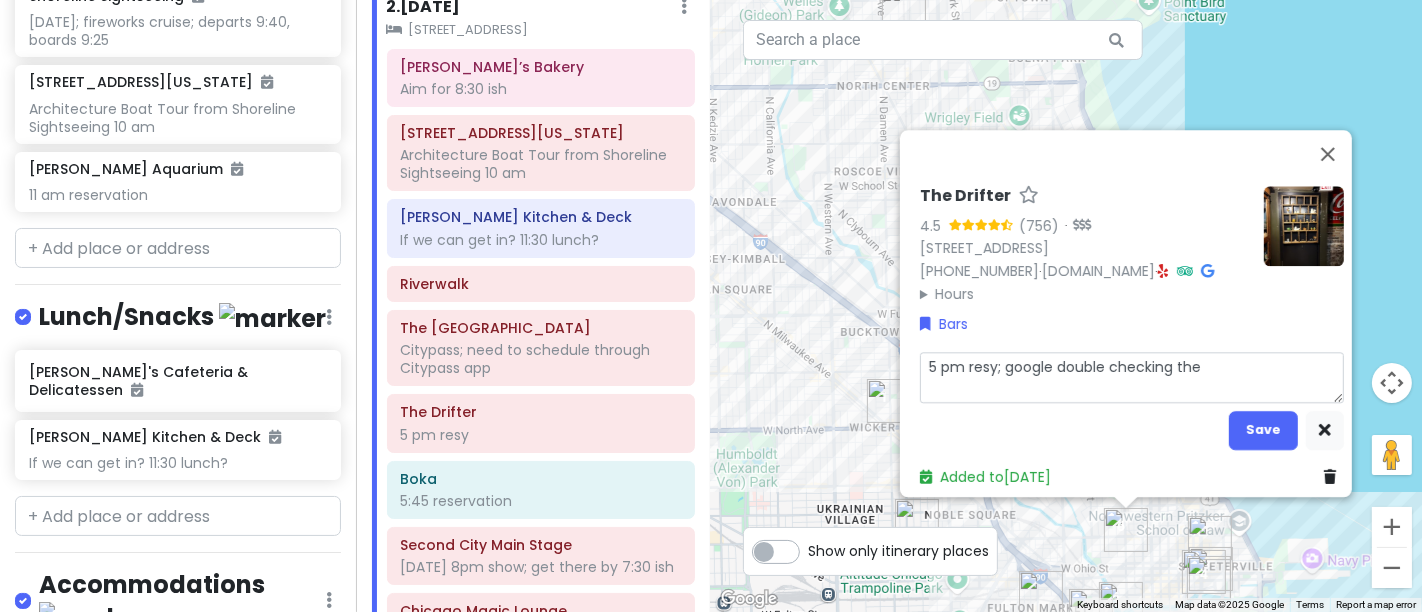 type on "x" 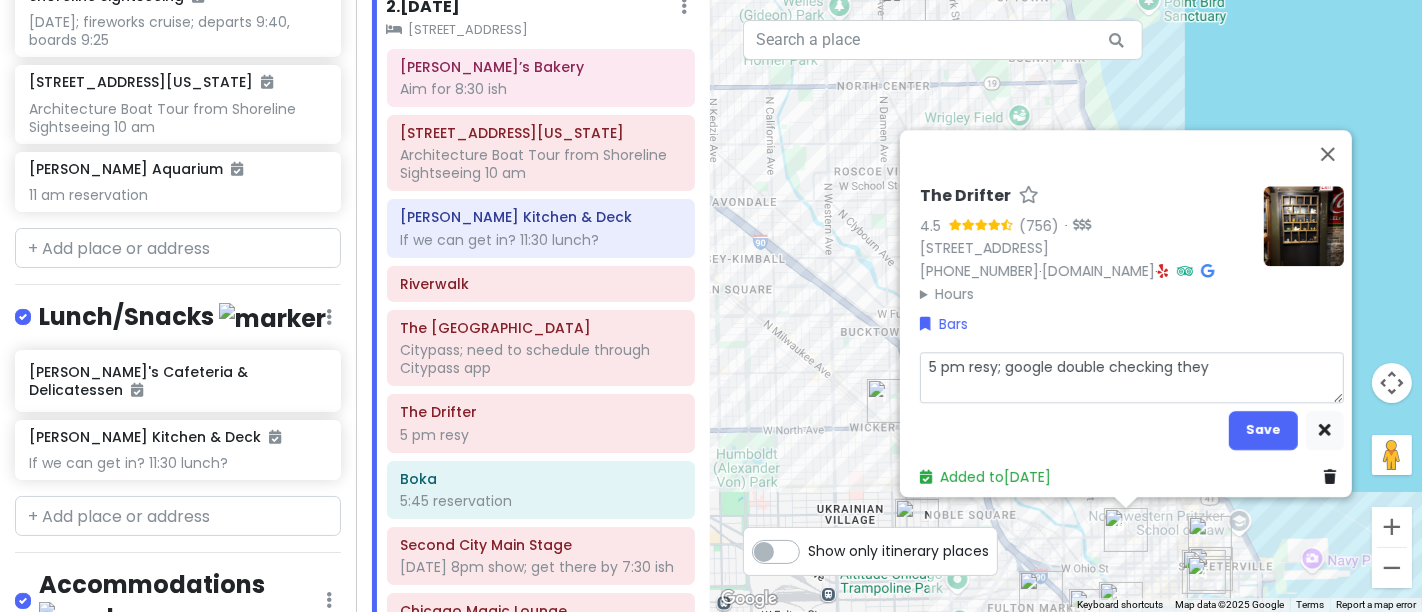 type on "x" 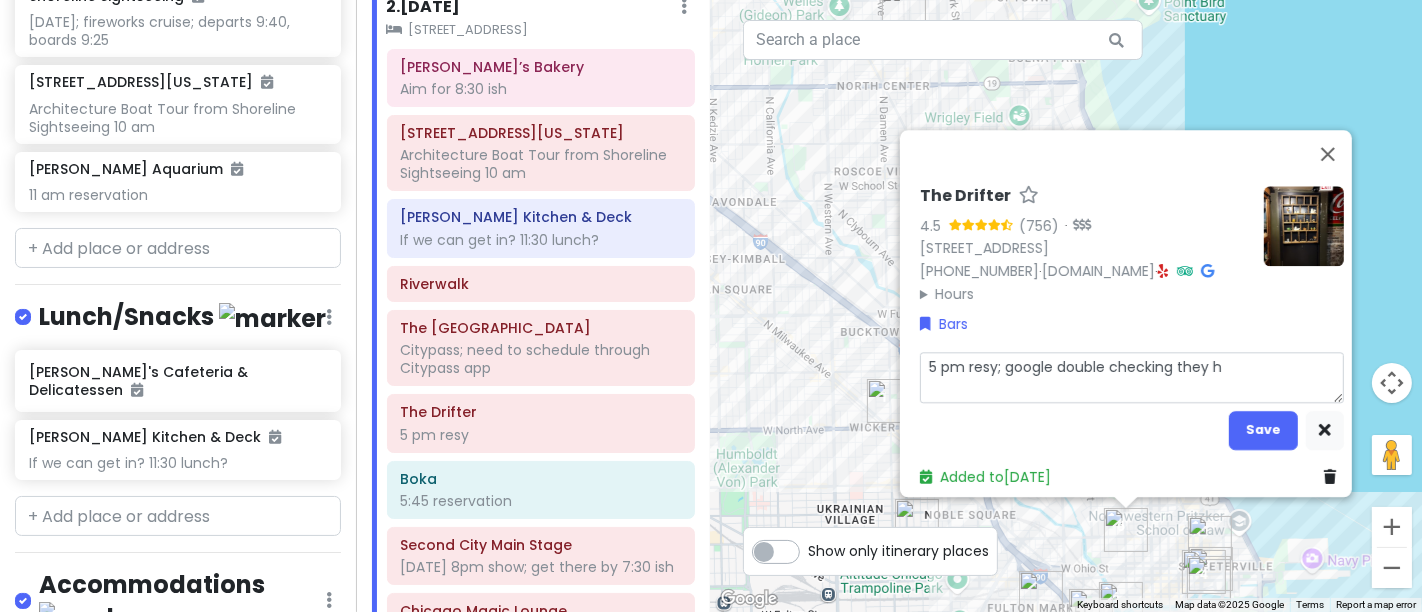 type on "x" 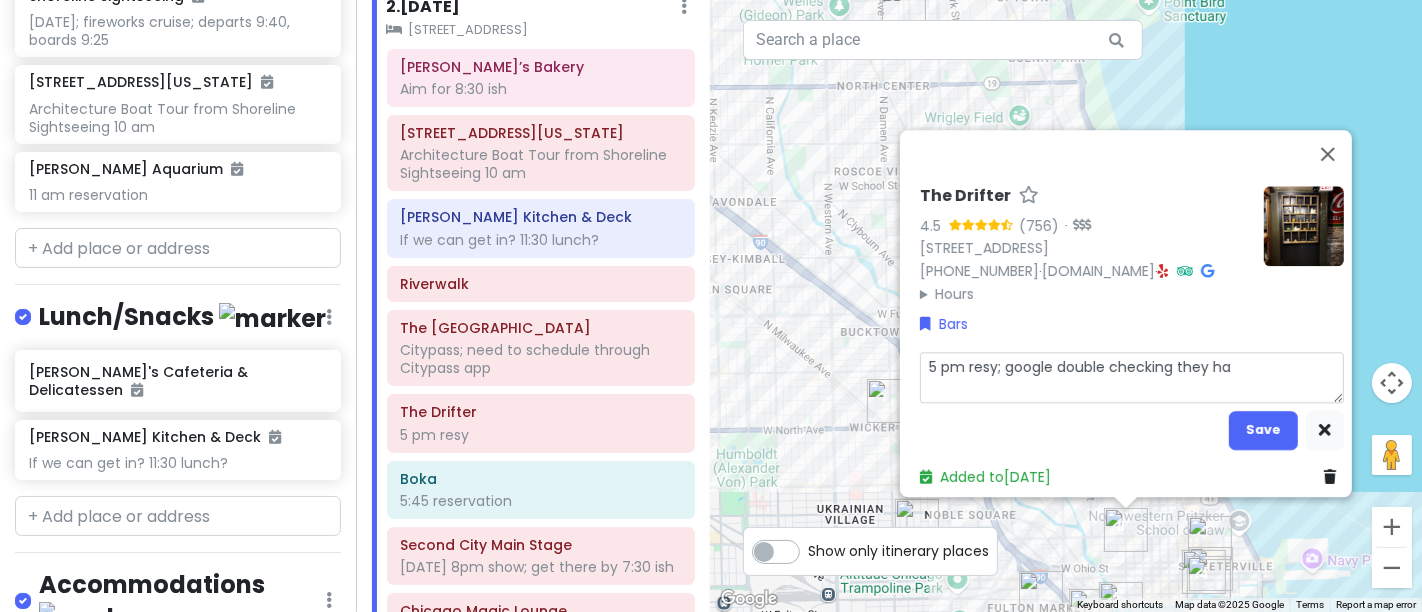type on "x" 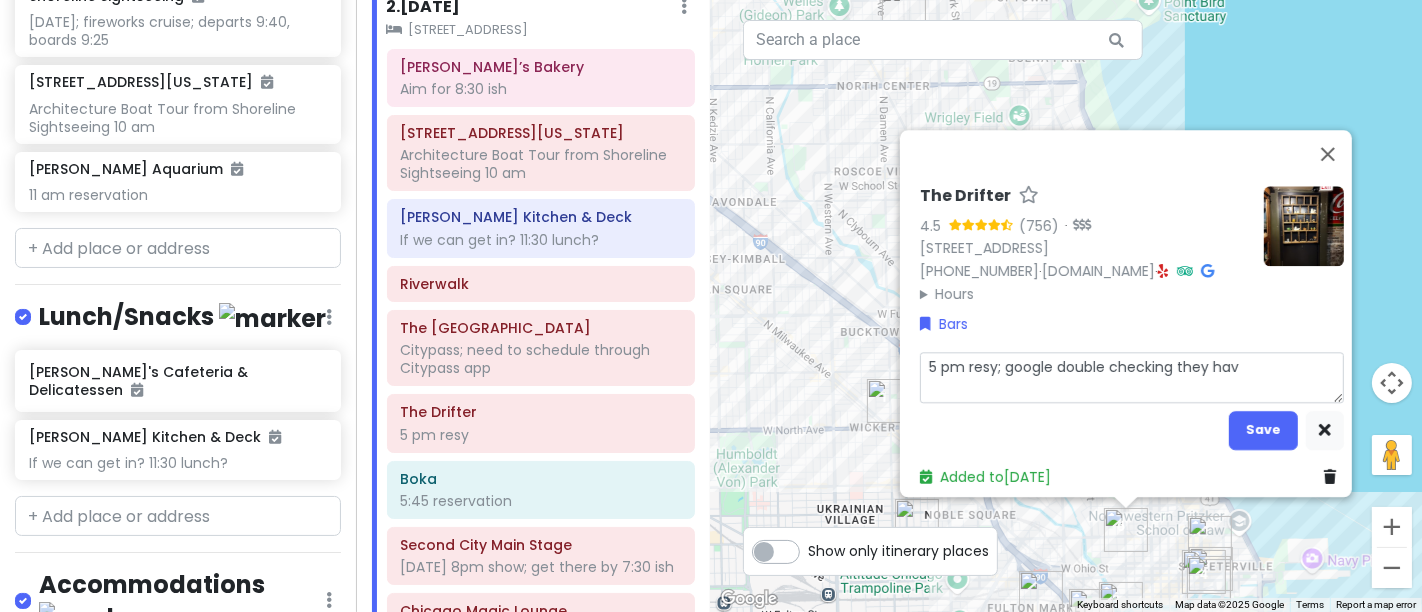 type 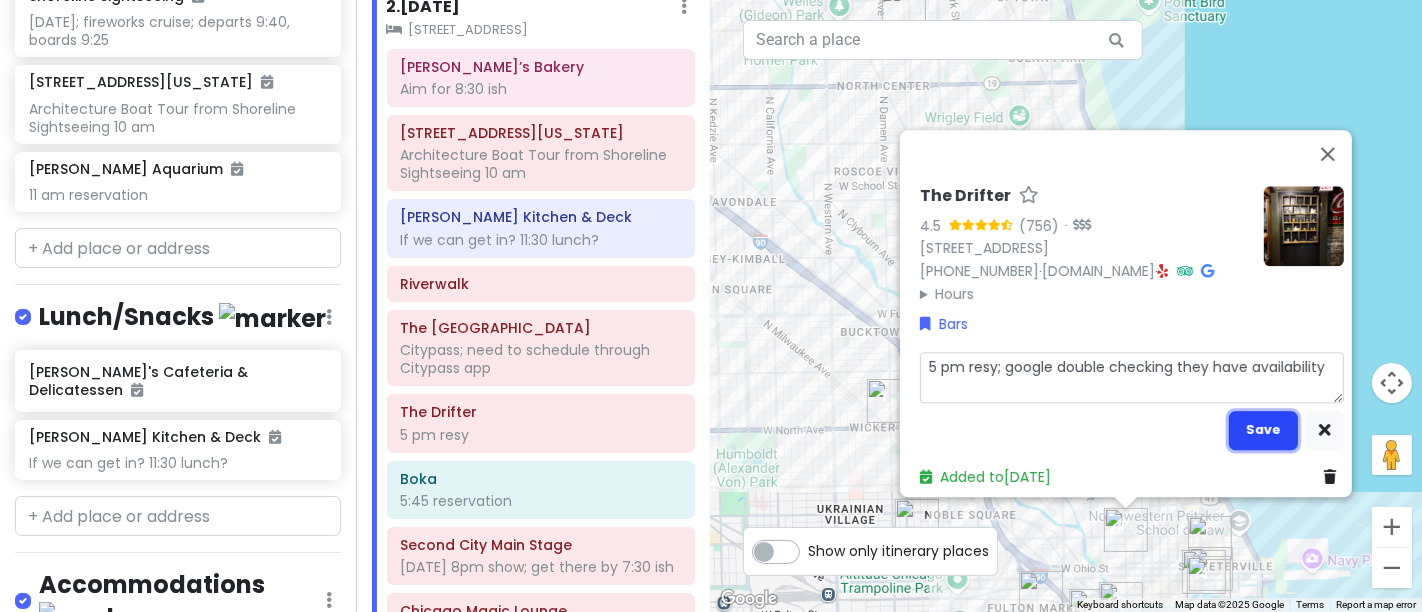 click on "Save" at bounding box center (1263, 430) 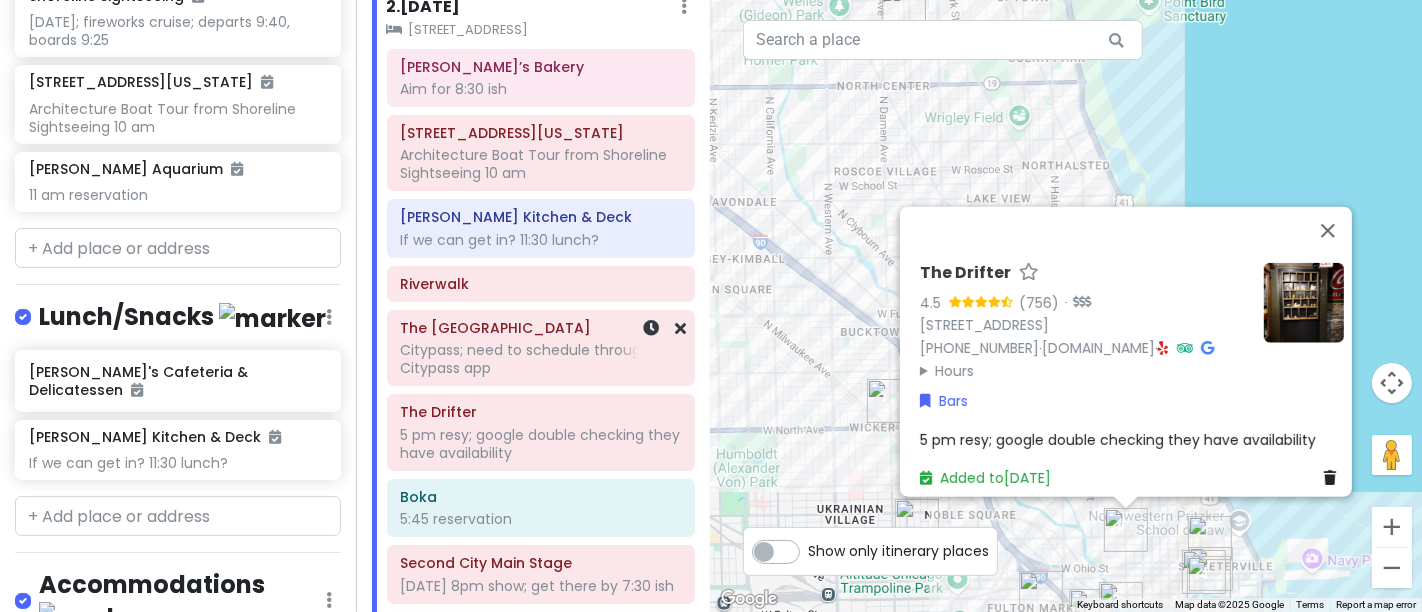 click on "Citypass; need to schedule through Citypass app" at bounding box center [540, 164] 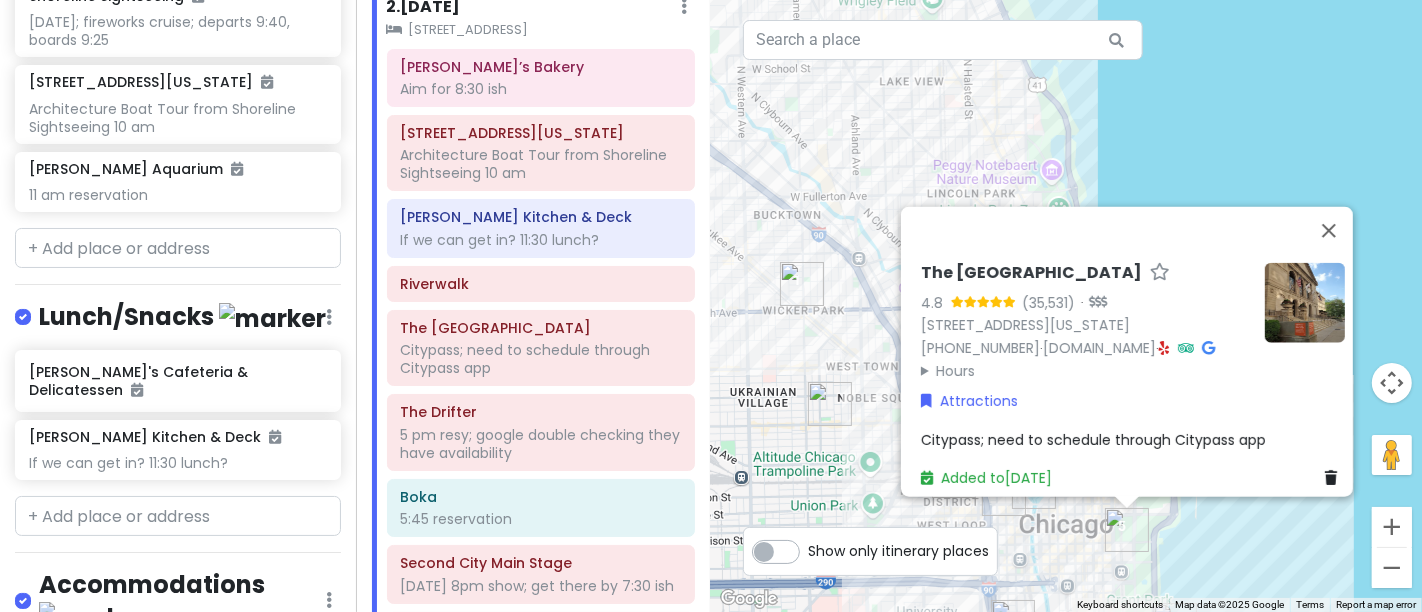 click on "Citypass; need to schedule through Citypass app" at bounding box center [1093, 439] 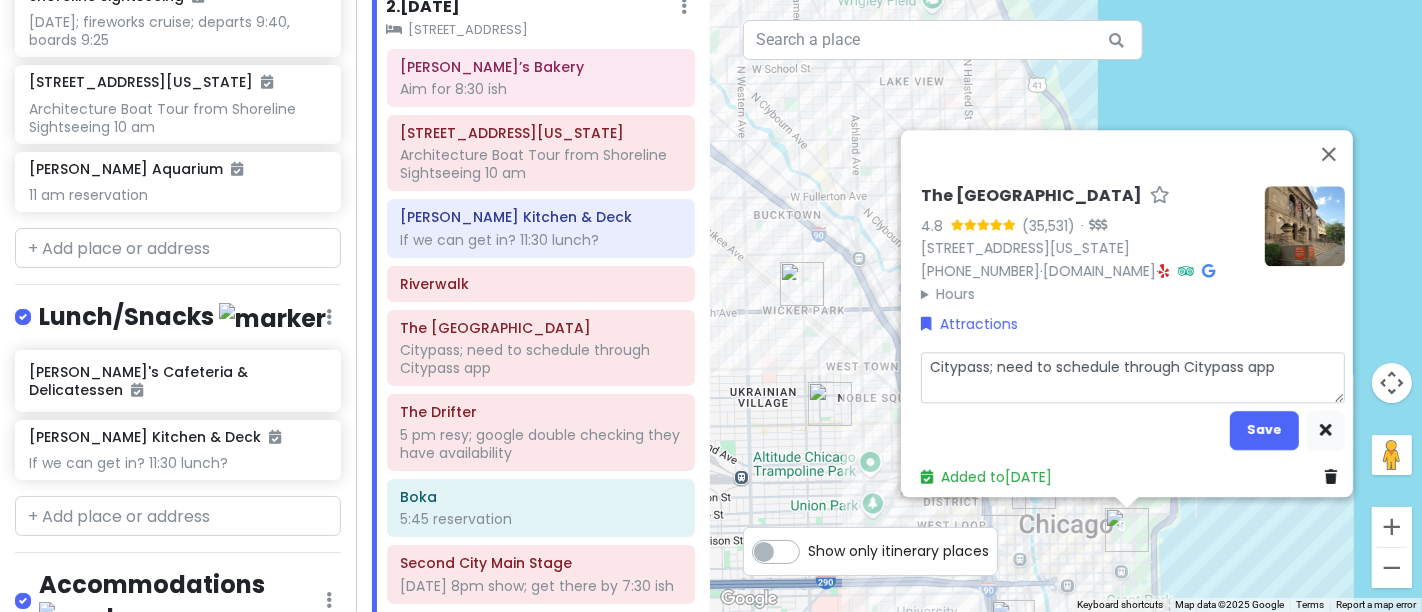 drag, startPoint x: 985, startPoint y: 353, endPoint x: 1316, endPoint y: 335, distance: 331.48907 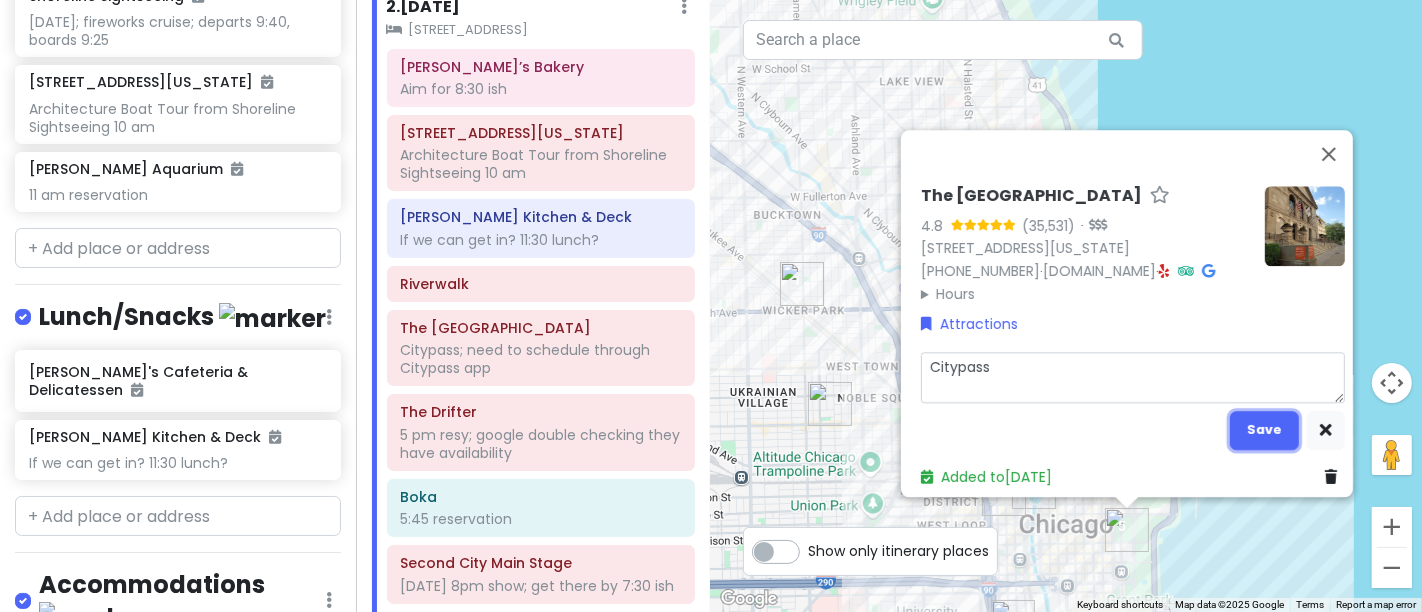 click on "Save" at bounding box center (1264, 430) 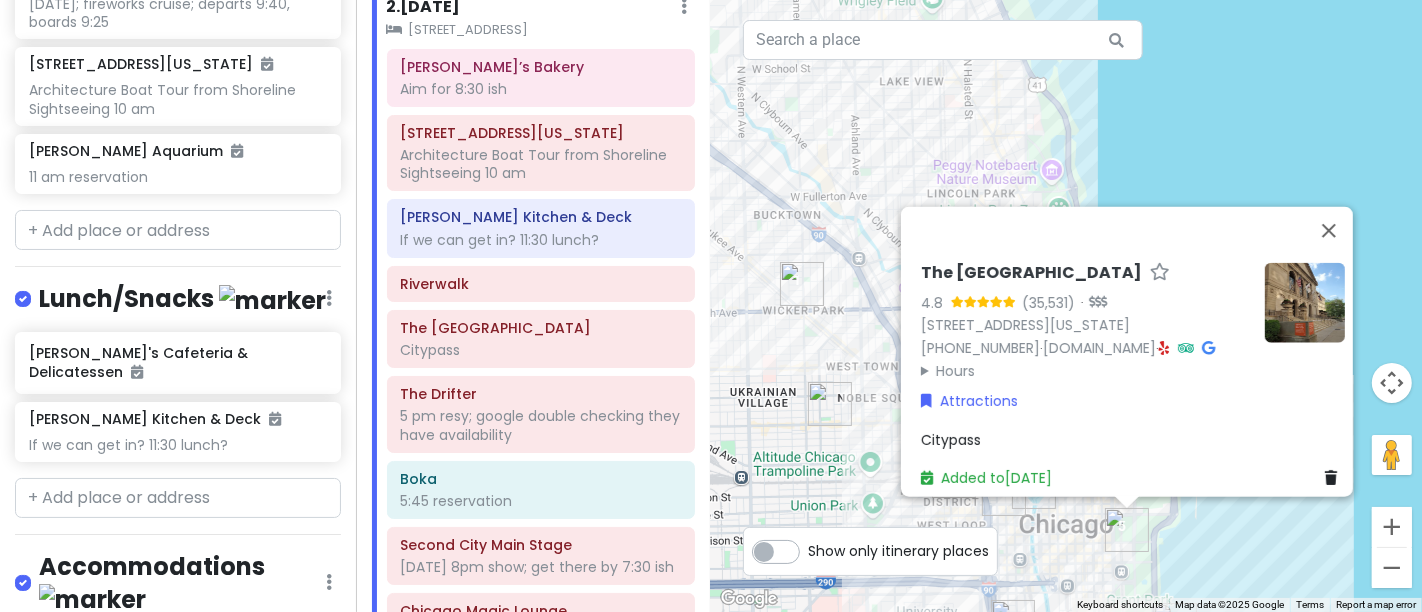 scroll, scrollTop: 800, scrollLeft: 0, axis: vertical 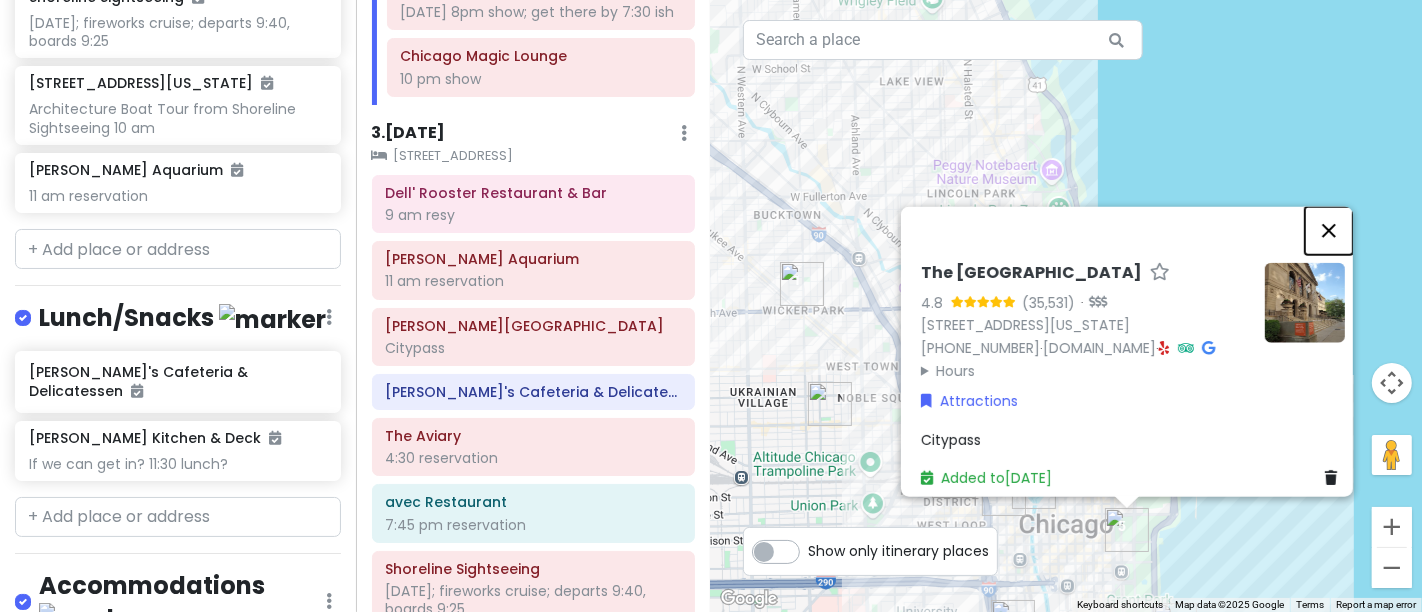 click at bounding box center [1329, 231] 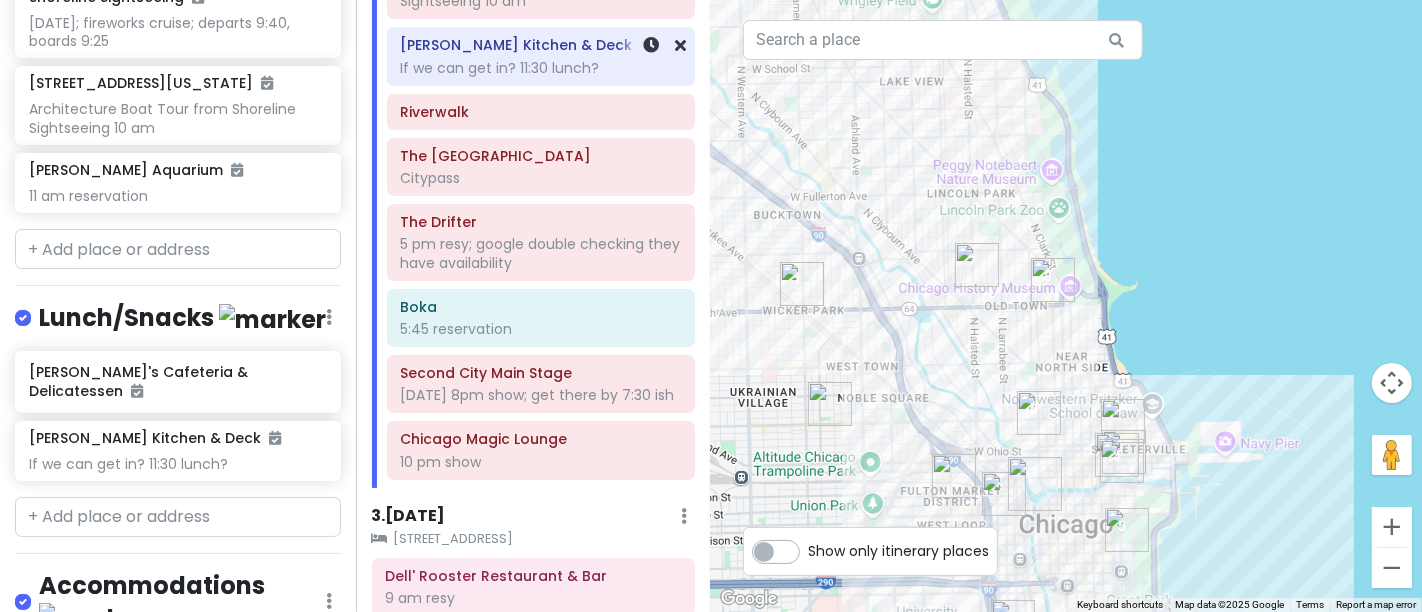 scroll, scrollTop: 444, scrollLeft: 0, axis: vertical 